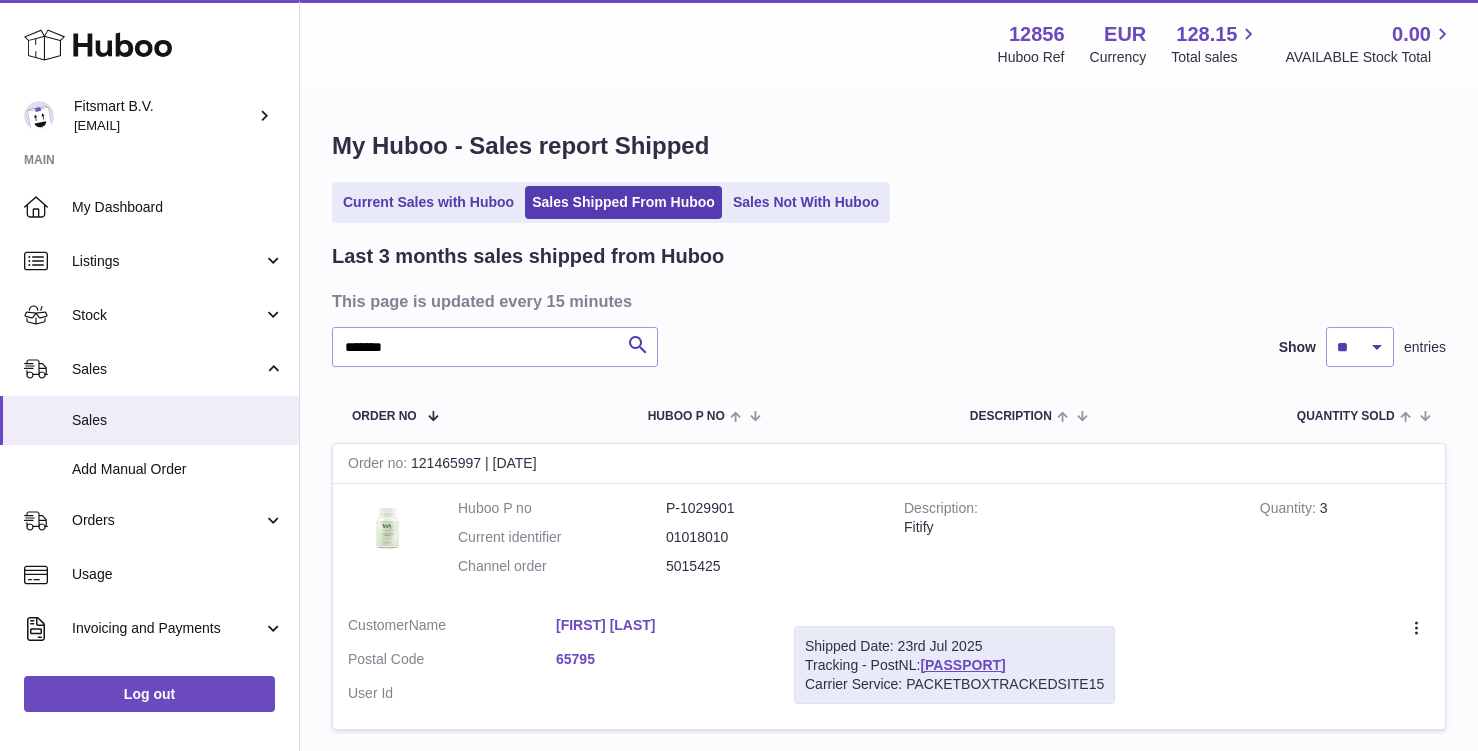scroll, scrollTop: 27, scrollLeft: 0, axis: vertical 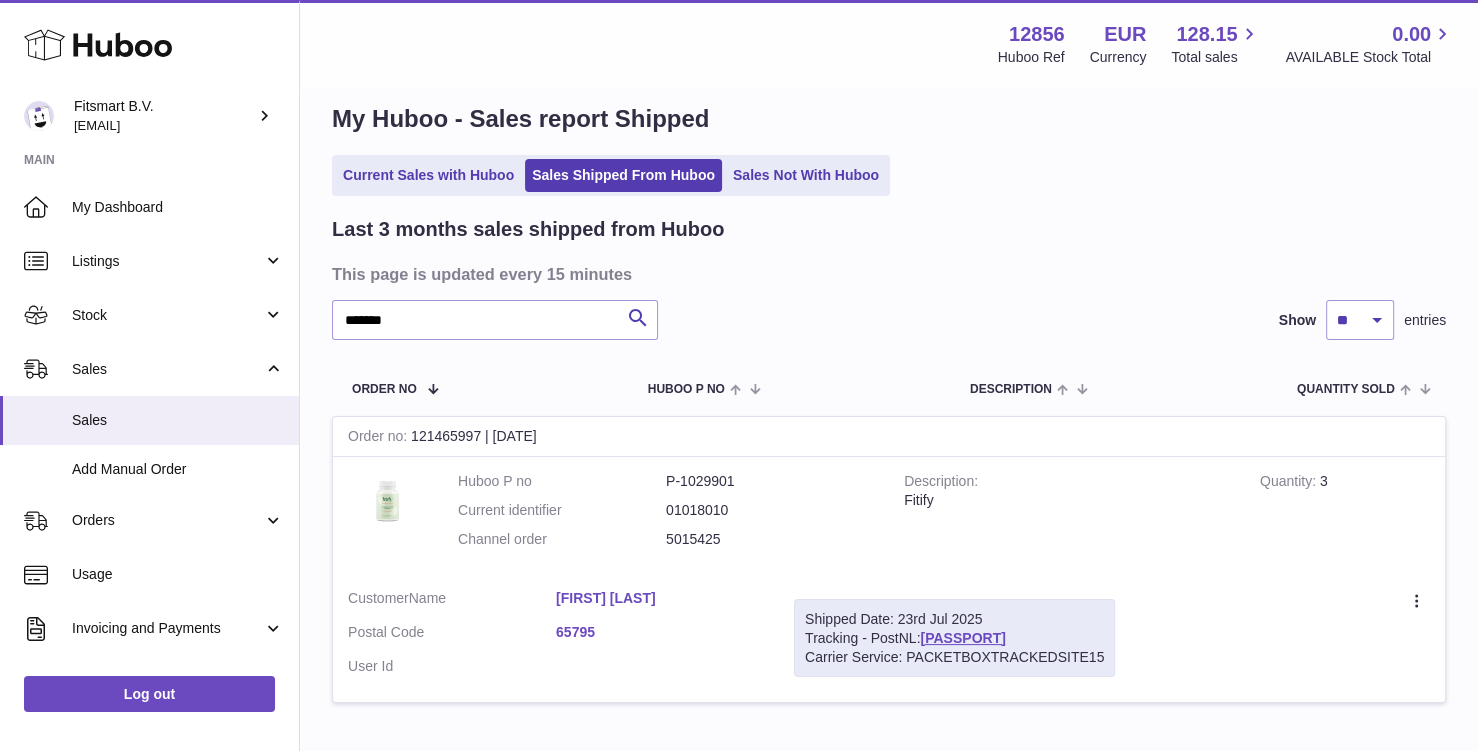 click on "Current Sales with Huboo
Sales Shipped From Huboo
Sales Not With Huboo" at bounding box center [611, 175] 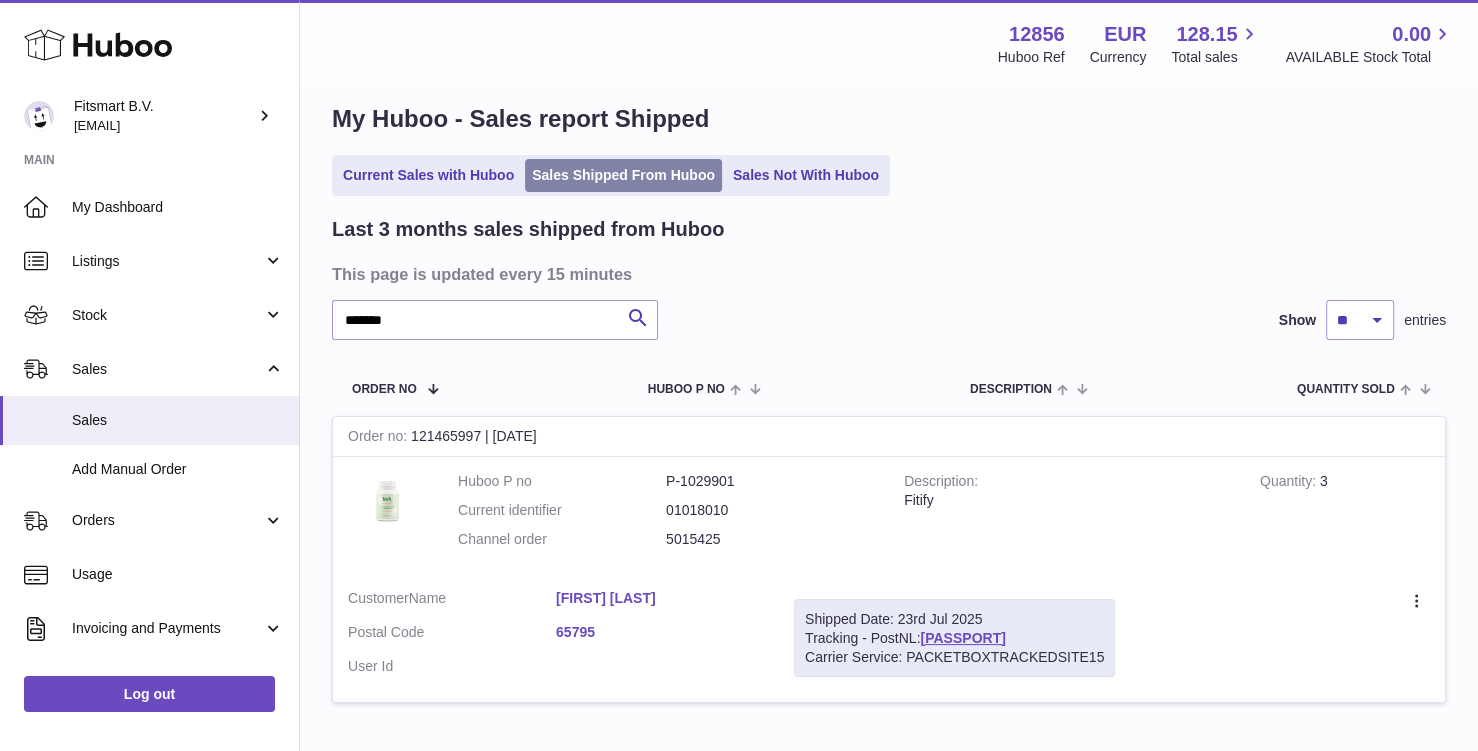 click on "Sales Shipped From Huboo" at bounding box center [623, 175] 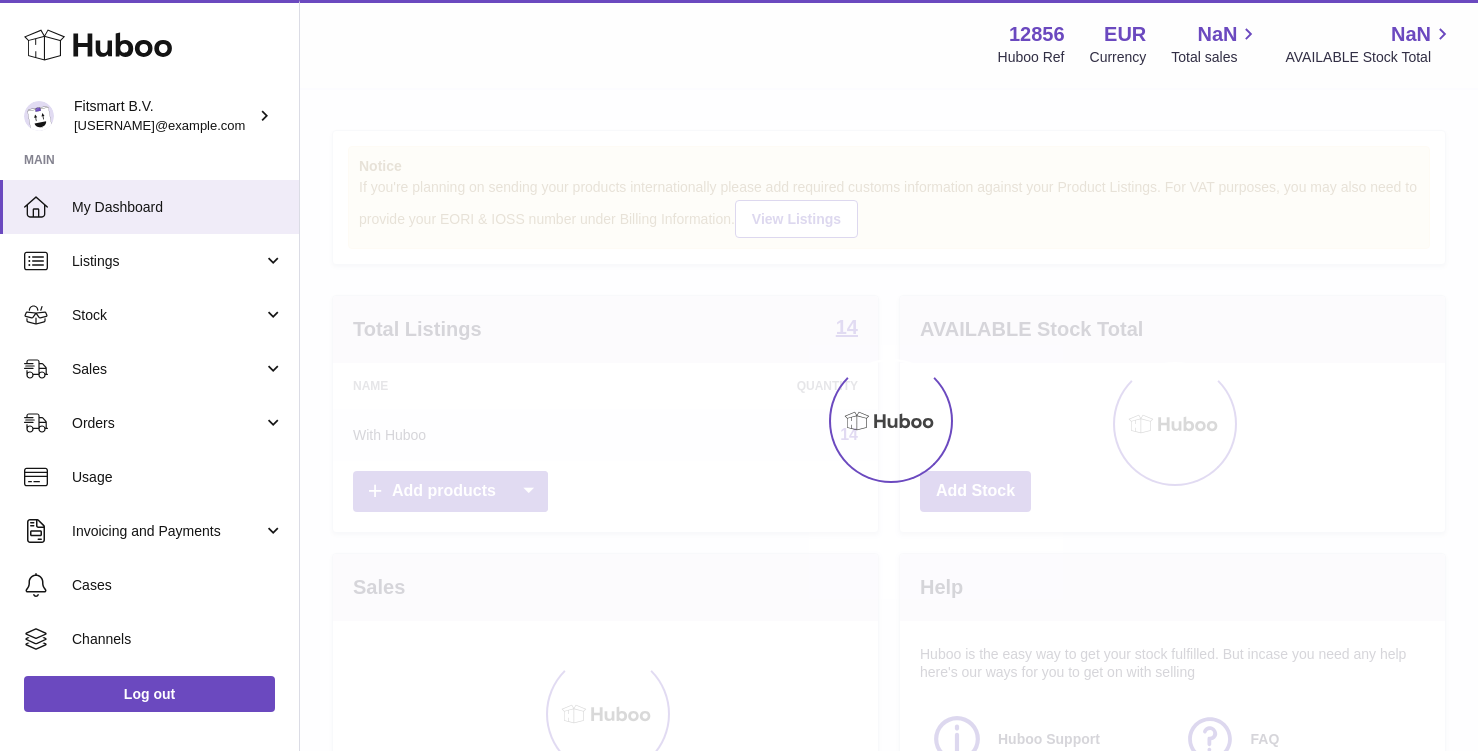 scroll, scrollTop: 0, scrollLeft: 0, axis: both 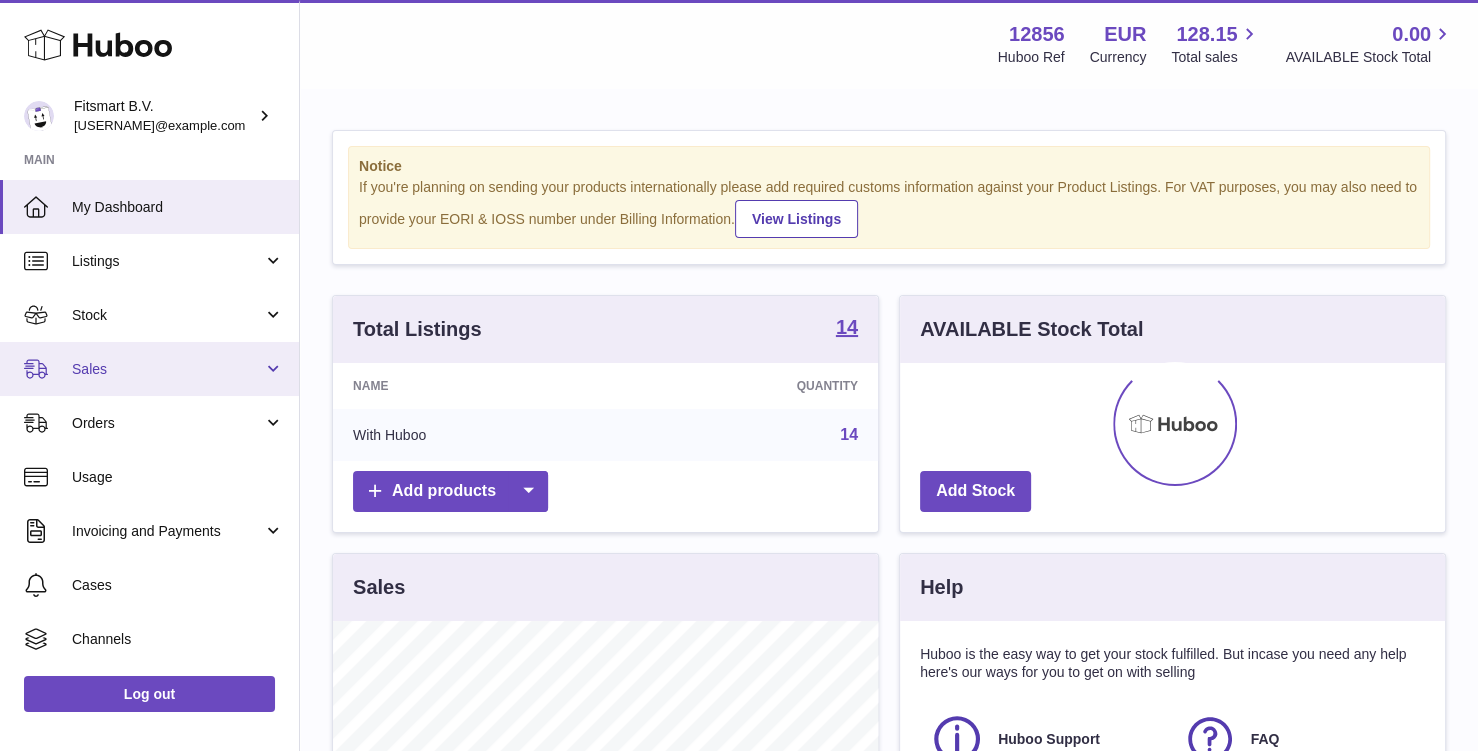 click on "Sales" at bounding box center (167, 369) 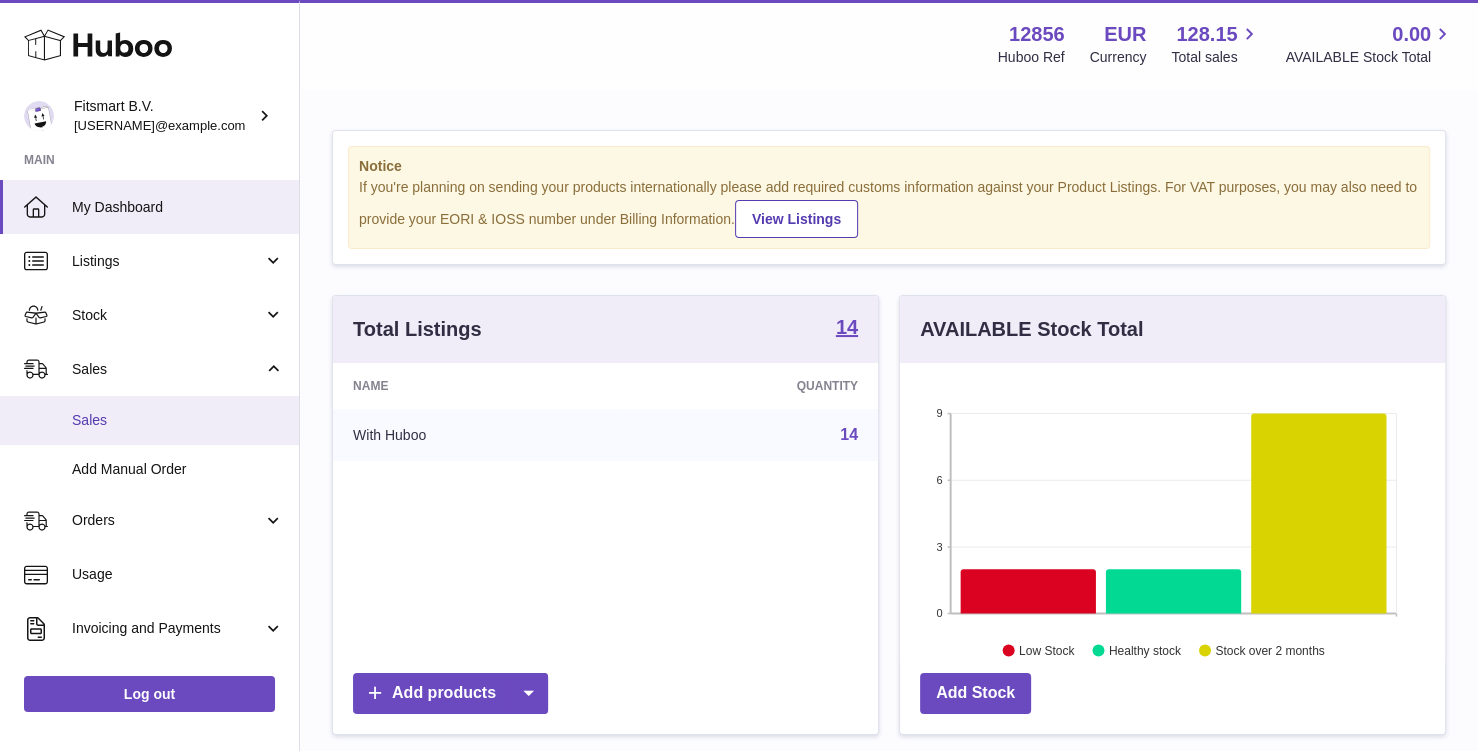 click on "Sales" at bounding box center [178, 420] 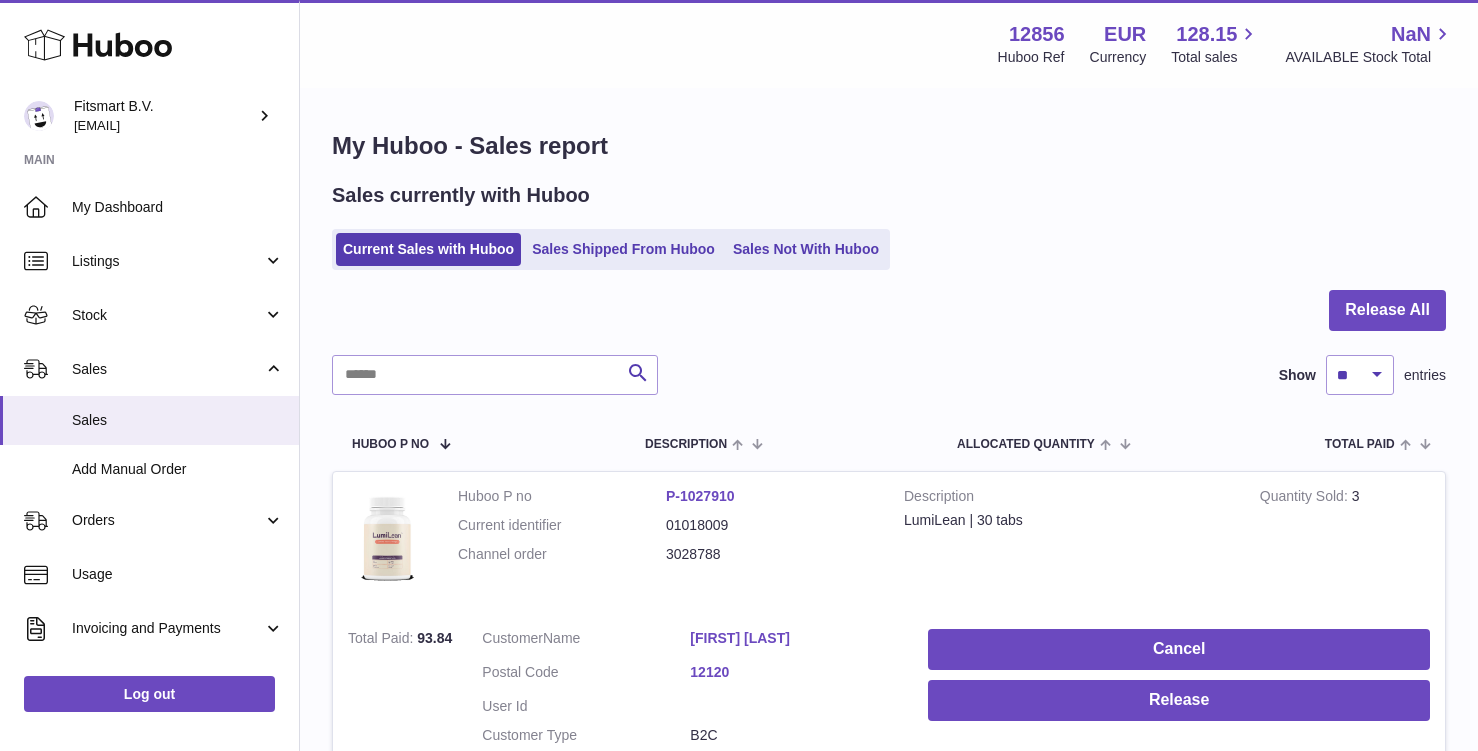 scroll, scrollTop: 0, scrollLeft: 0, axis: both 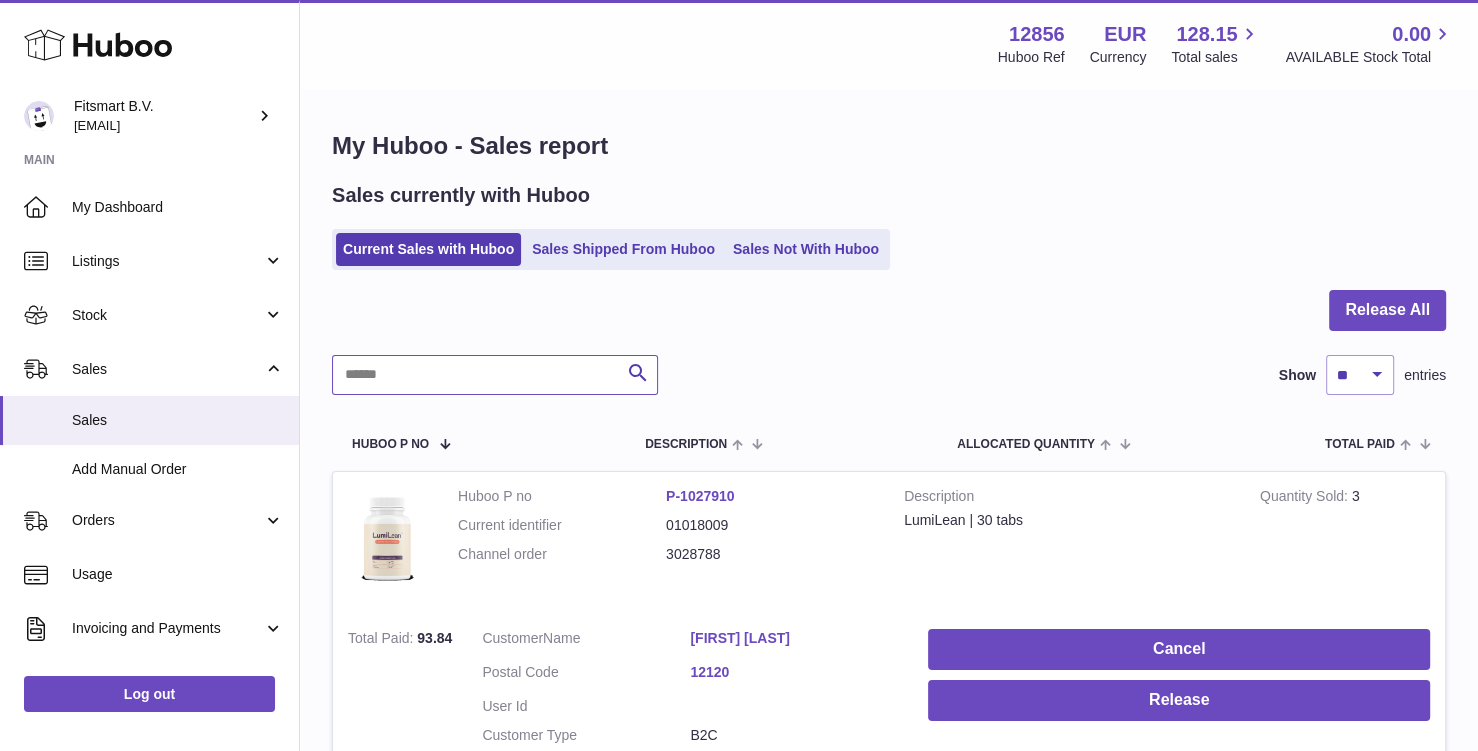 click at bounding box center (495, 375) 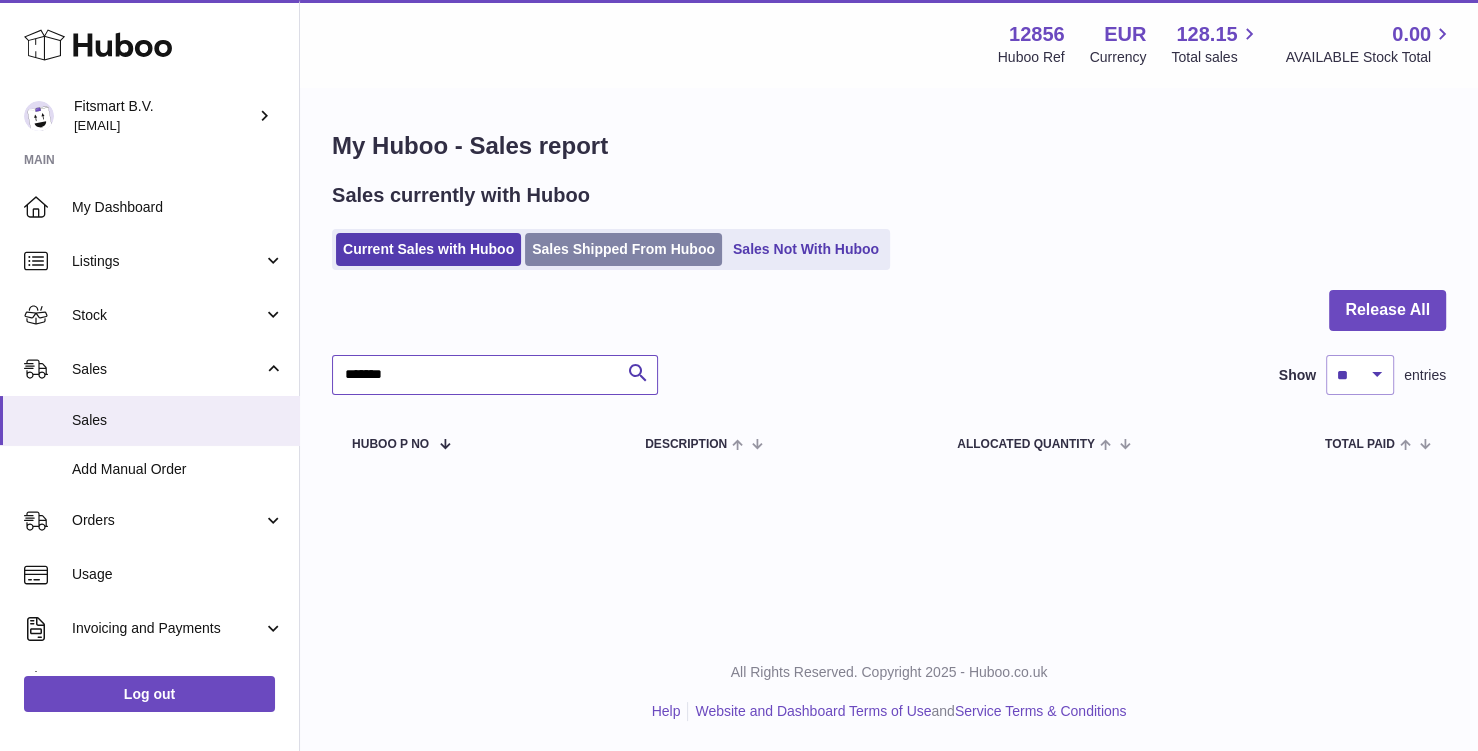 type on "*******" 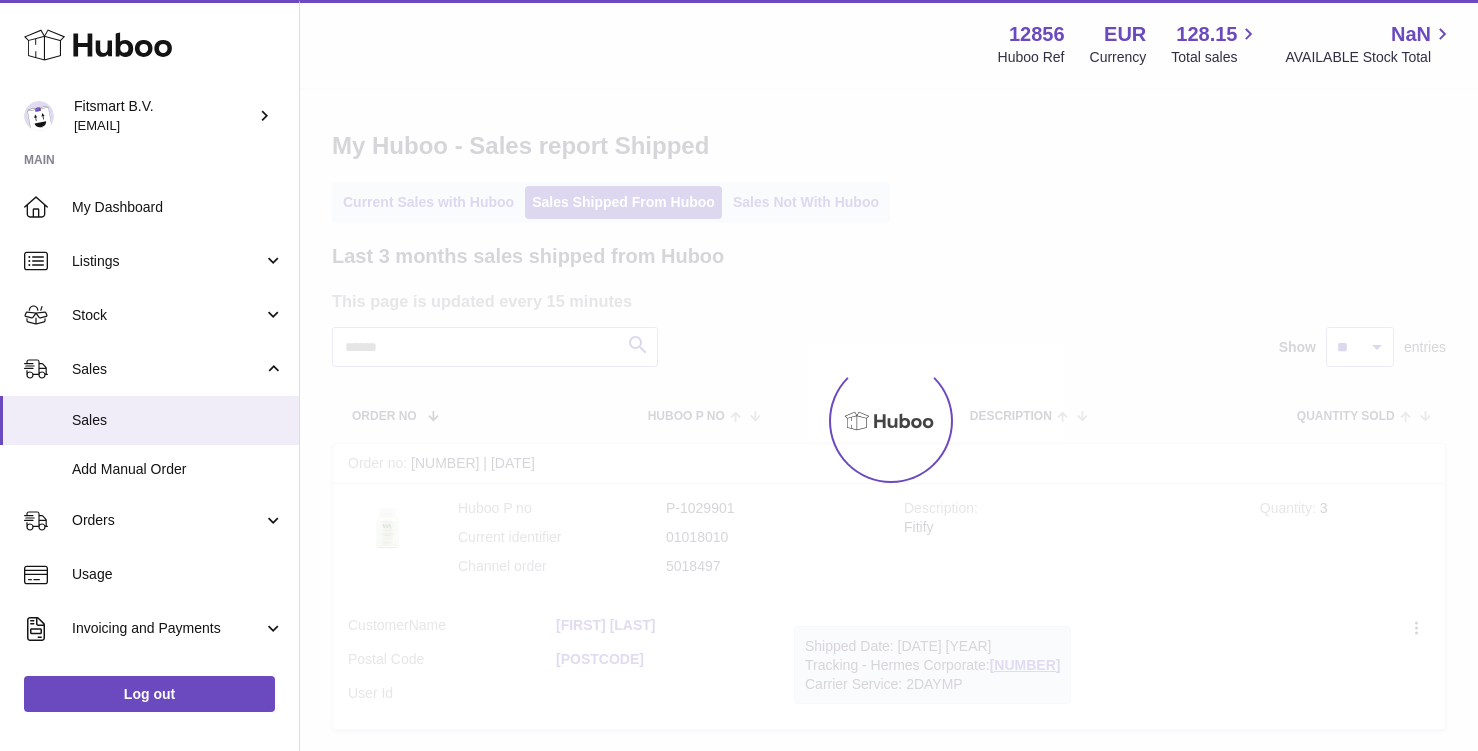 scroll, scrollTop: 0, scrollLeft: 0, axis: both 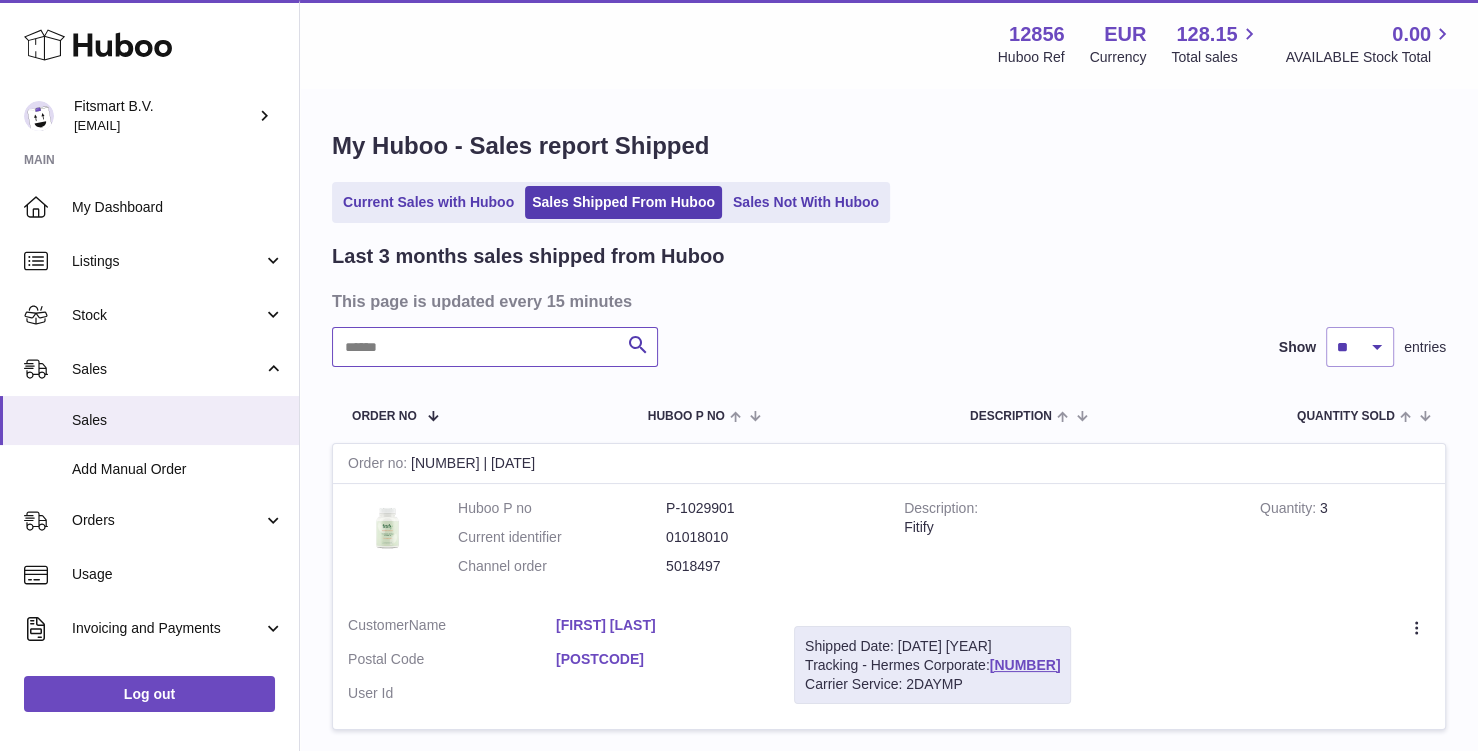 click at bounding box center [495, 347] 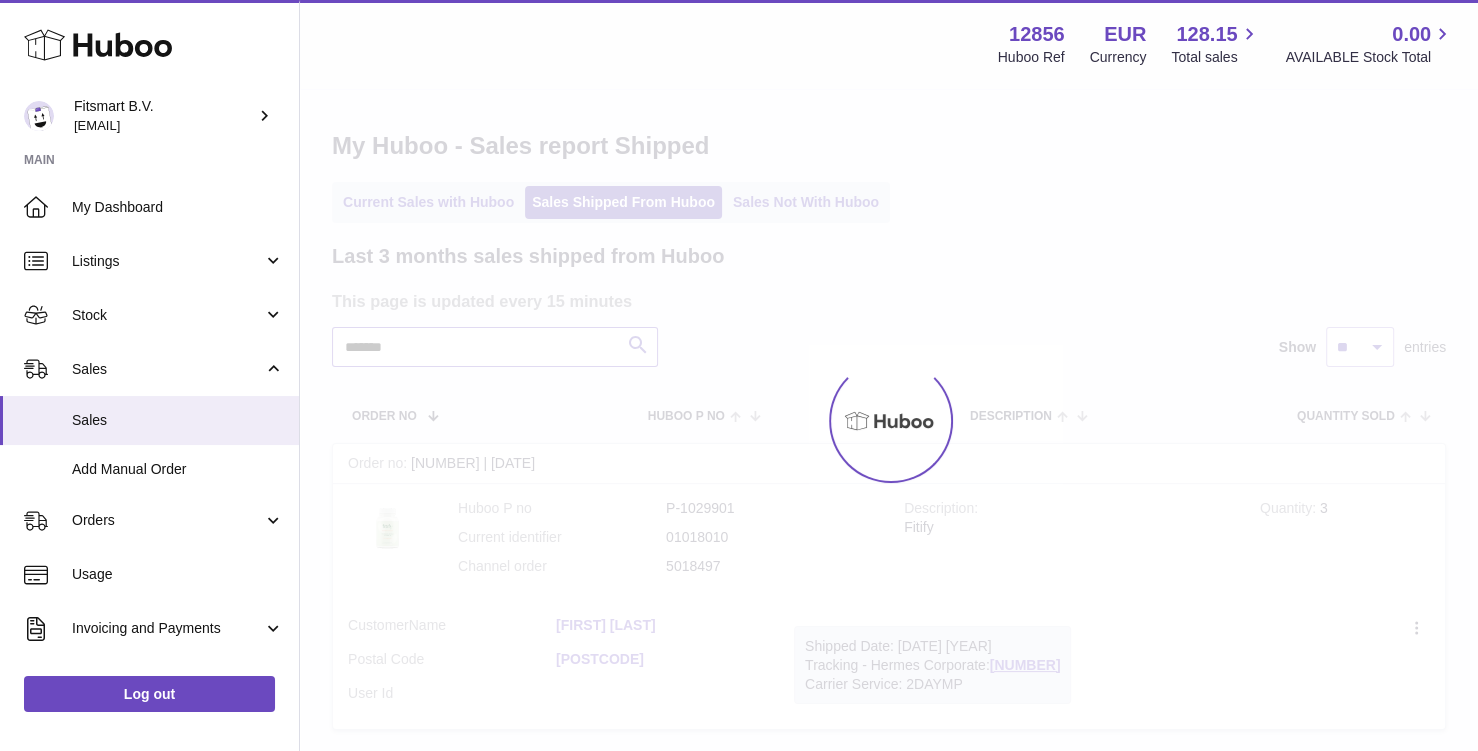 type on "*******" 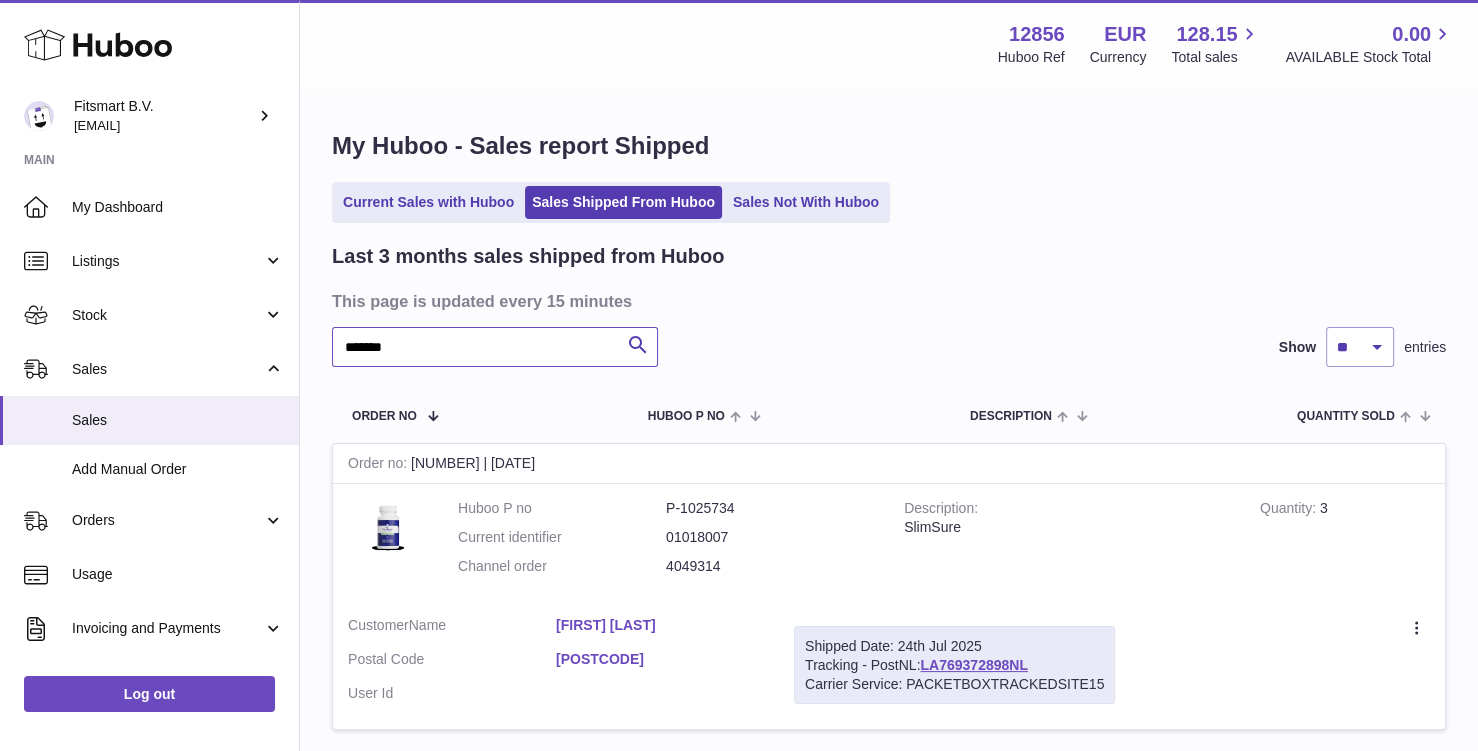 click on "*******" at bounding box center (495, 347) 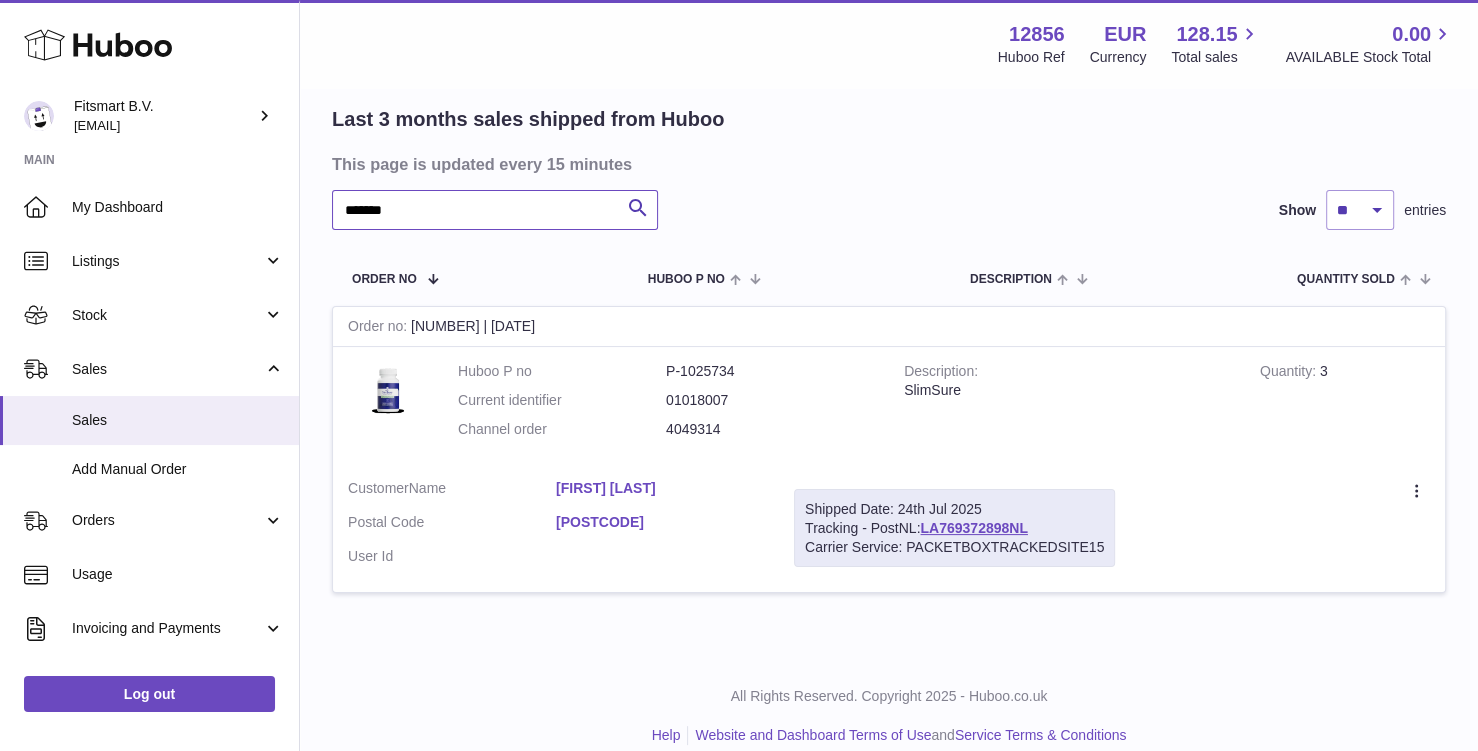 scroll, scrollTop: 159, scrollLeft: 0, axis: vertical 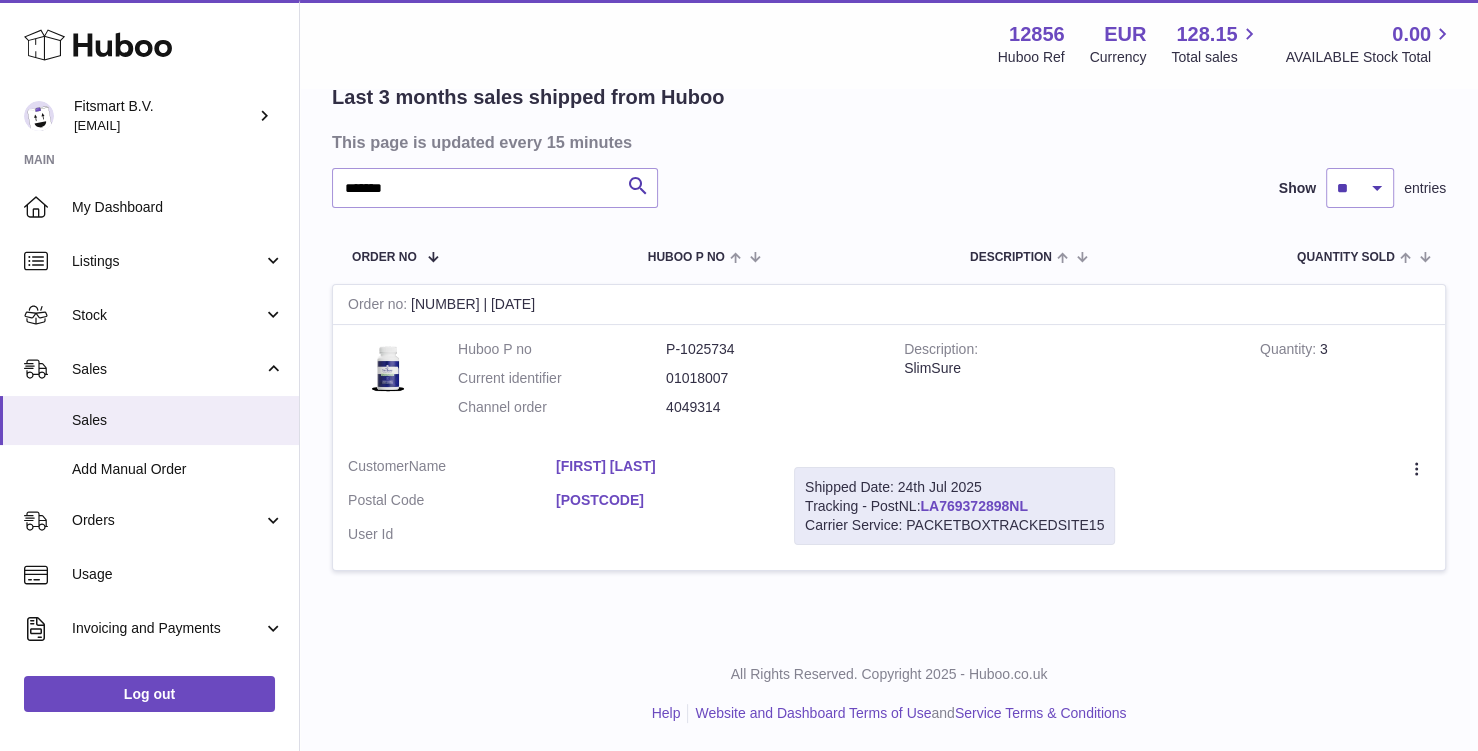 click on "LA769372898NL" at bounding box center [973, 506] 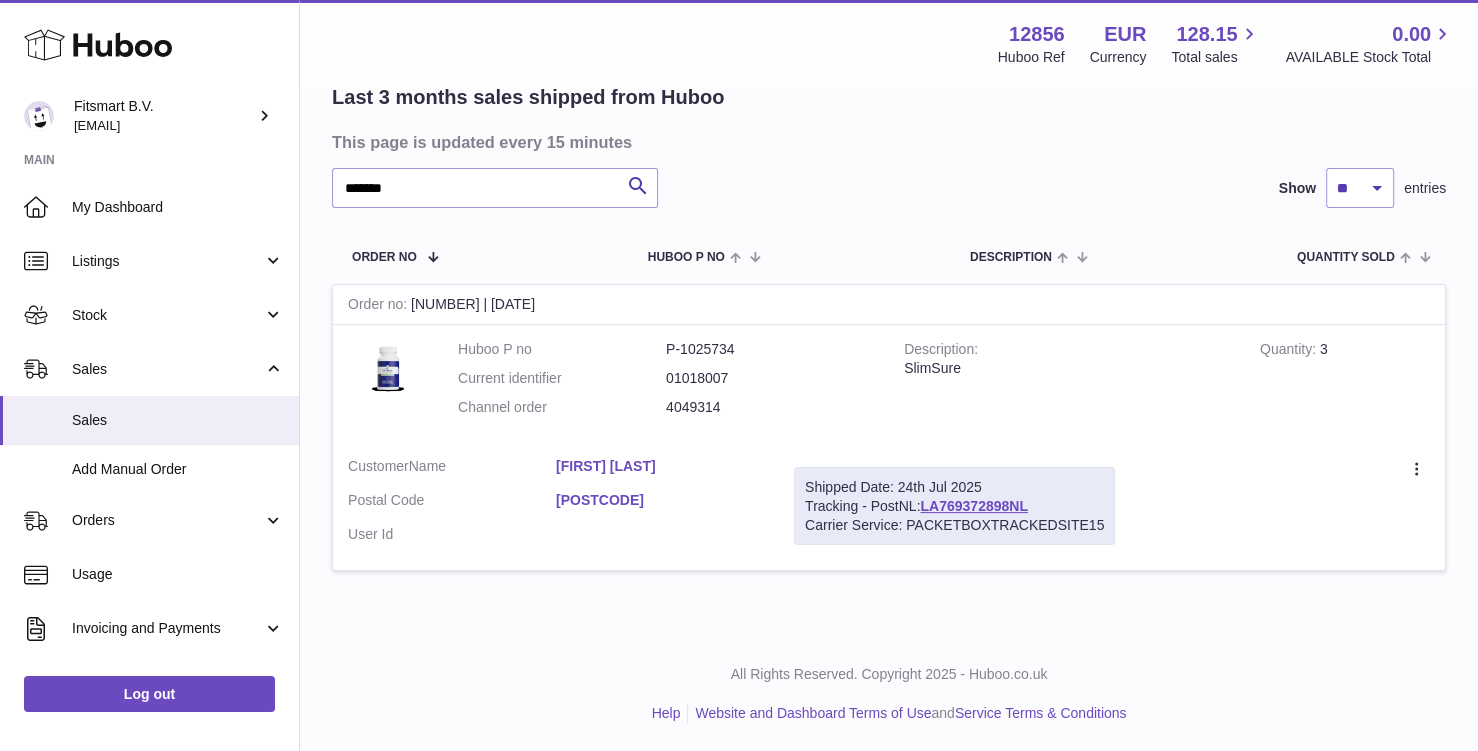 click on "[FIRST] [LAST]" at bounding box center (660, 466) 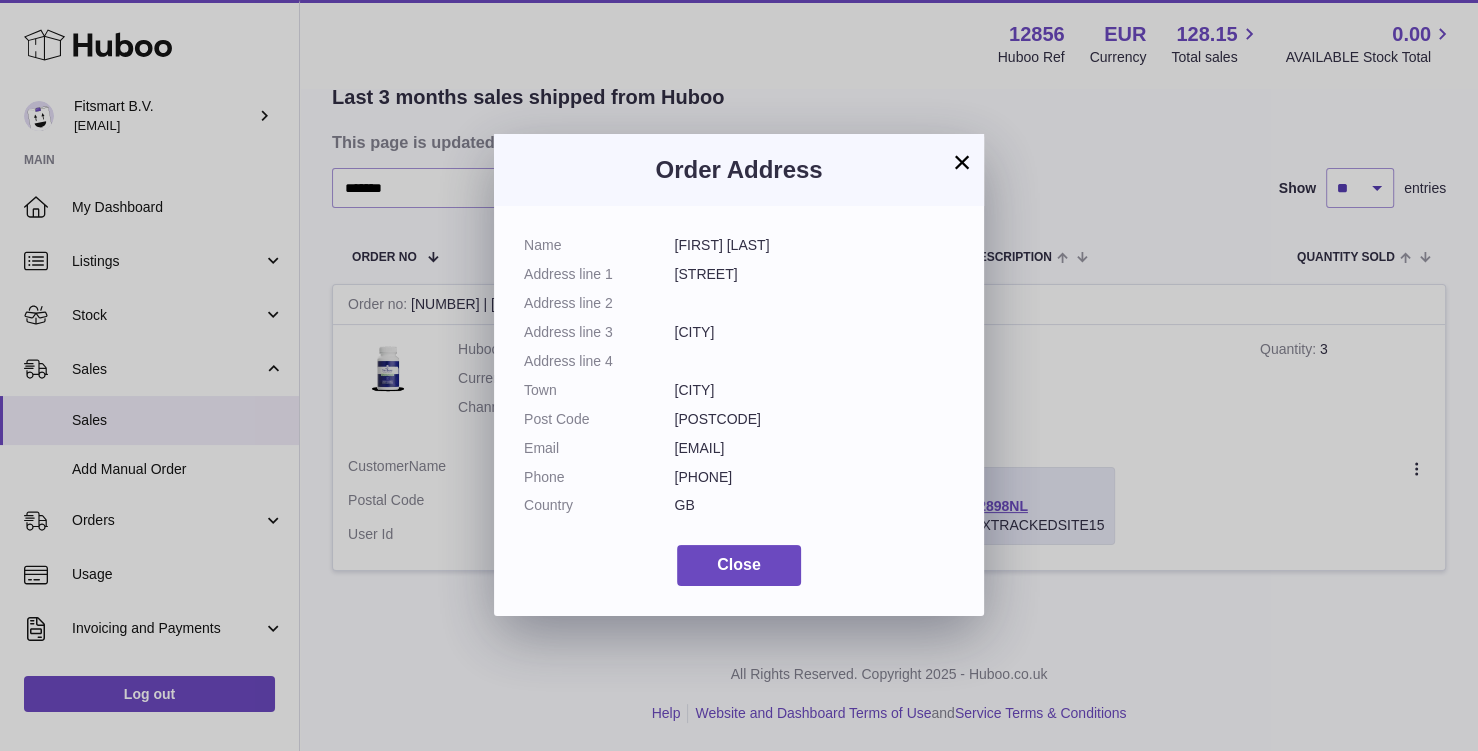 click on "×
Order Address
Name
Lorraine Allen
Address line 1
Summerhill Drive
Address line 2
Address line 3
Belfast
Address line 4
Town
Belfast
Post Code
BT17 0RE
Email
lorraineskippy@gmail.com
Phone
07521521084
Country
GB    Close" at bounding box center [739, 375] 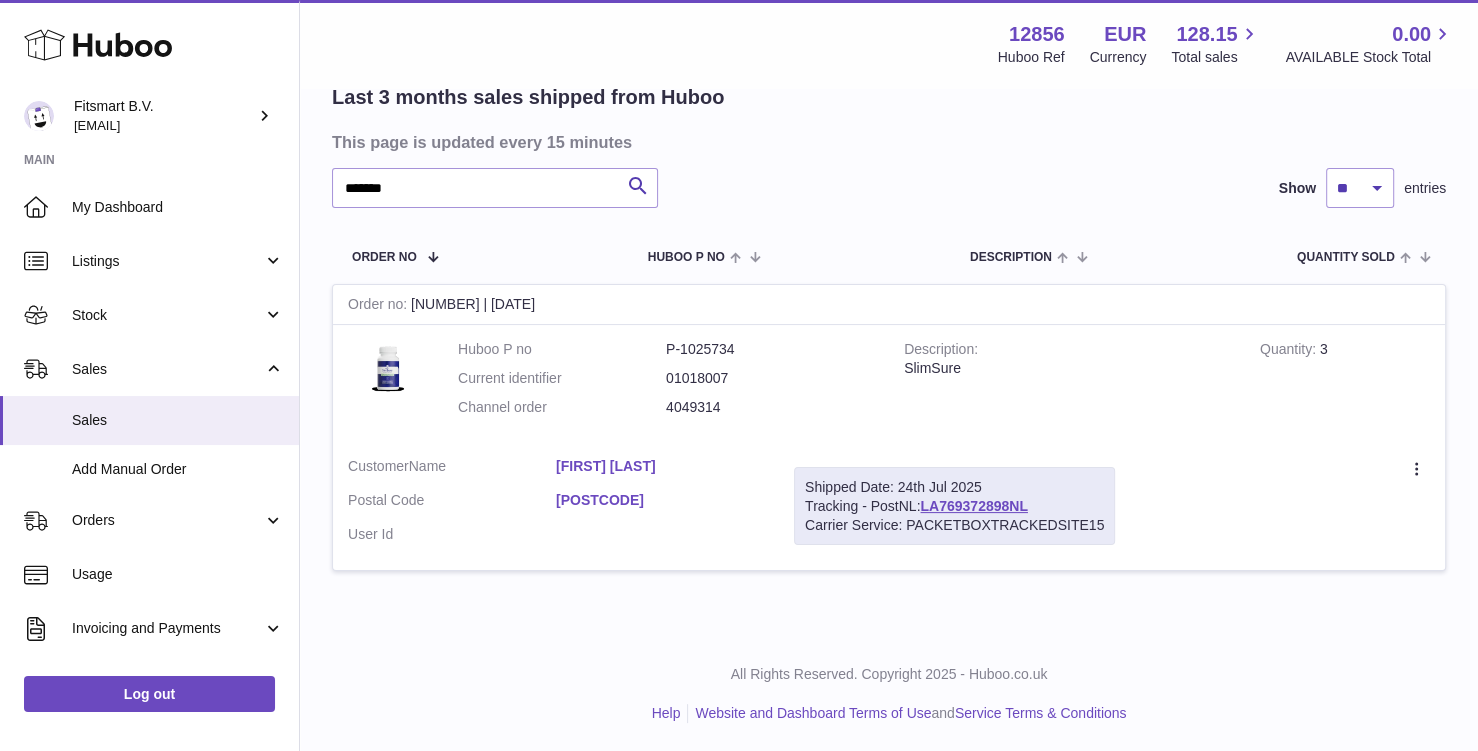 click on "Create a ticket
Duplicate Order" at bounding box center [1287, 506] 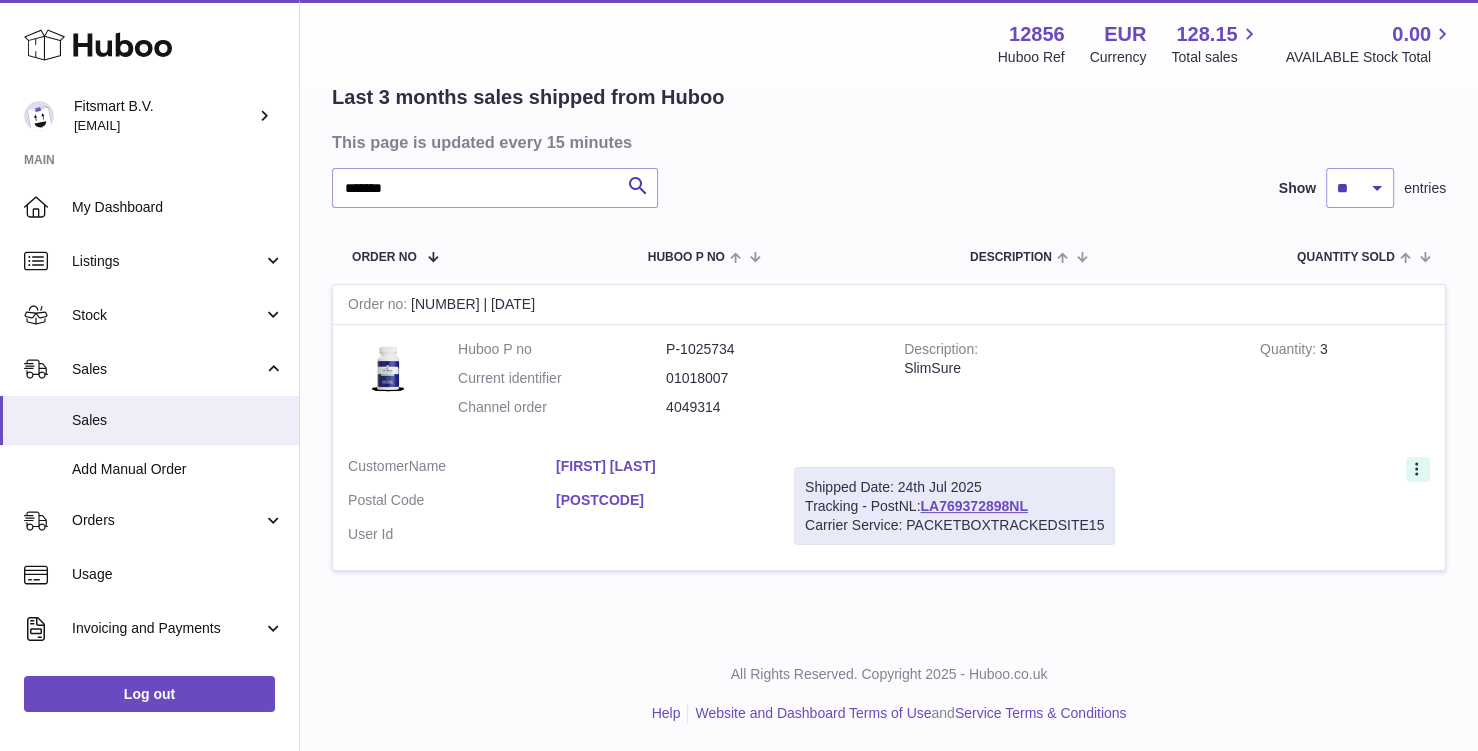 click 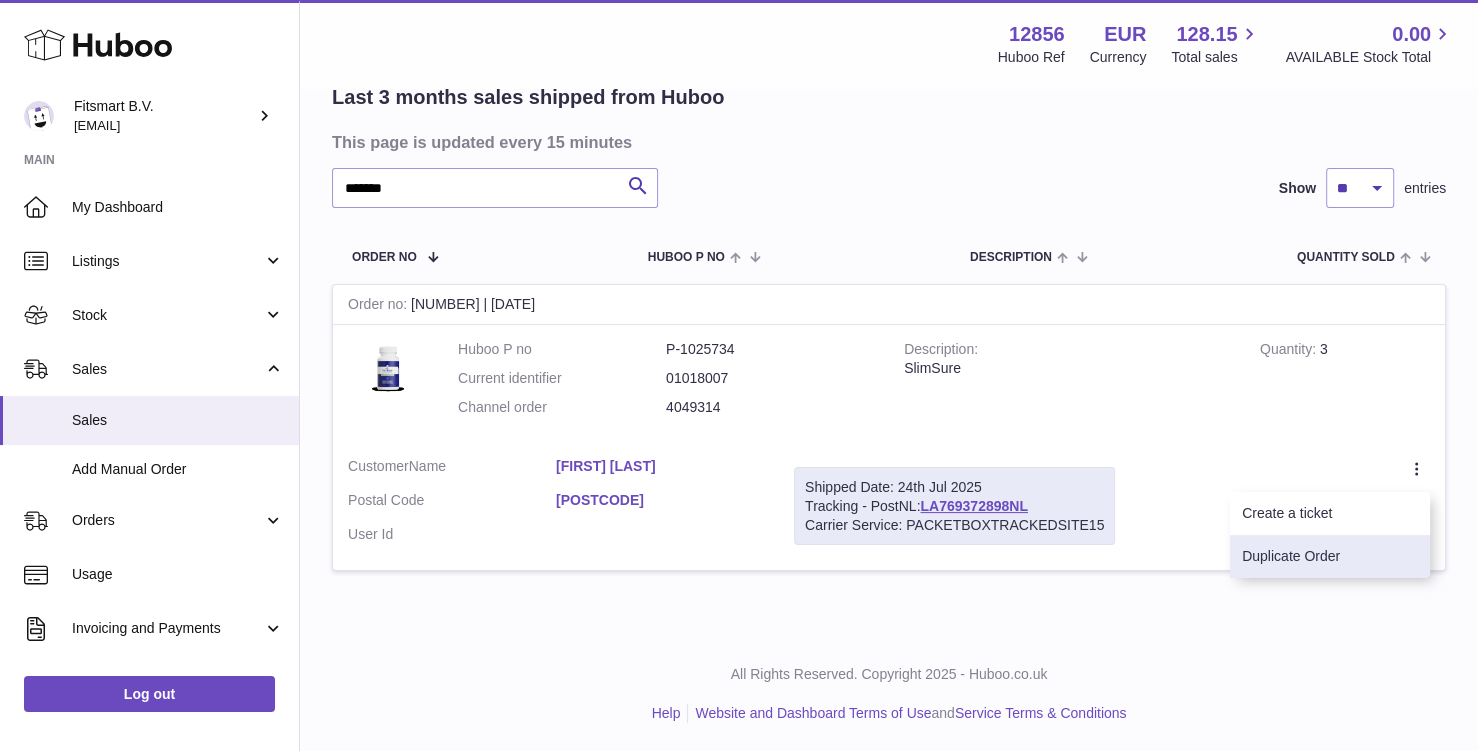 click on "Duplicate Order" at bounding box center [1330, 556] 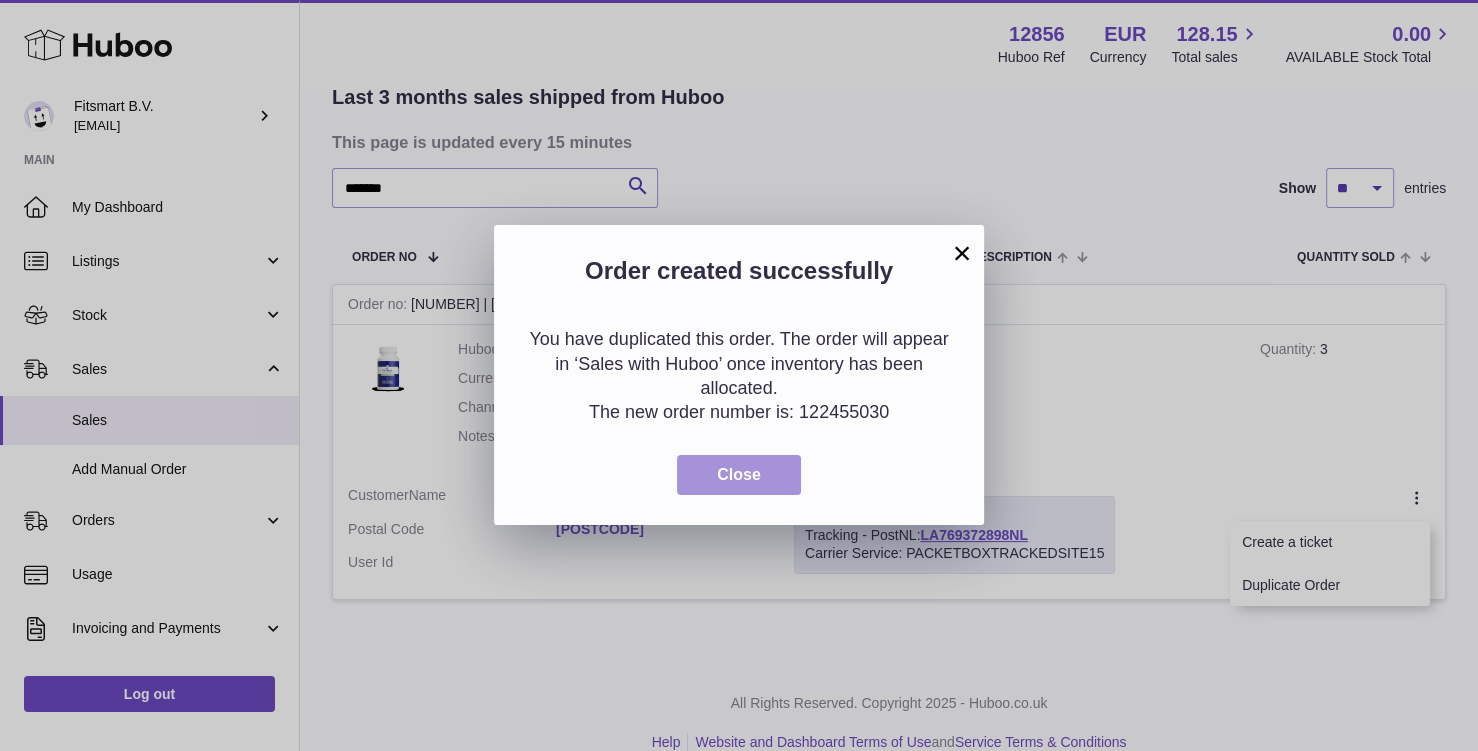 click on "Close" at bounding box center (739, 474) 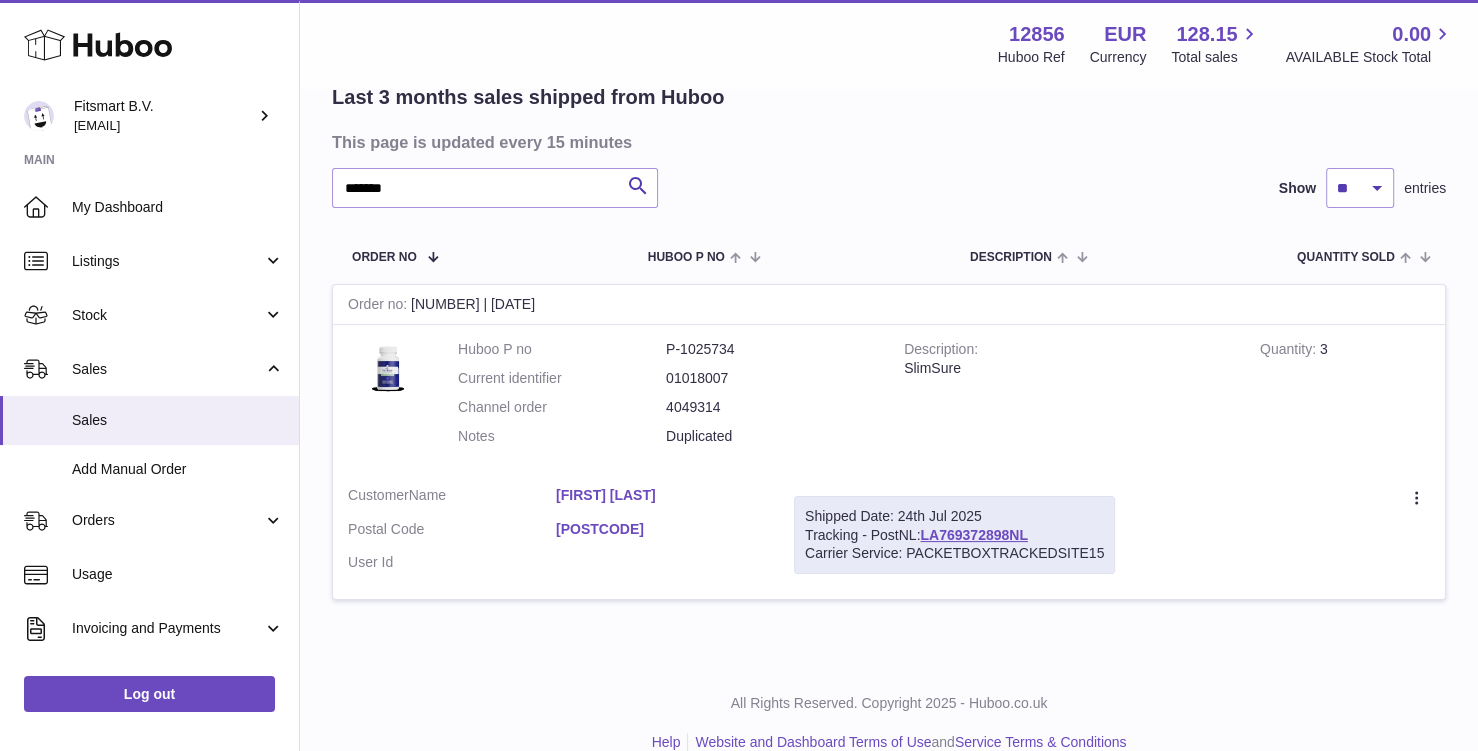 click on "Customer  Name   Lorraine Allen    Postal Code   BT17 0RE   User Id" at bounding box center (556, 534) 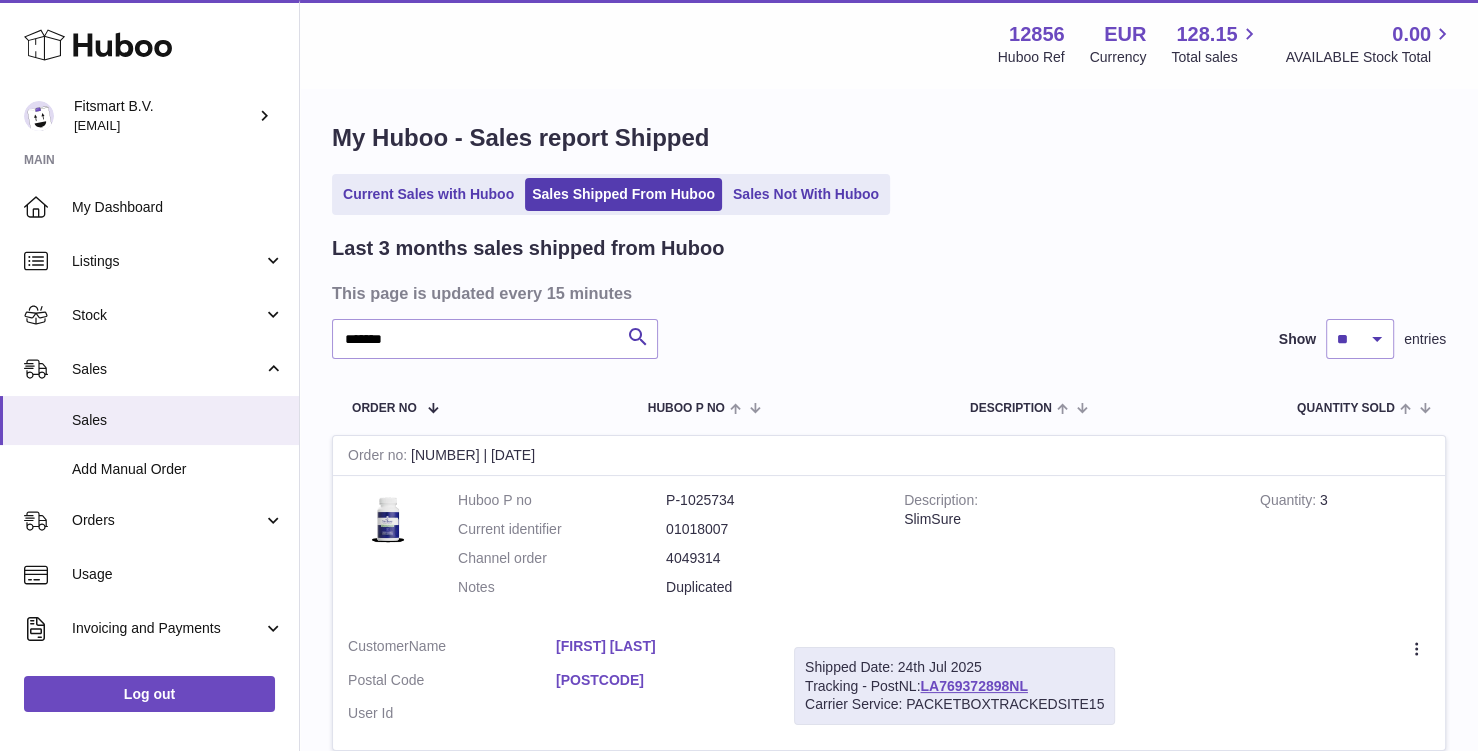 scroll, scrollTop: 0, scrollLeft: 0, axis: both 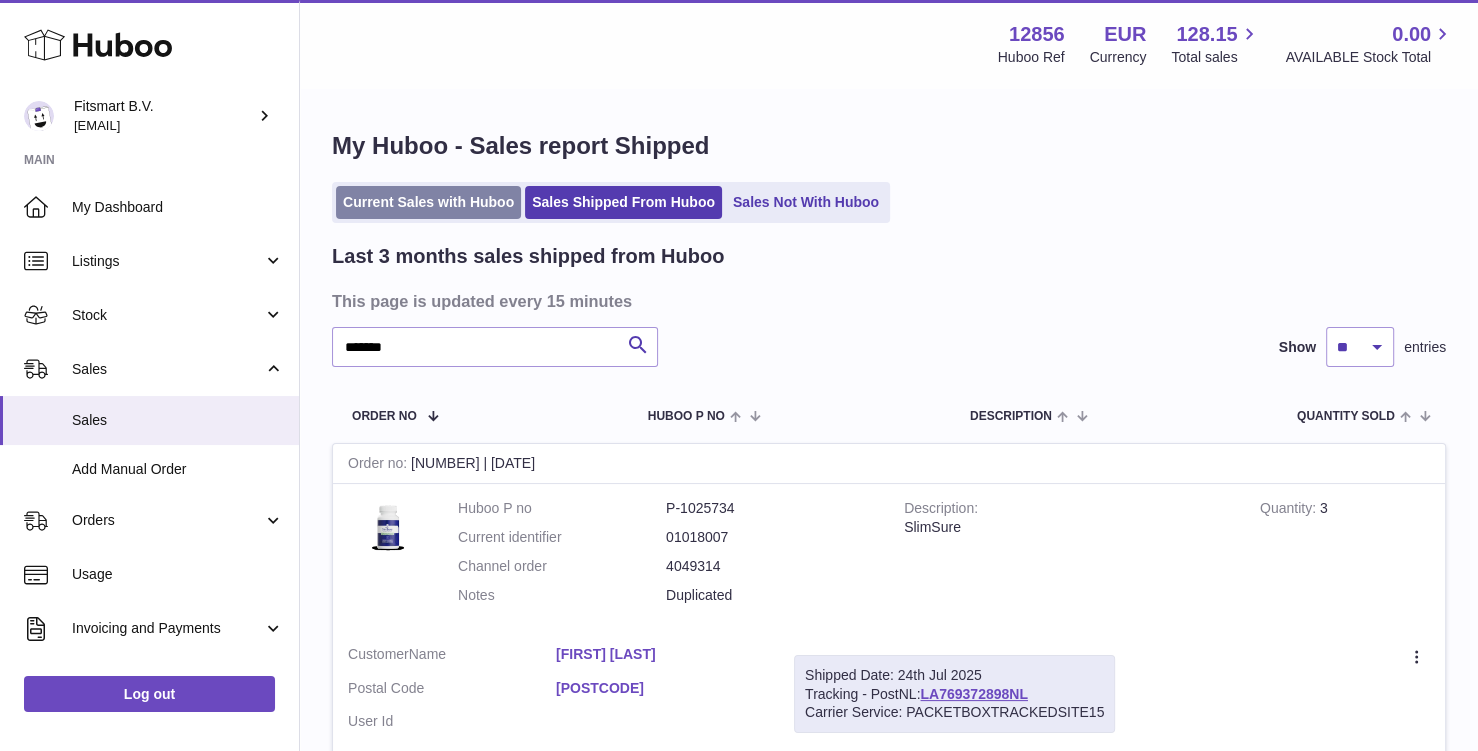 click on "Current Sales with Huboo" at bounding box center (428, 202) 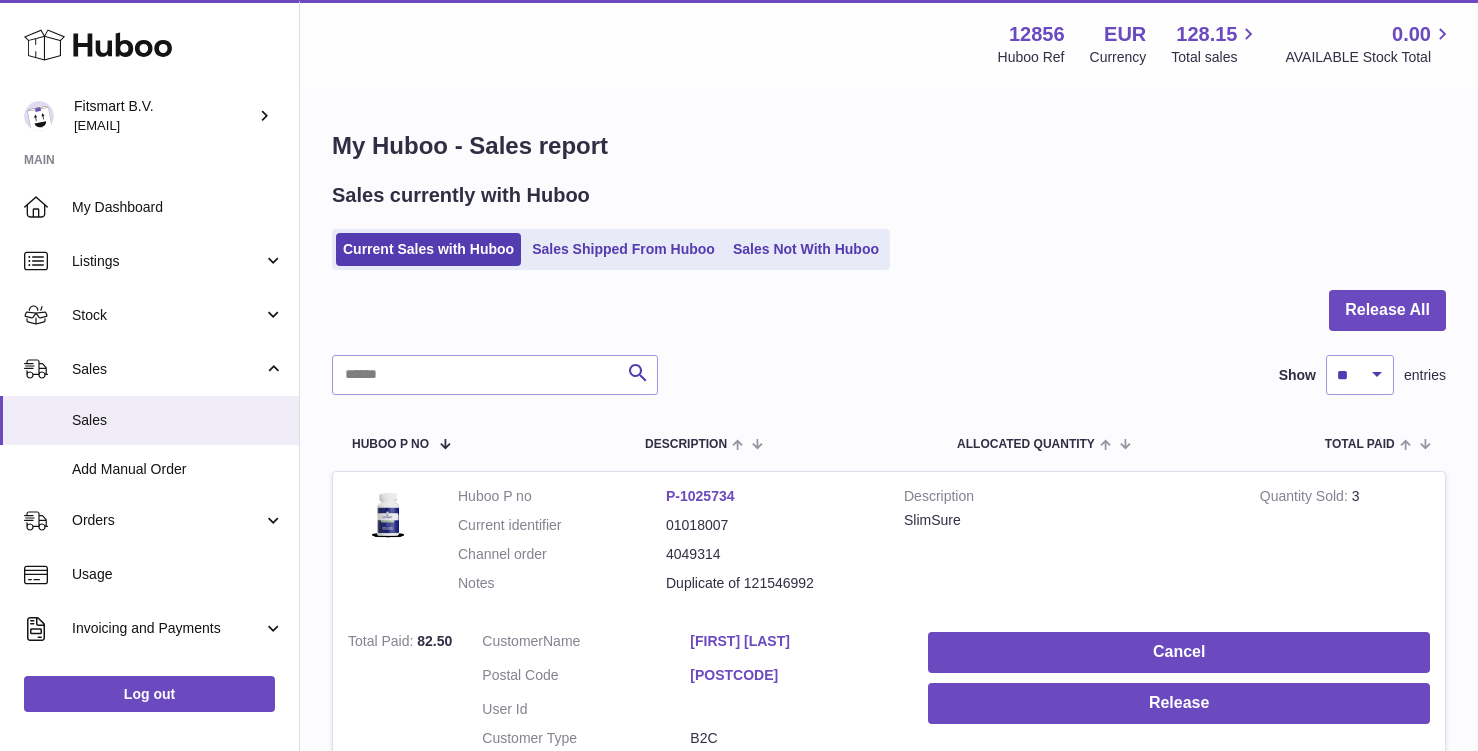scroll, scrollTop: 0, scrollLeft: 0, axis: both 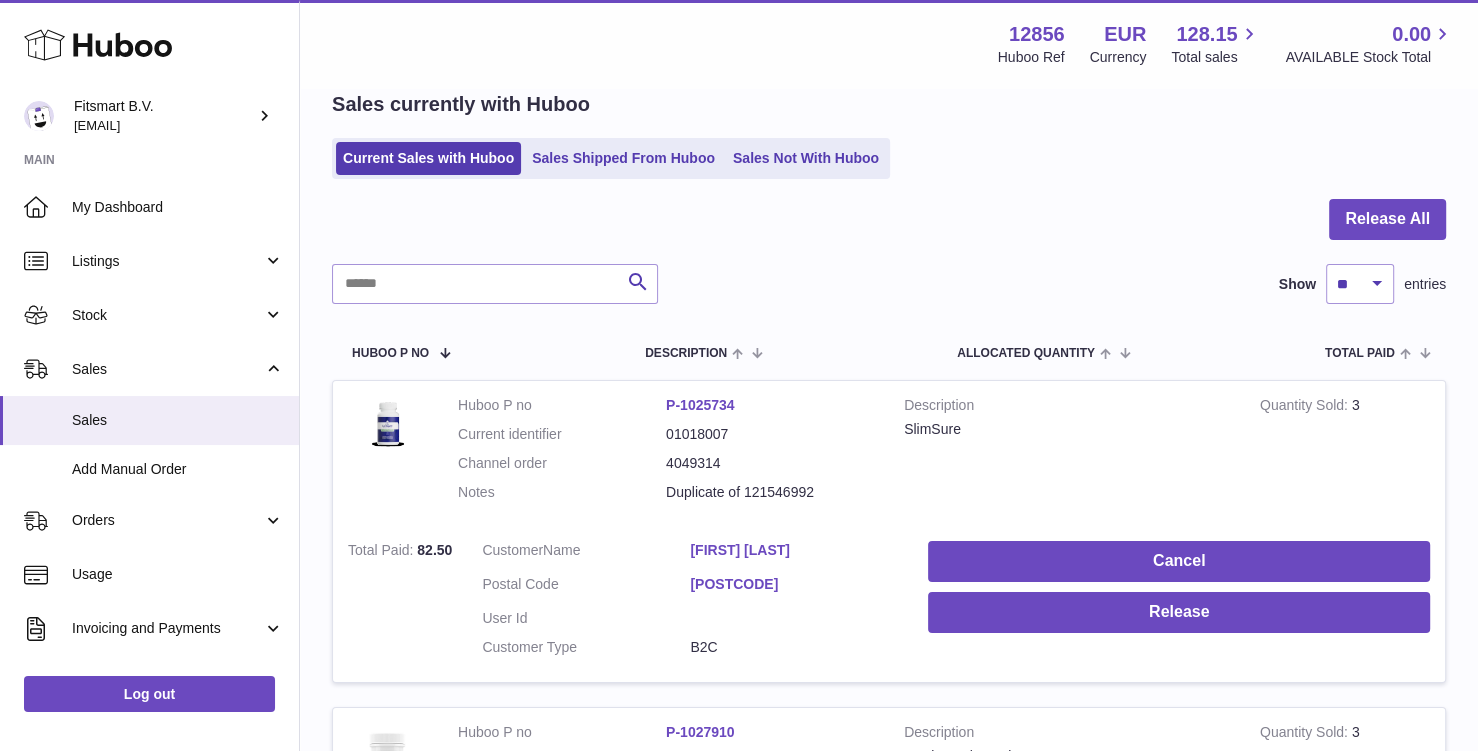 click on "Lorraine Allen" at bounding box center (794, 550) 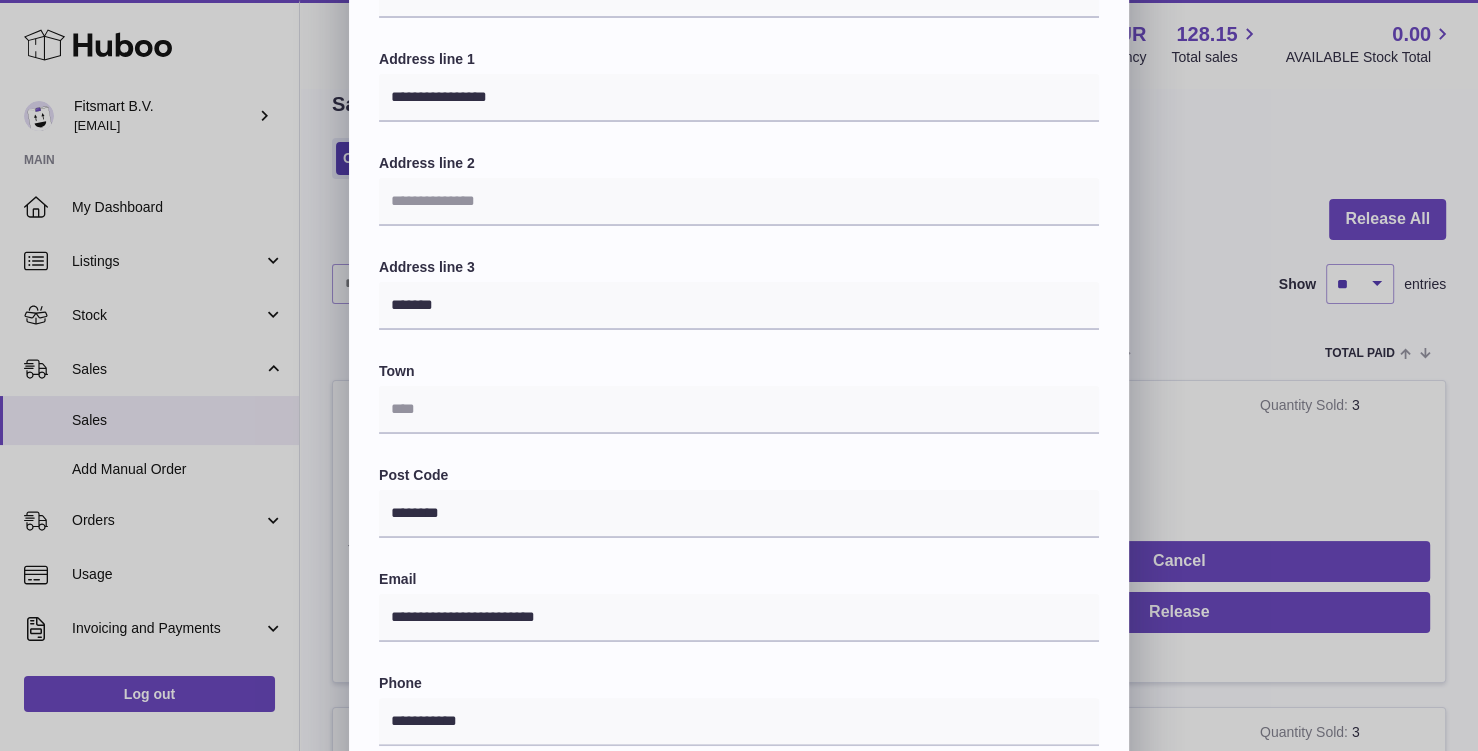 scroll, scrollTop: 160, scrollLeft: 0, axis: vertical 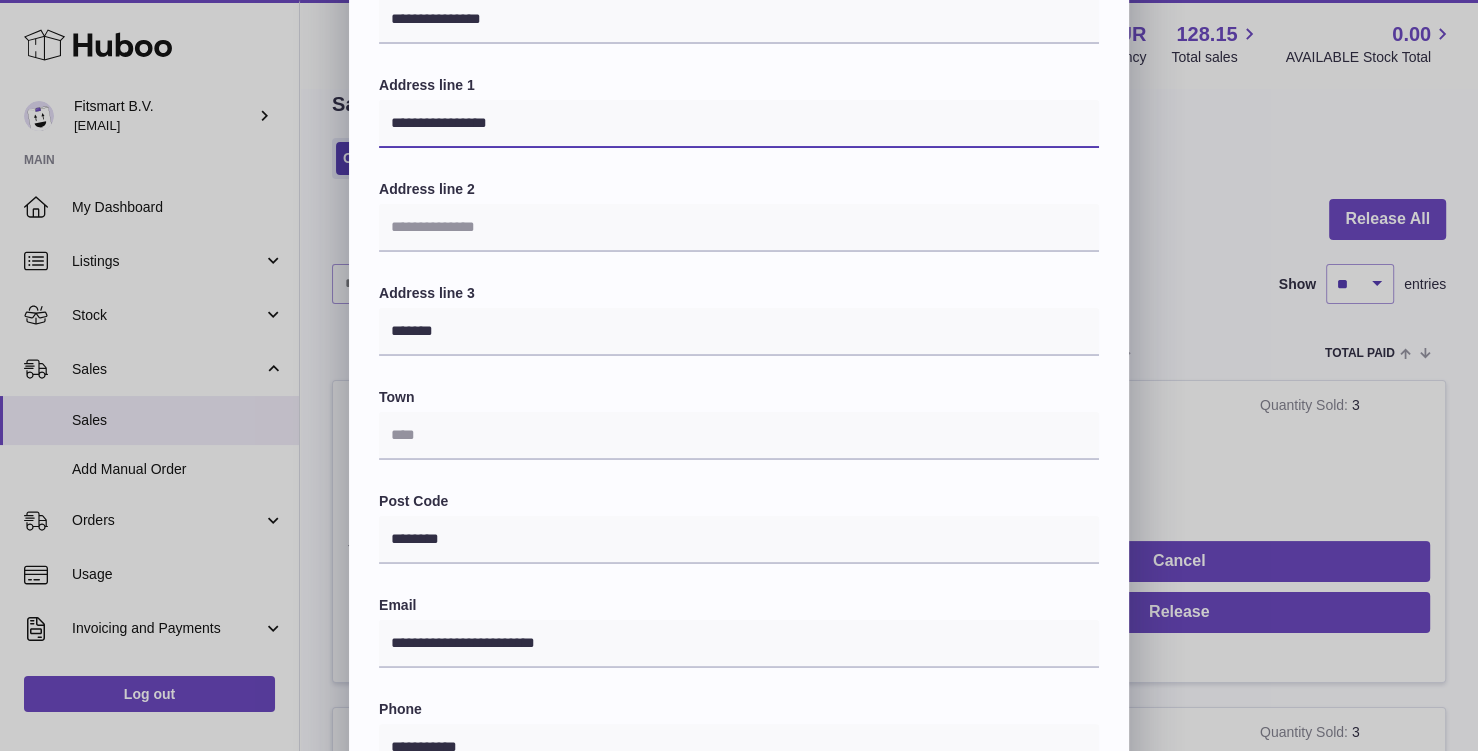 click on "**********" at bounding box center (739, 124) 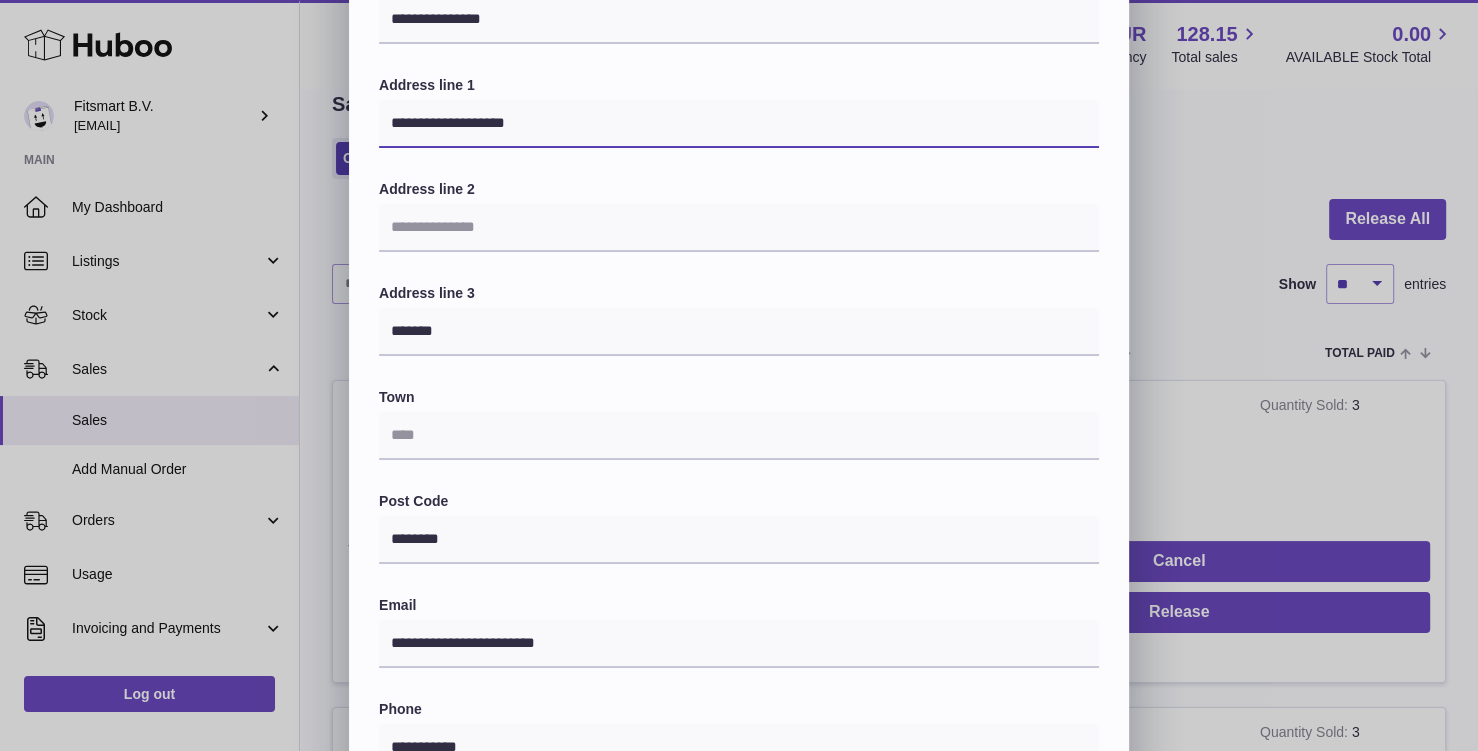type on "**********" 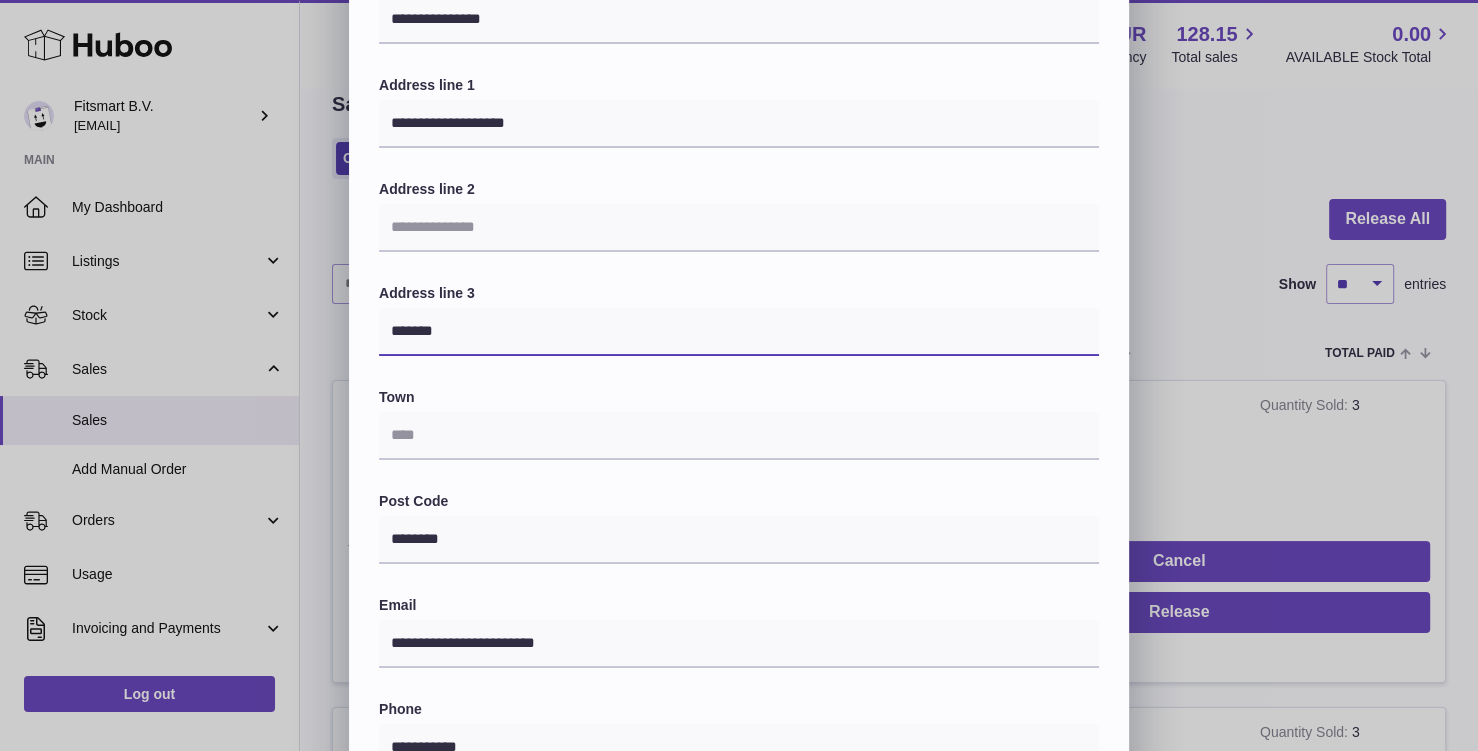 click on "*******" at bounding box center [739, 332] 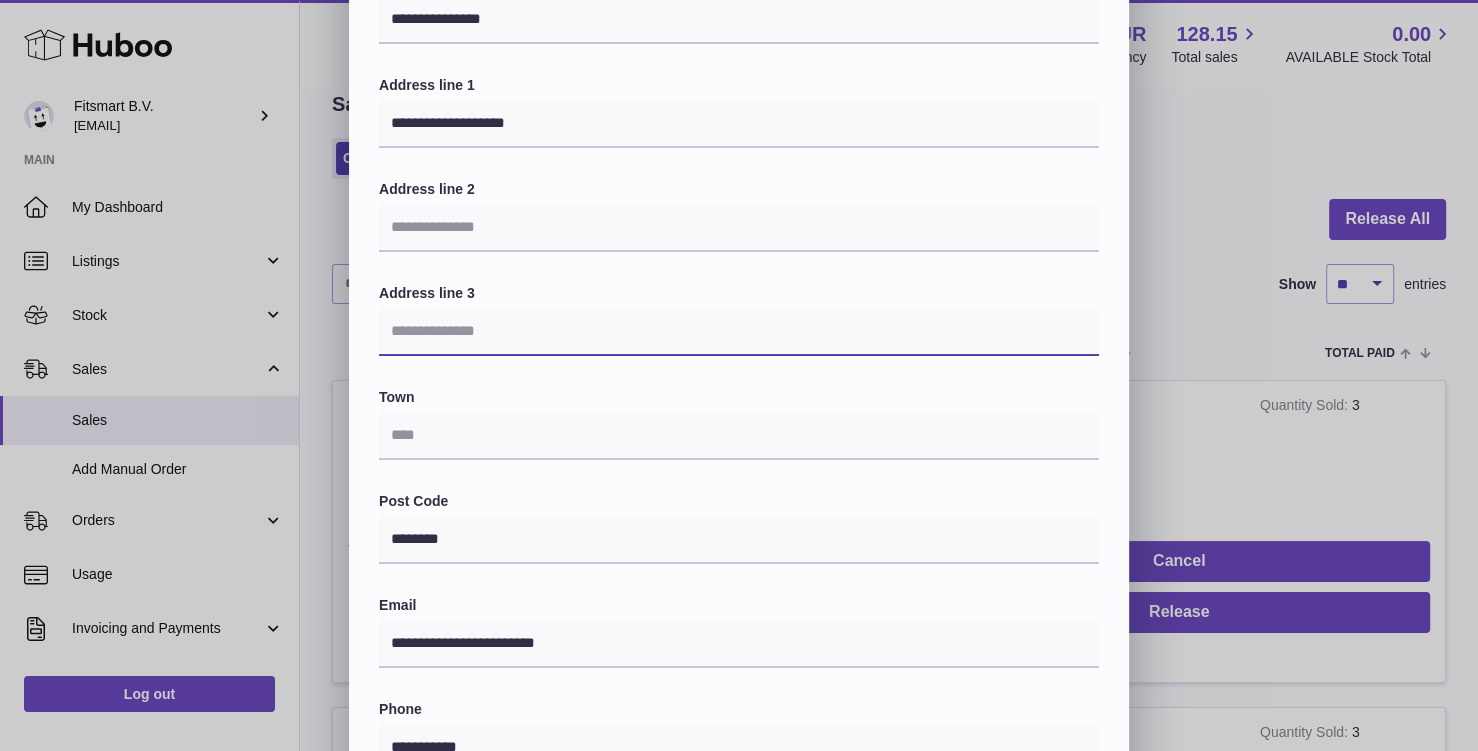 type 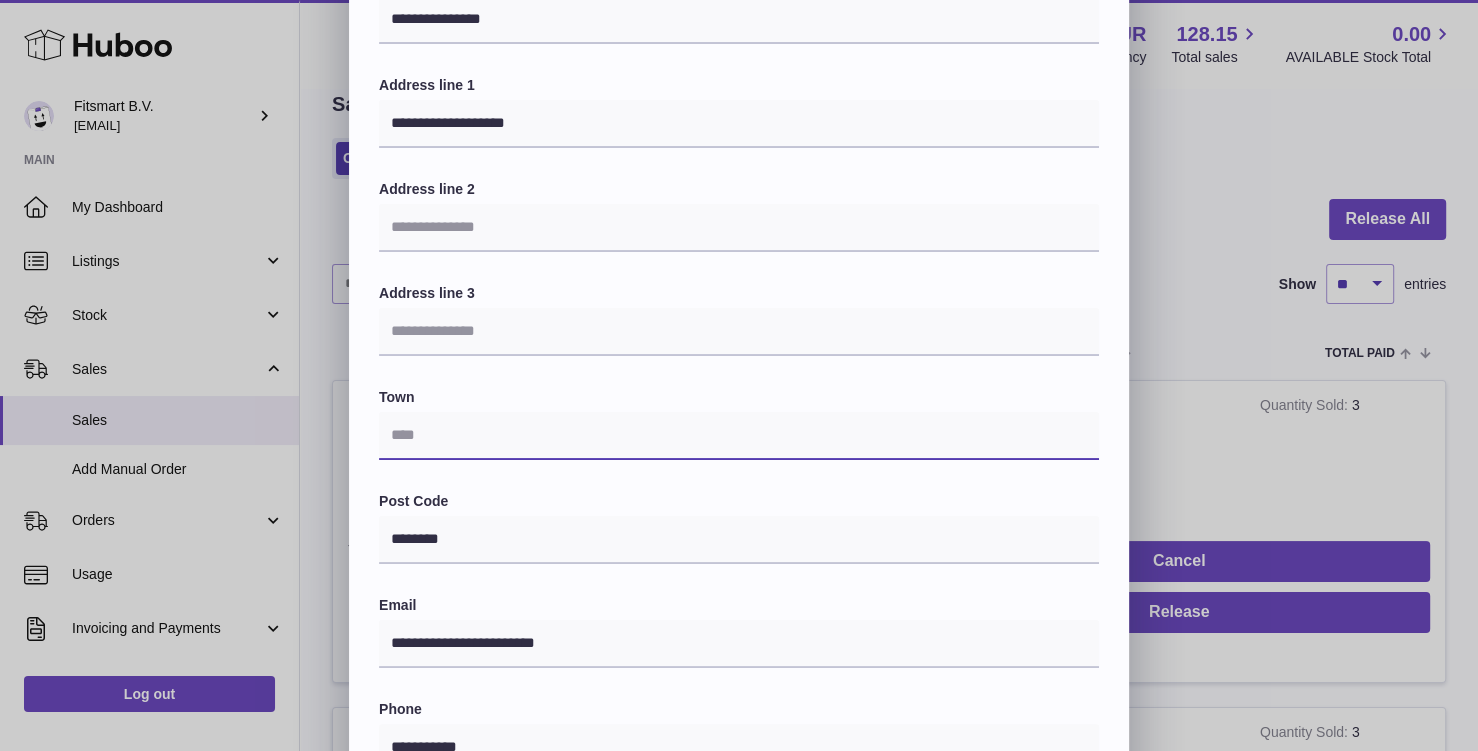 click at bounding box center [739, 436] 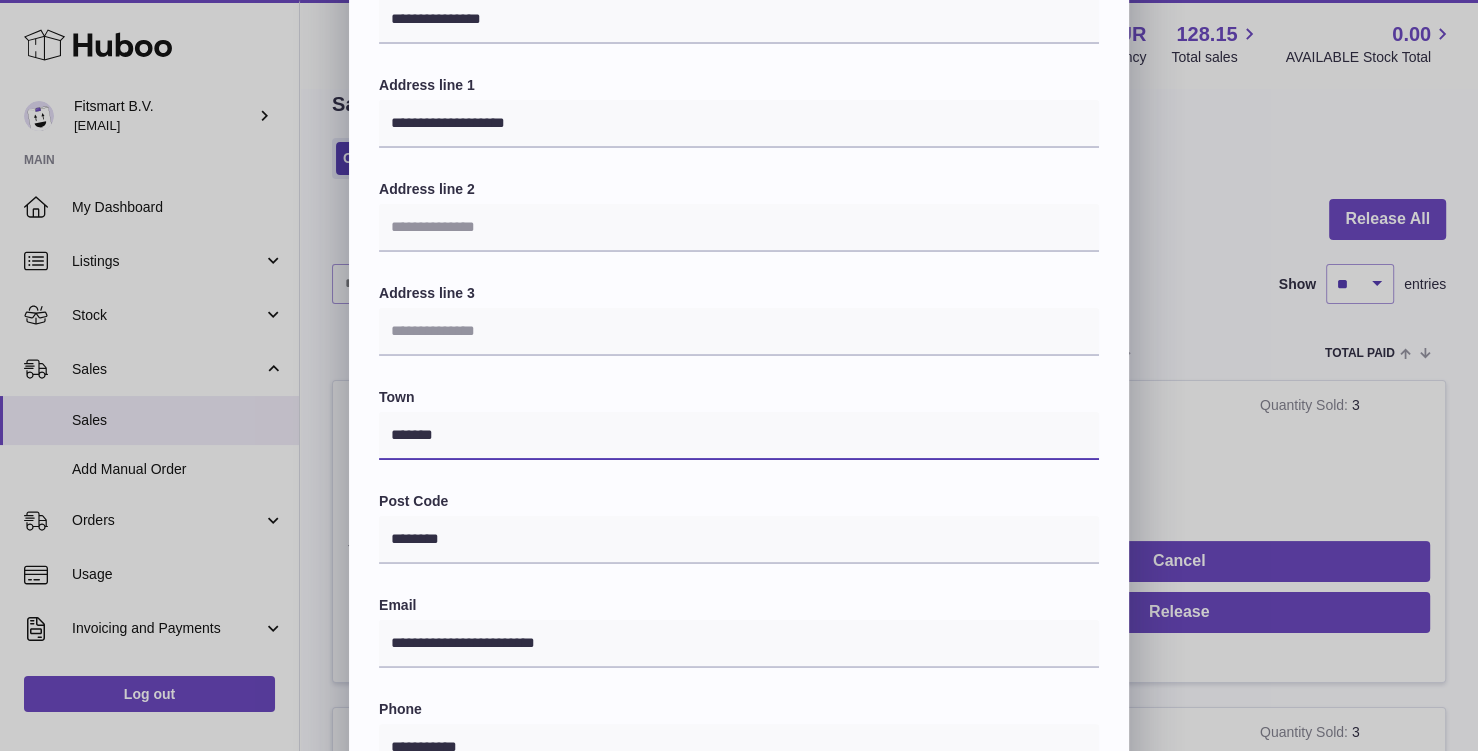 type on "*******" 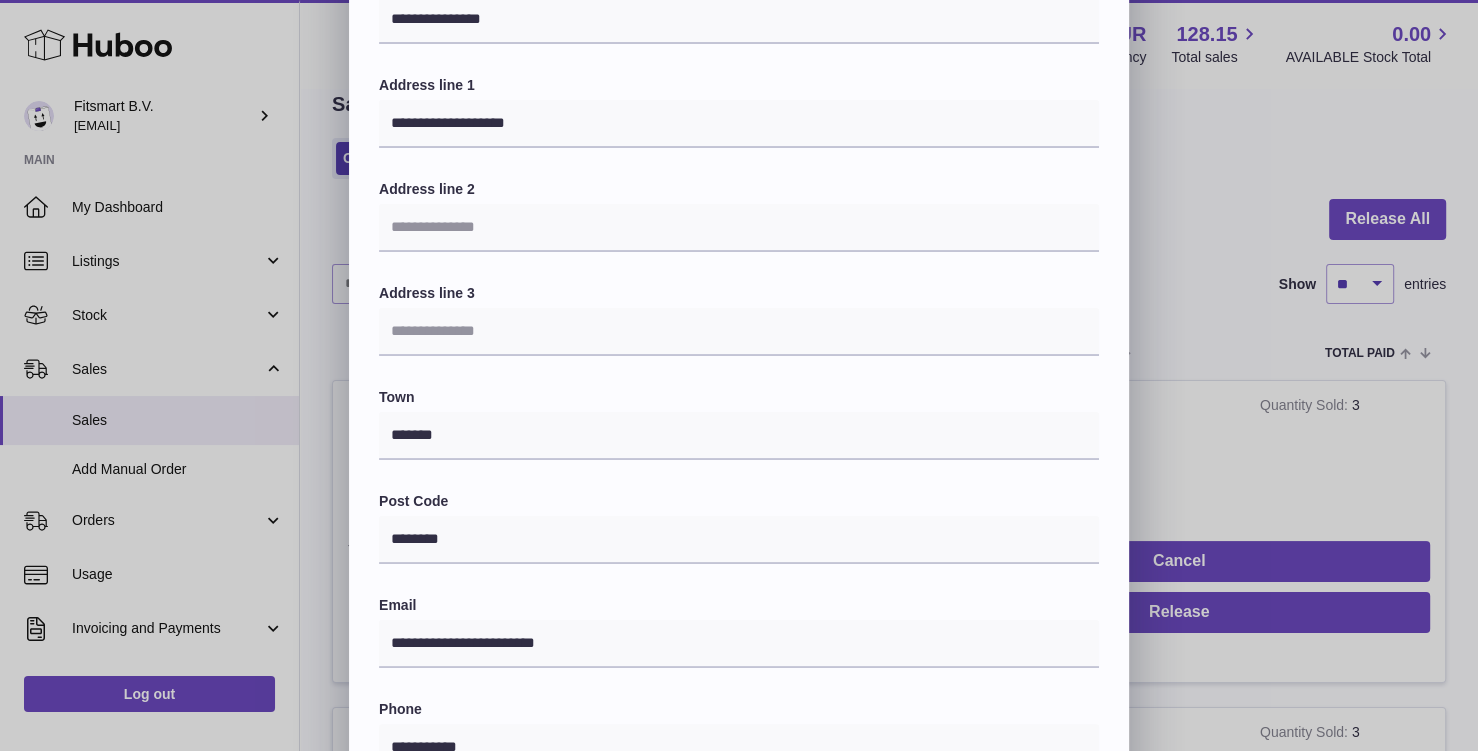 click on "Town" at bounding box center [739, 397] 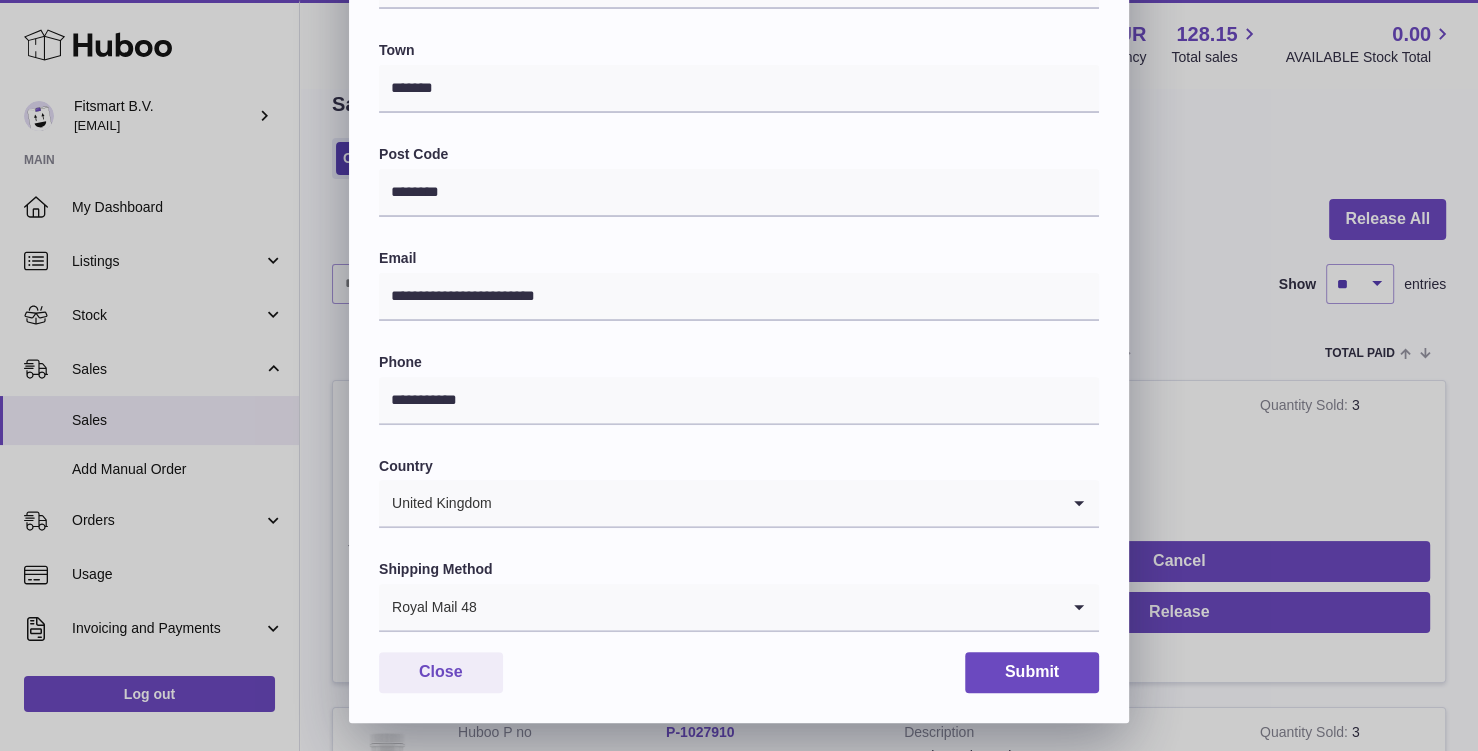 scroll, scrollTop: 508, scrollLeft: 0, axis: vertical 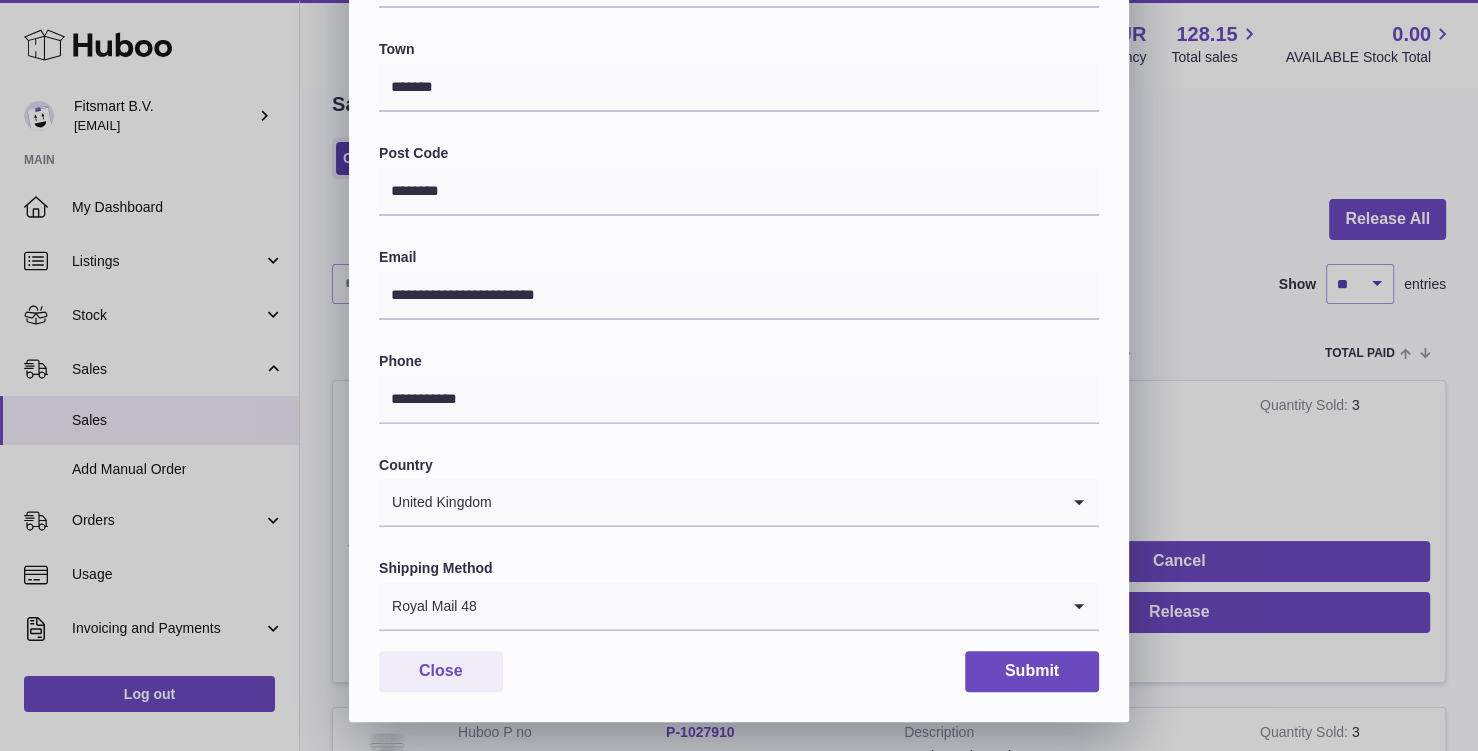 click at bounding box center (768, 606) 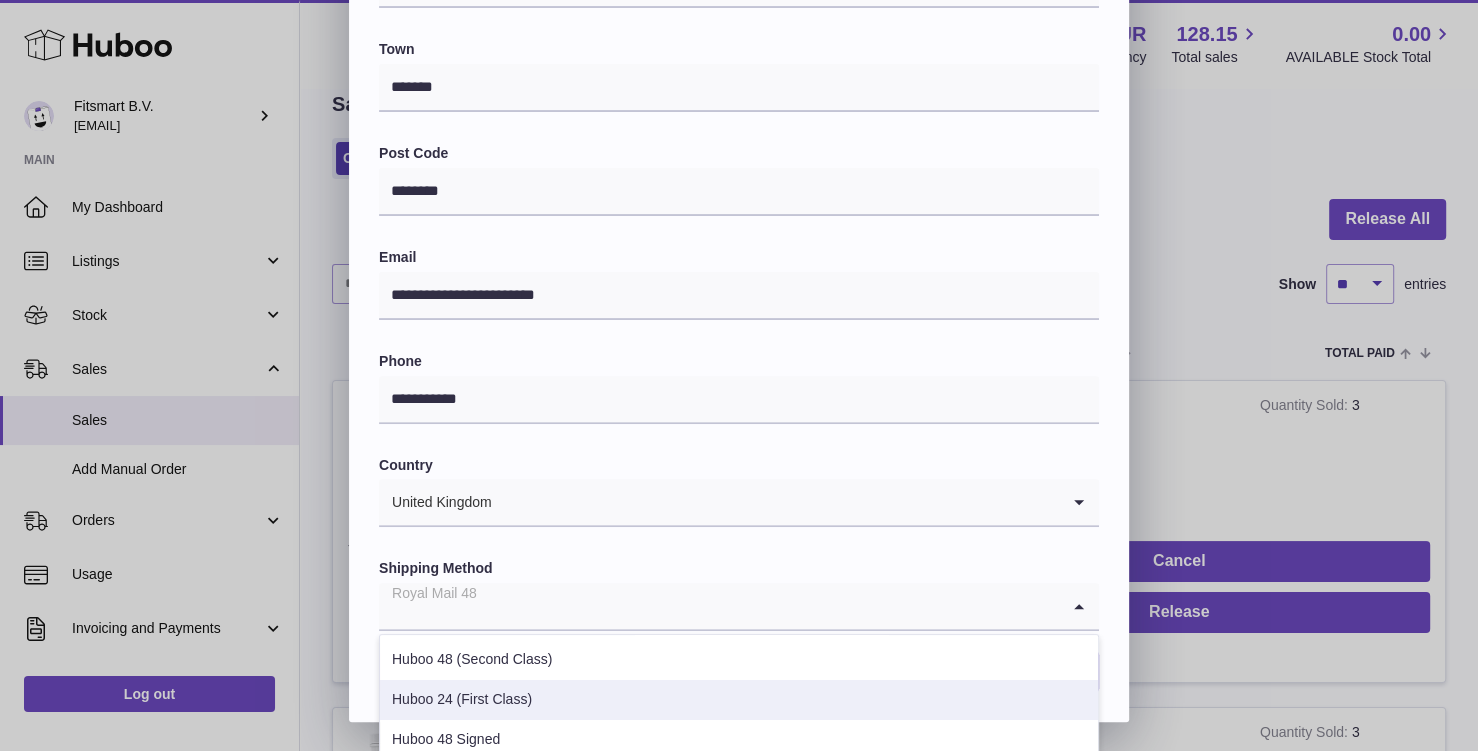 scroll, scrollTop: 101, scrollLeft: 0, axis: vertical 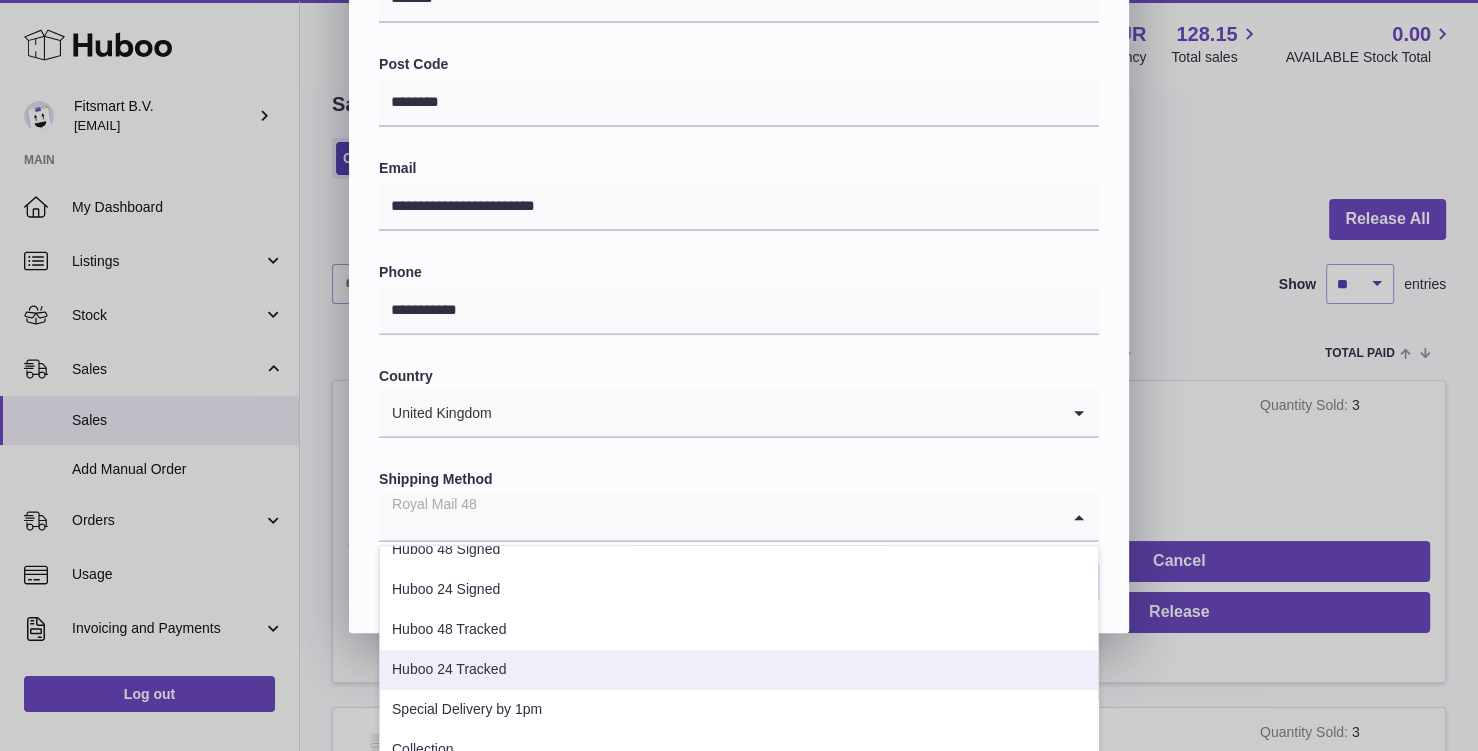 click on "Huboo 24 Tracked" at bounding box center (739, 670) 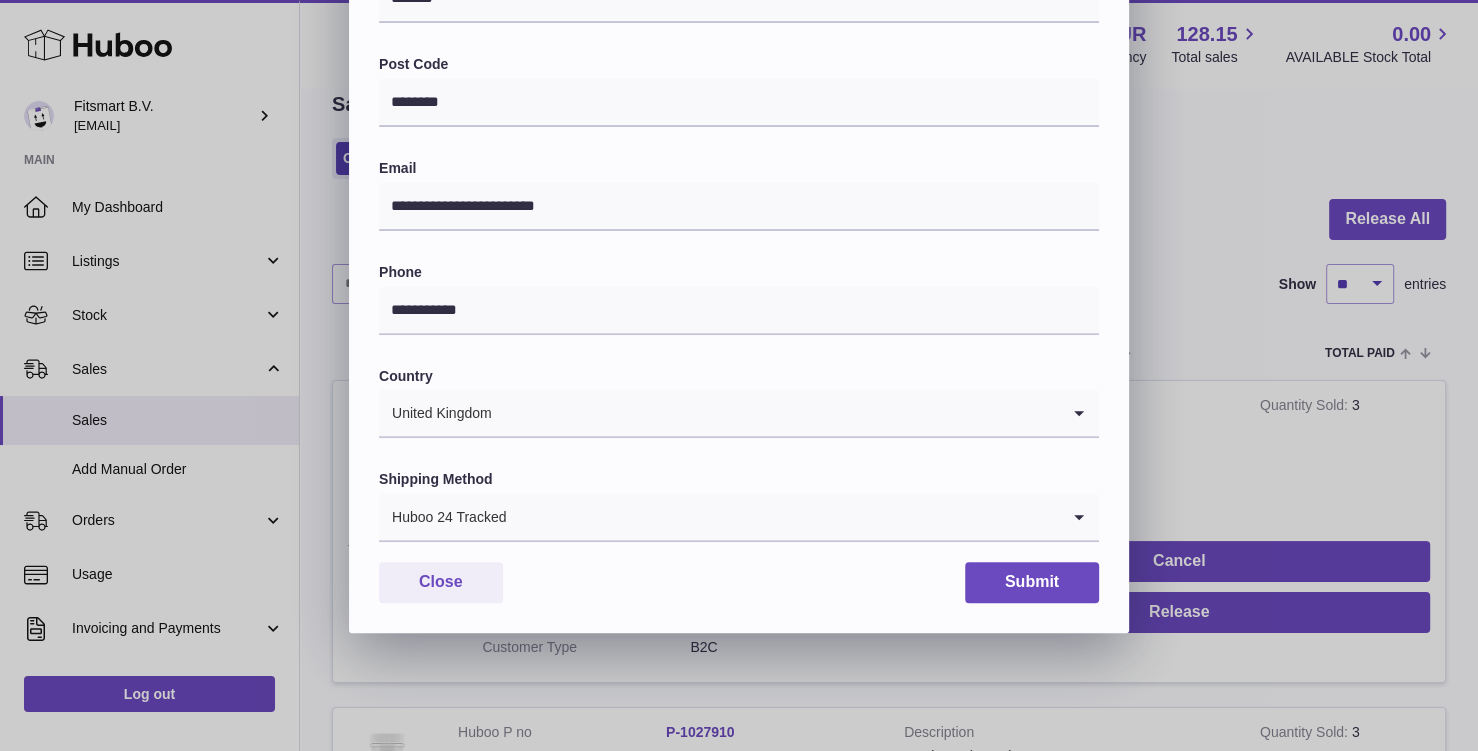 scroll, scrollTop: 508, scrollLeft: 0, axis: vertical 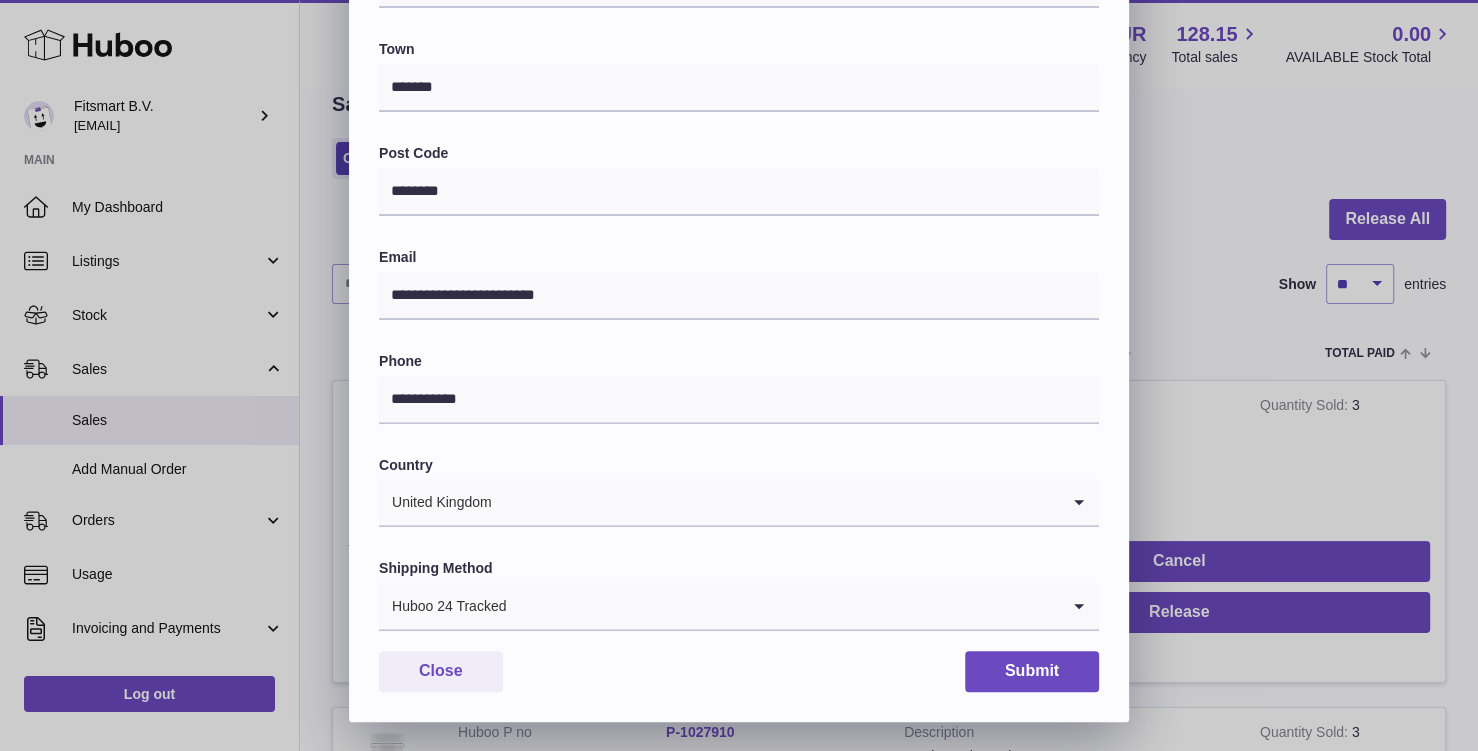 click on "**********" at bounding box center [739, 173] 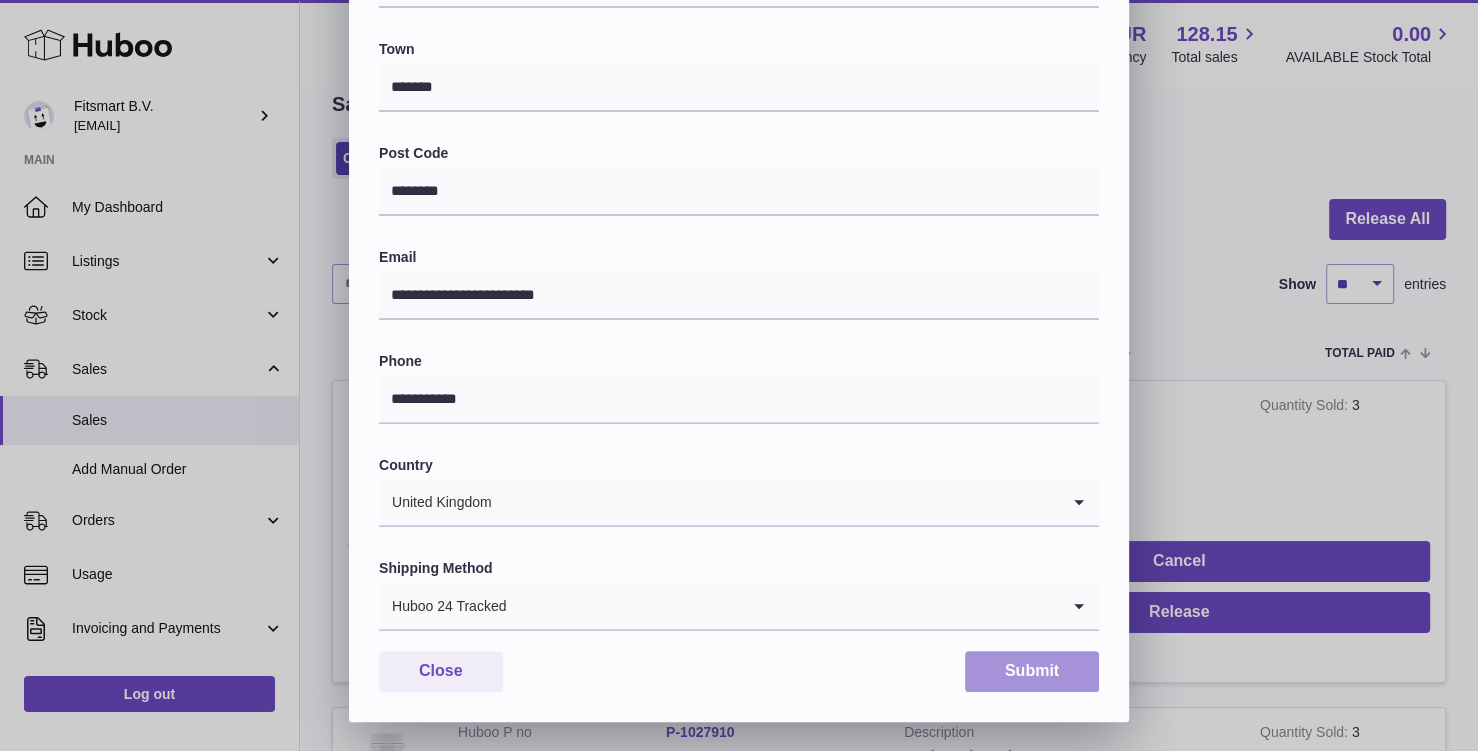click on "Submit" at bounding box center [1032, 671] 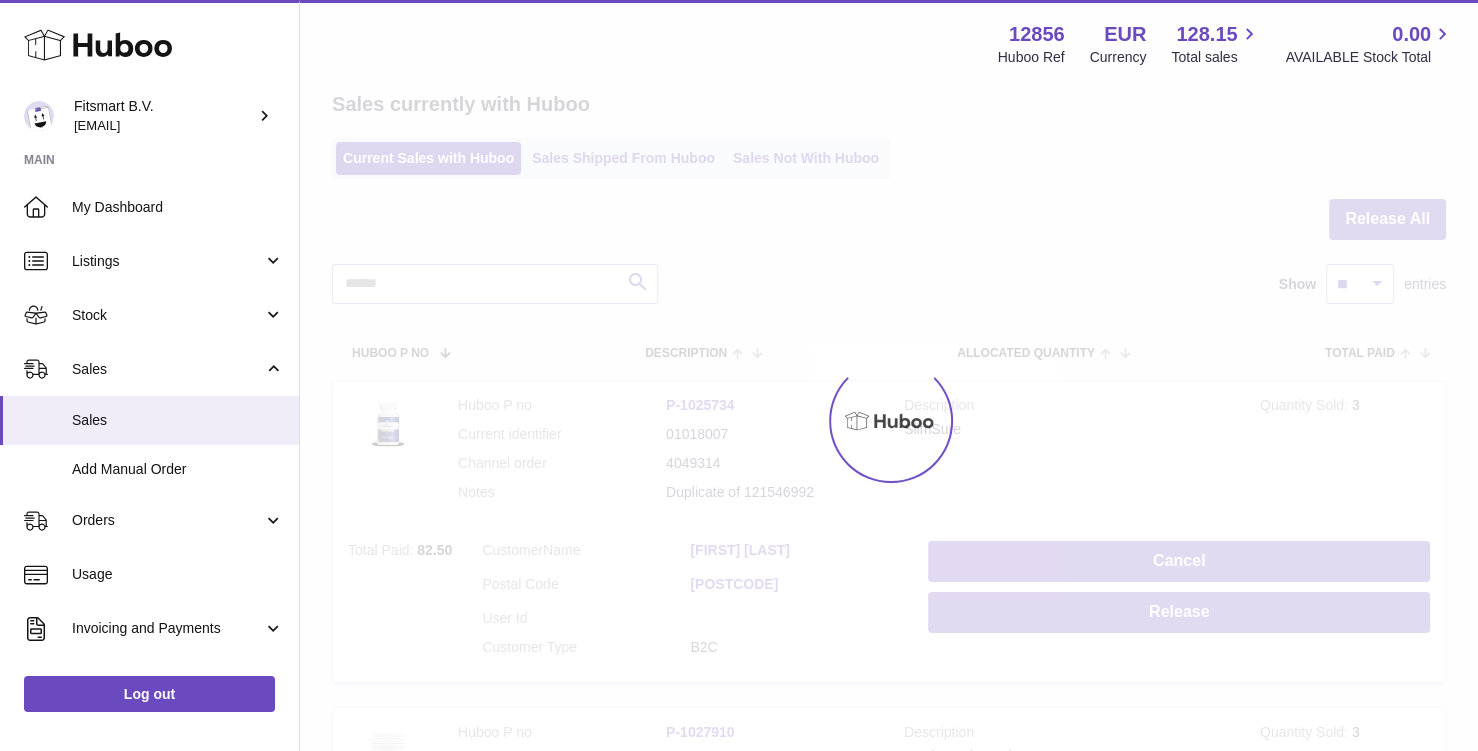 scroll, scrollTop: 0, scrollLeft: 0, axis: both 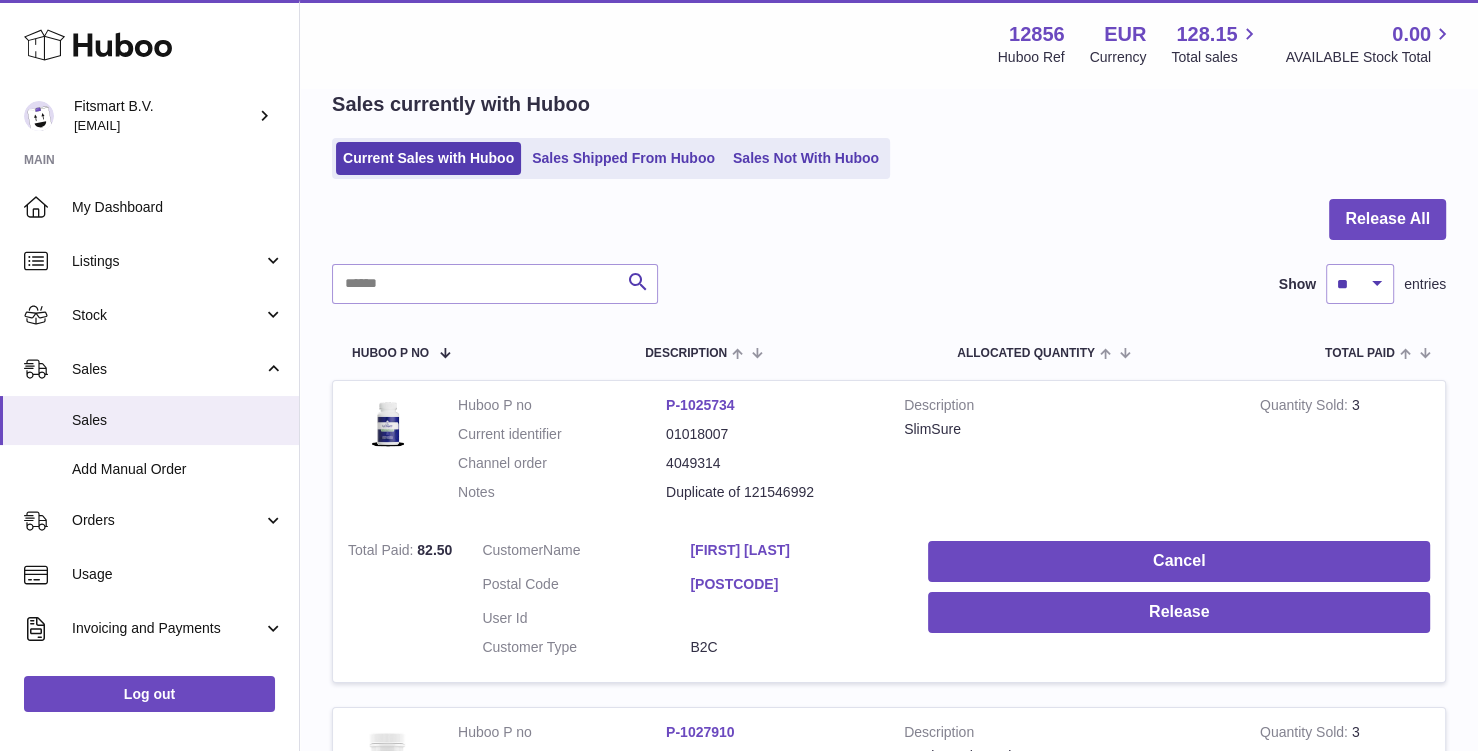 click on "[FIRST] [LAST]" at bounding box center (794, 550) 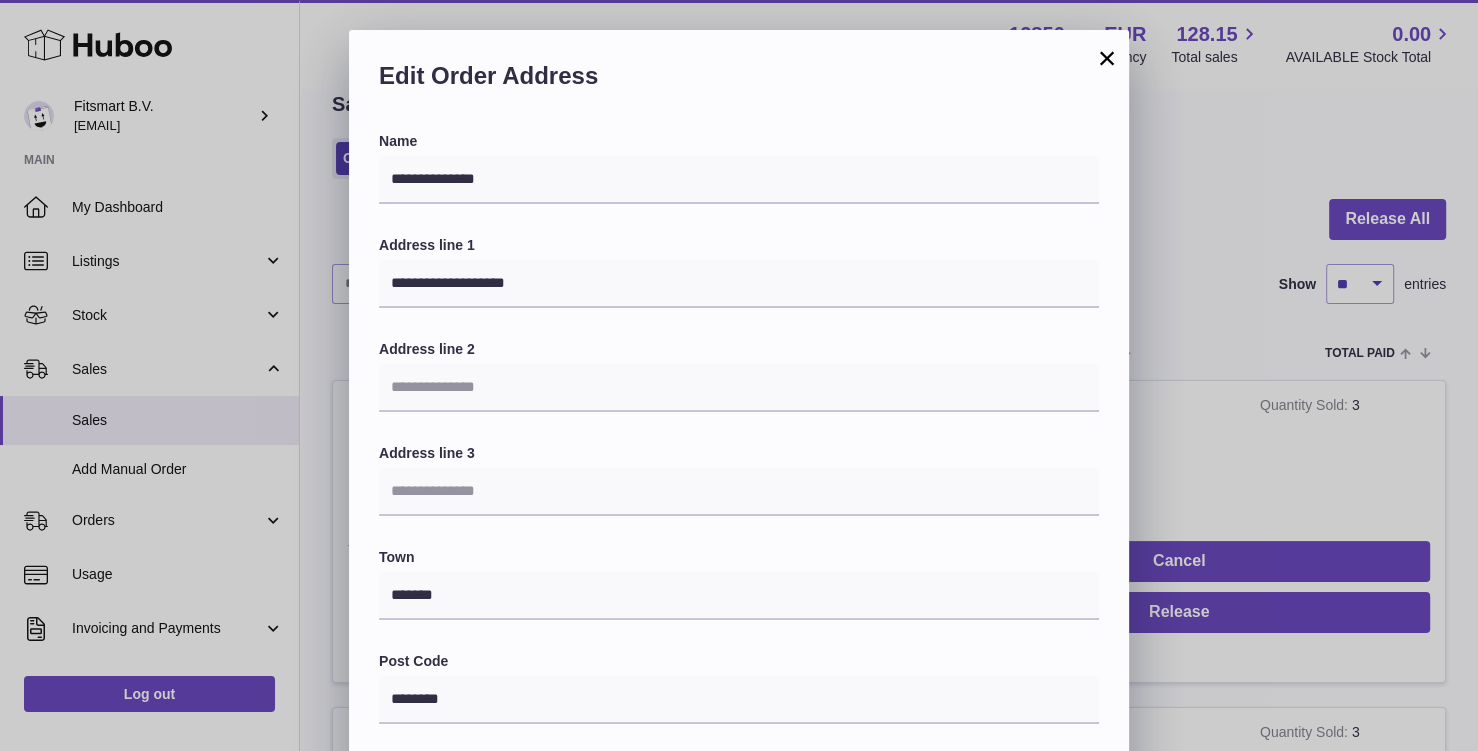 click on "**********" at bounding box center [739, 630] 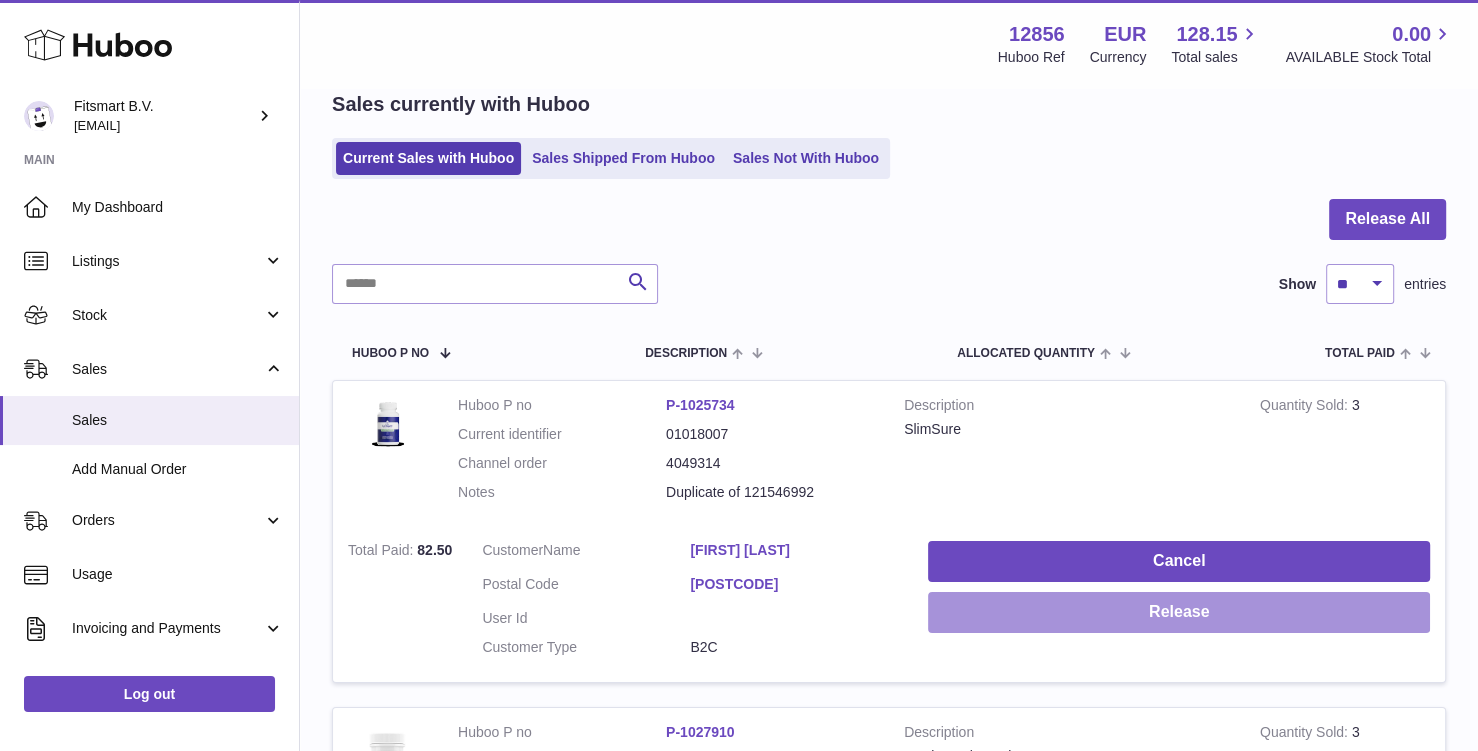 click on "Release" at bounding box center (1179, 612) 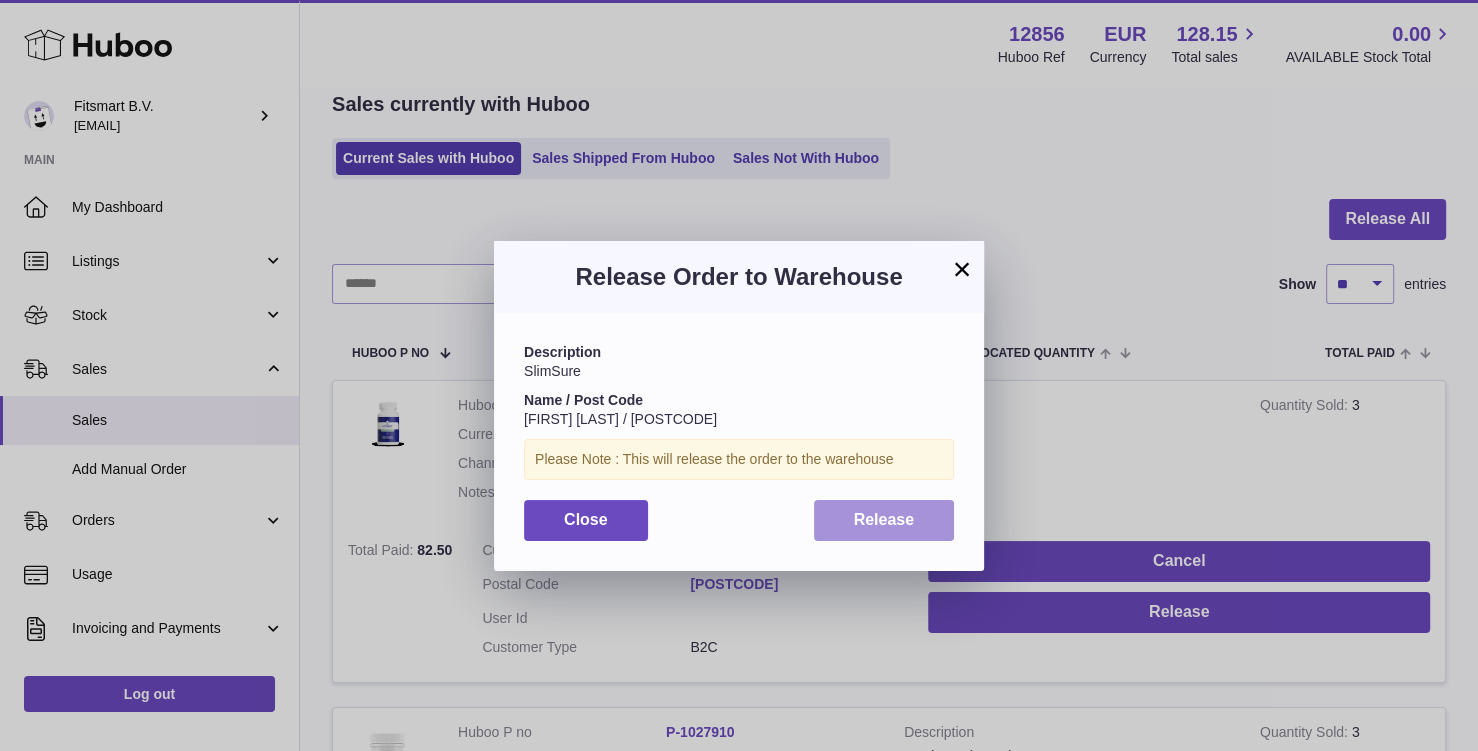 click on "Release" at bounding box center [884, 520] 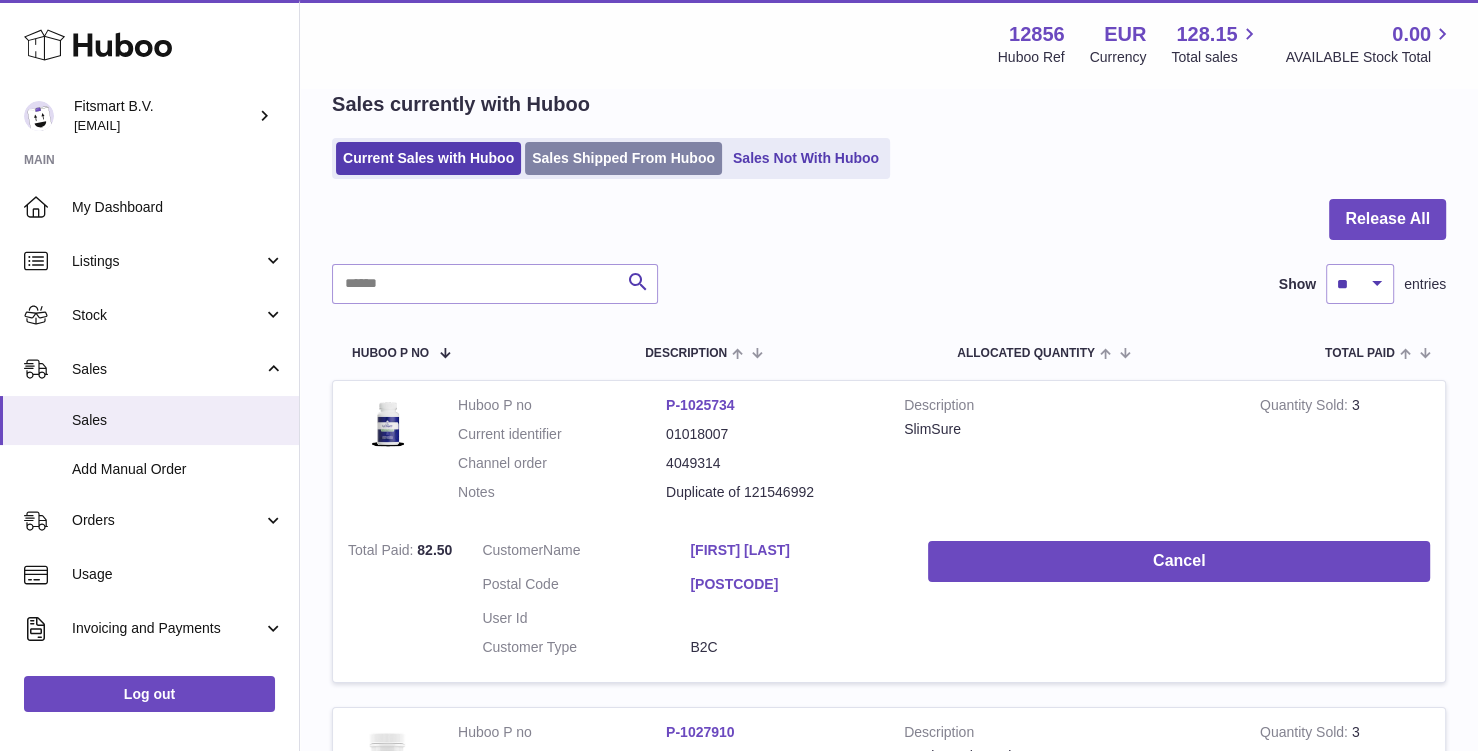 click on "Sales Shipped From Huboo" at bounding box center [623, 158] 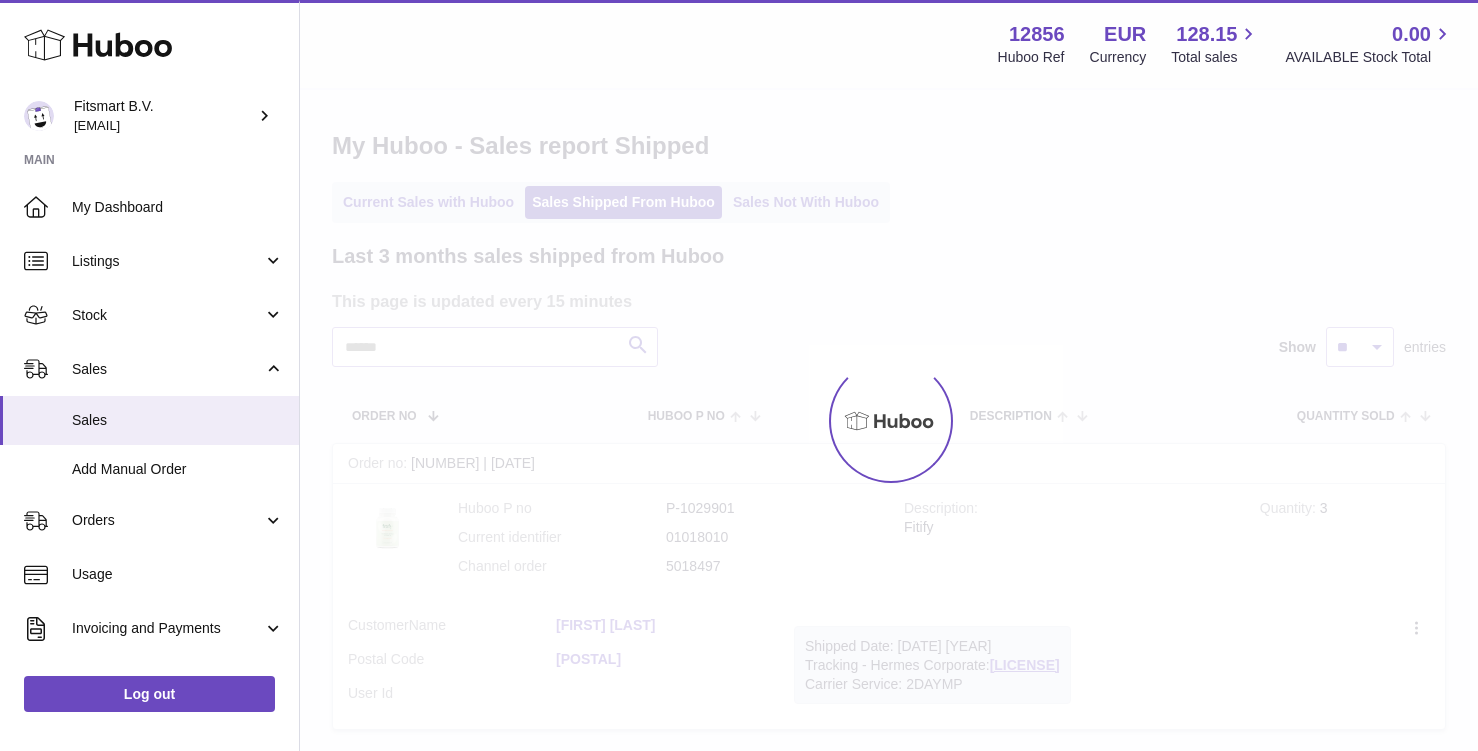 scroll, scrollTop: 0, scrollLeft: 0, axis: both 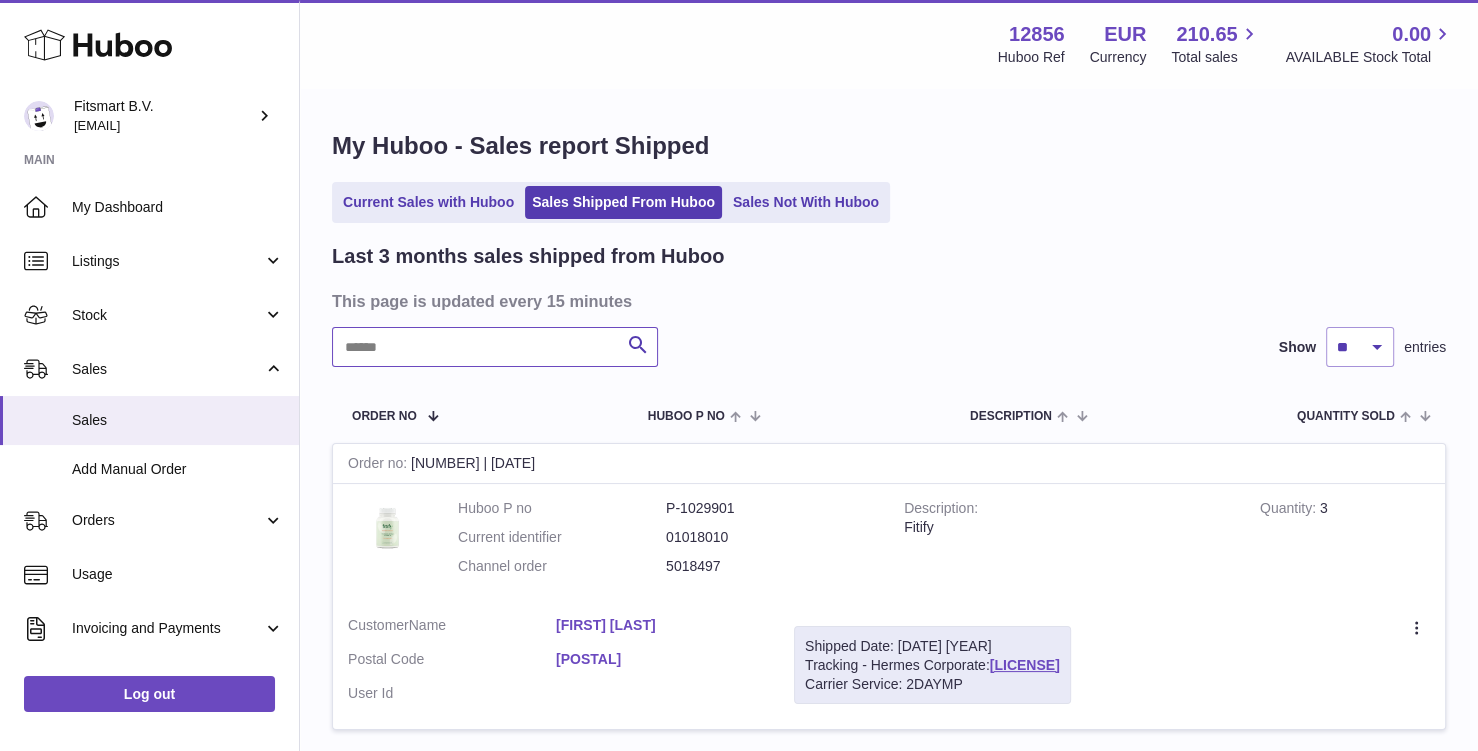 click at bounding box center (495, 347) 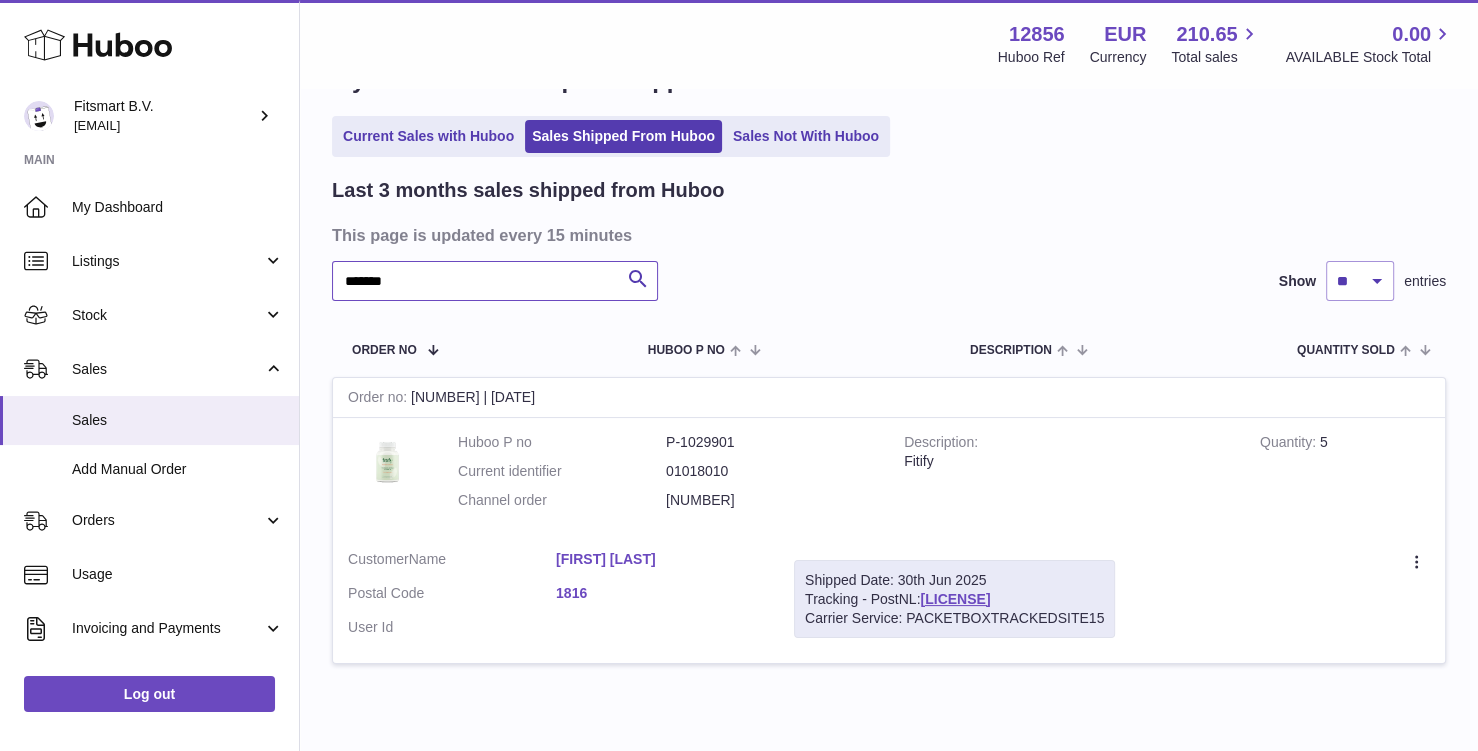 scroll, scrollTop: 80, scrollLeft: 0, axis: vertical 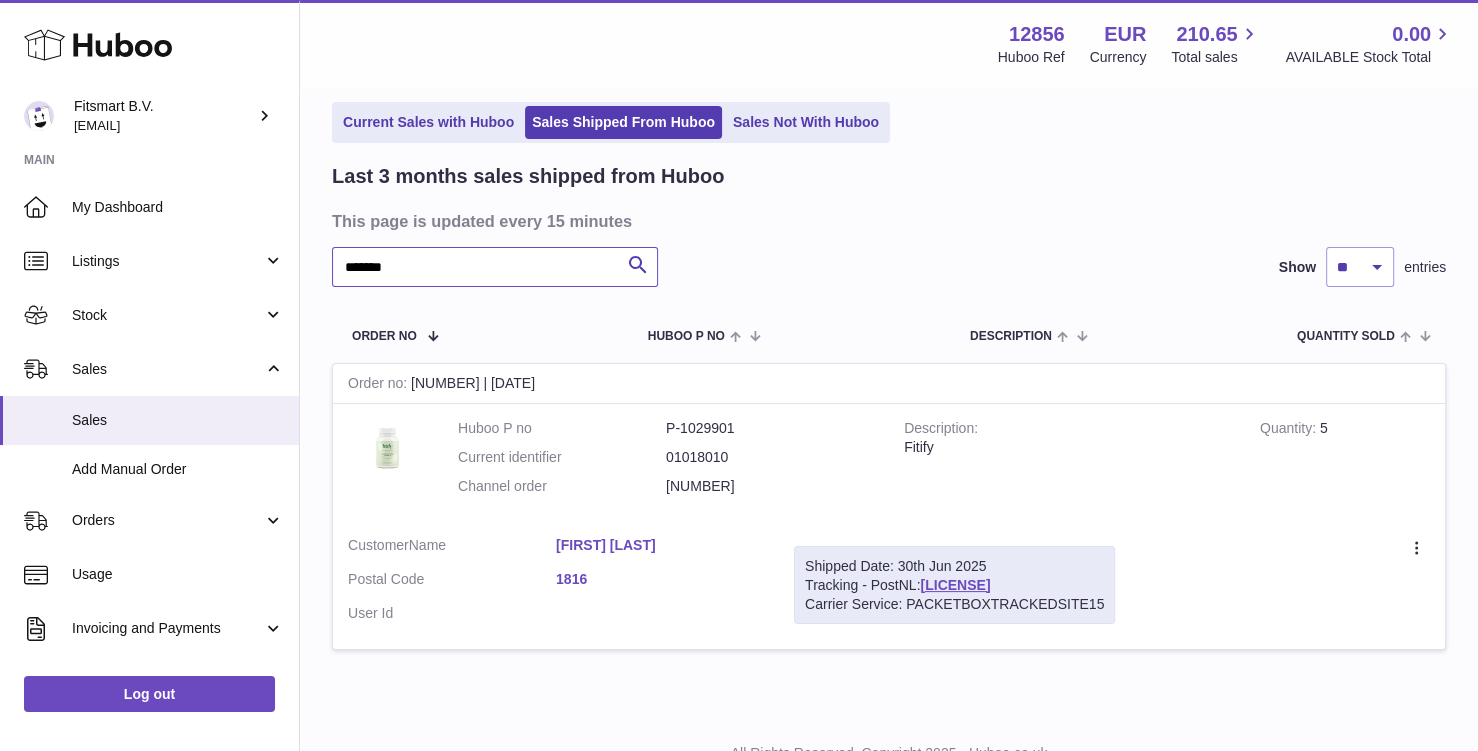 type on "*******" 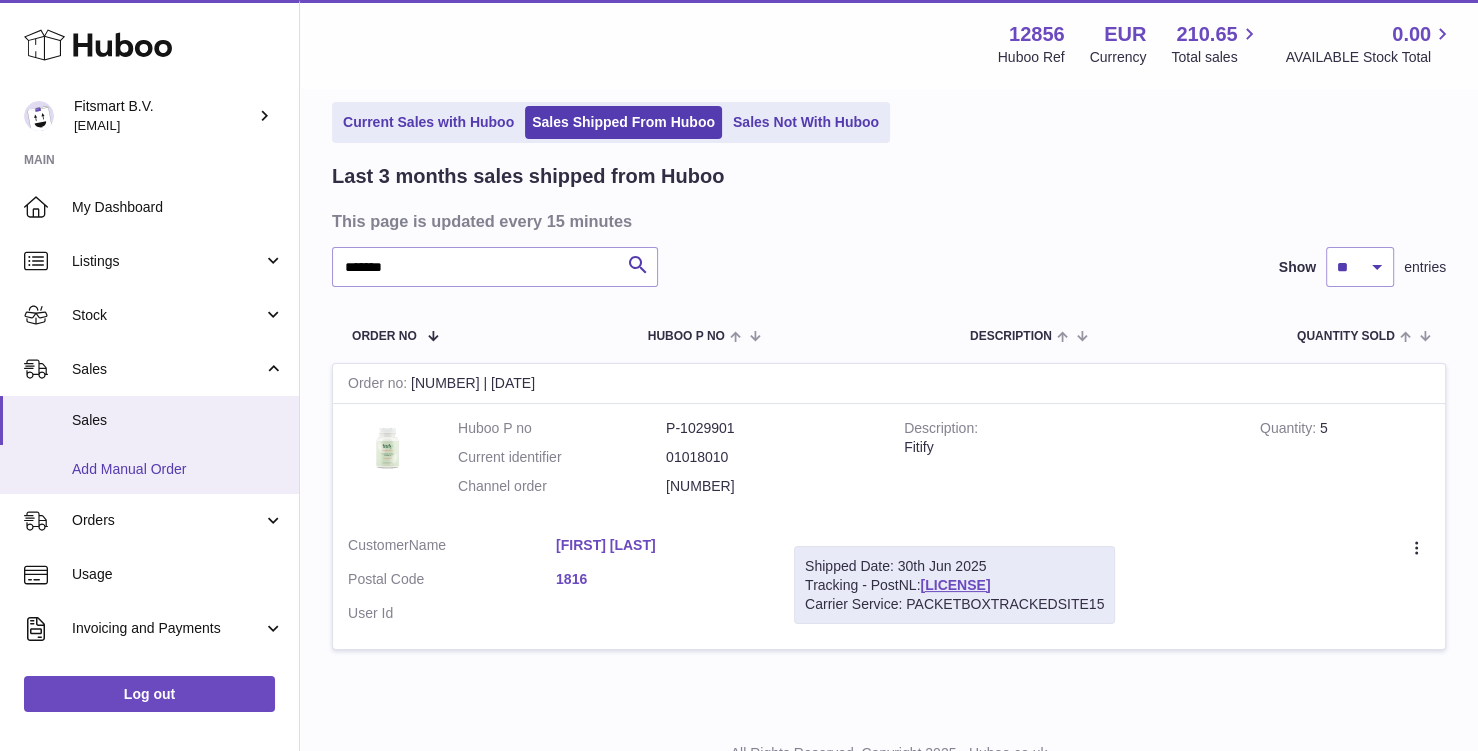 click on "Add Manual Order" at bounding box center (178, 469) 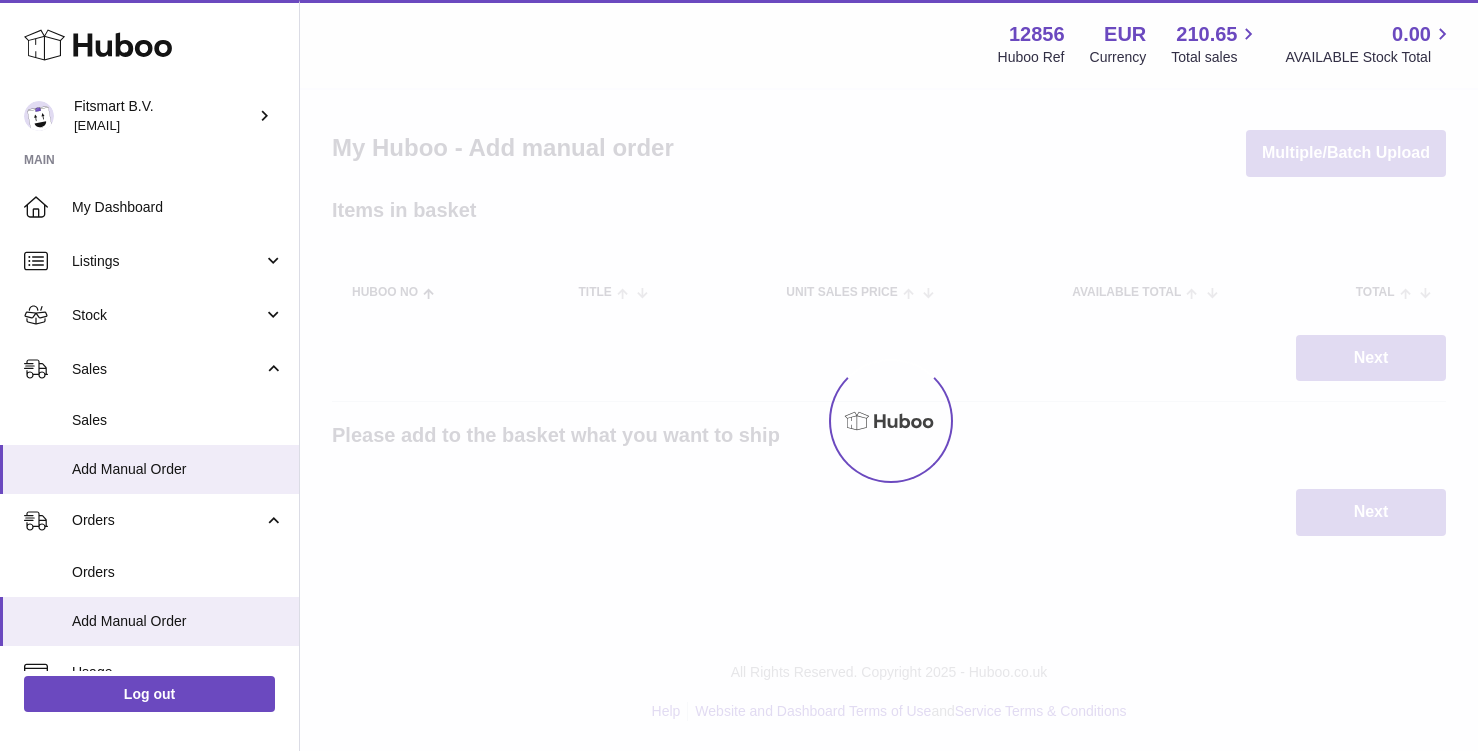 scroll, scrollTop: 0, scrollLeft: 0, axis: both 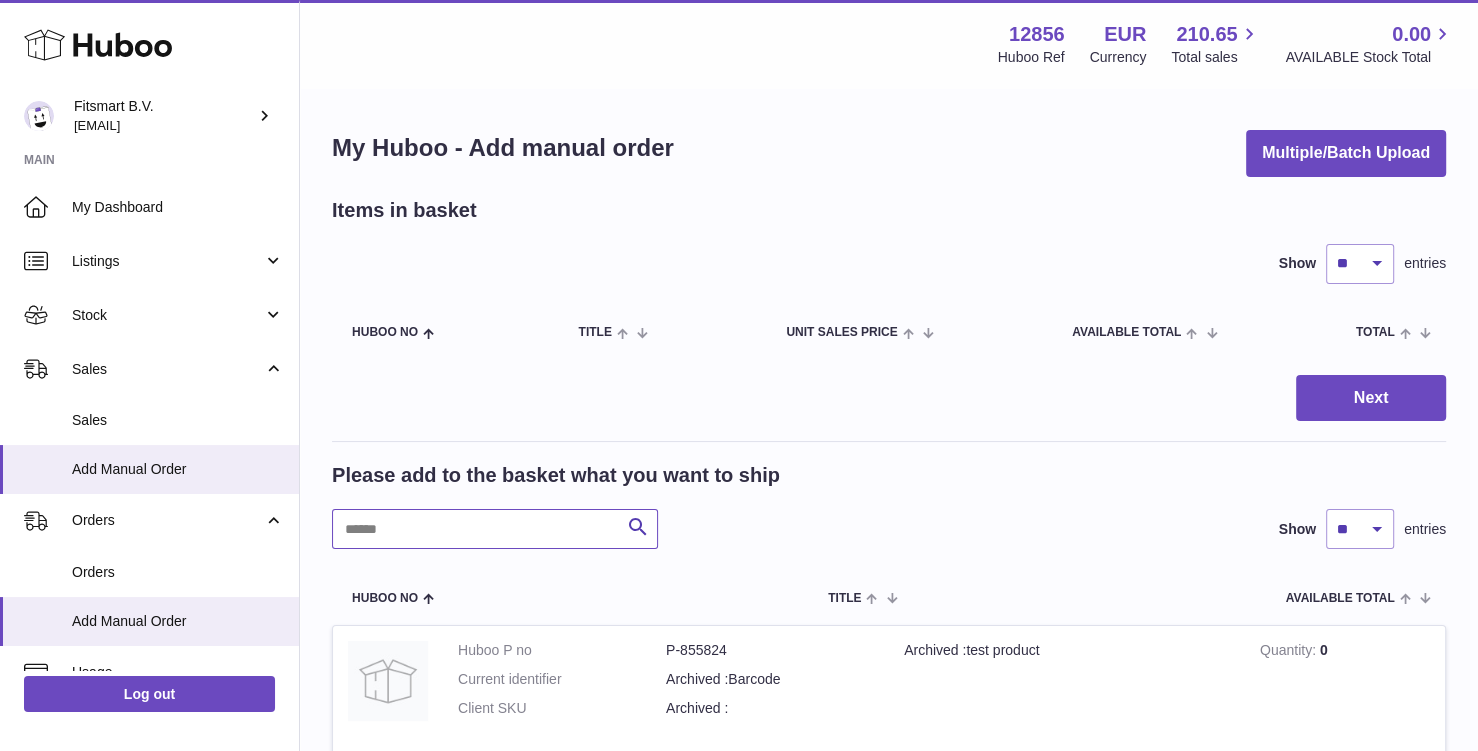 click at bounding box center [495, 529] 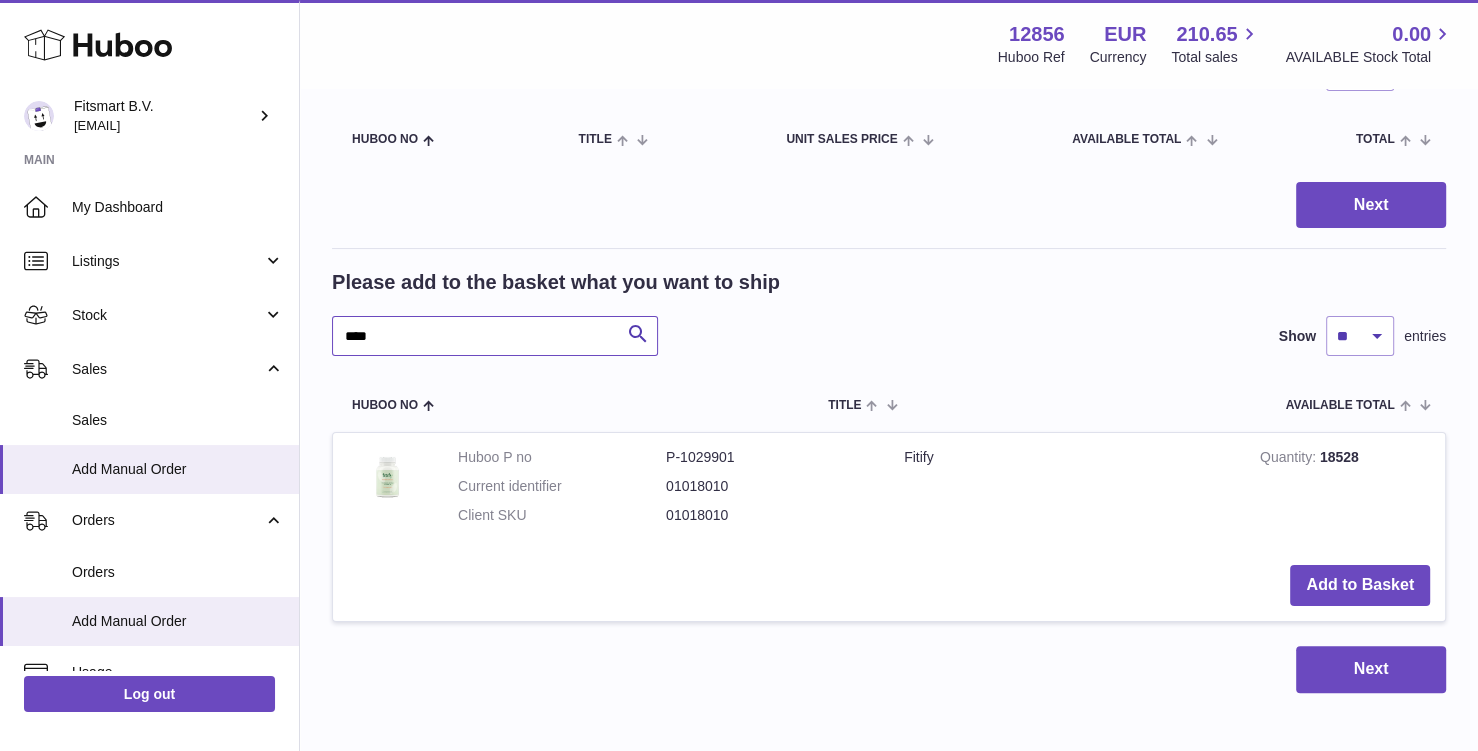 scroll, scrollTop: 197, scrollLeft: 0, axis: vertical 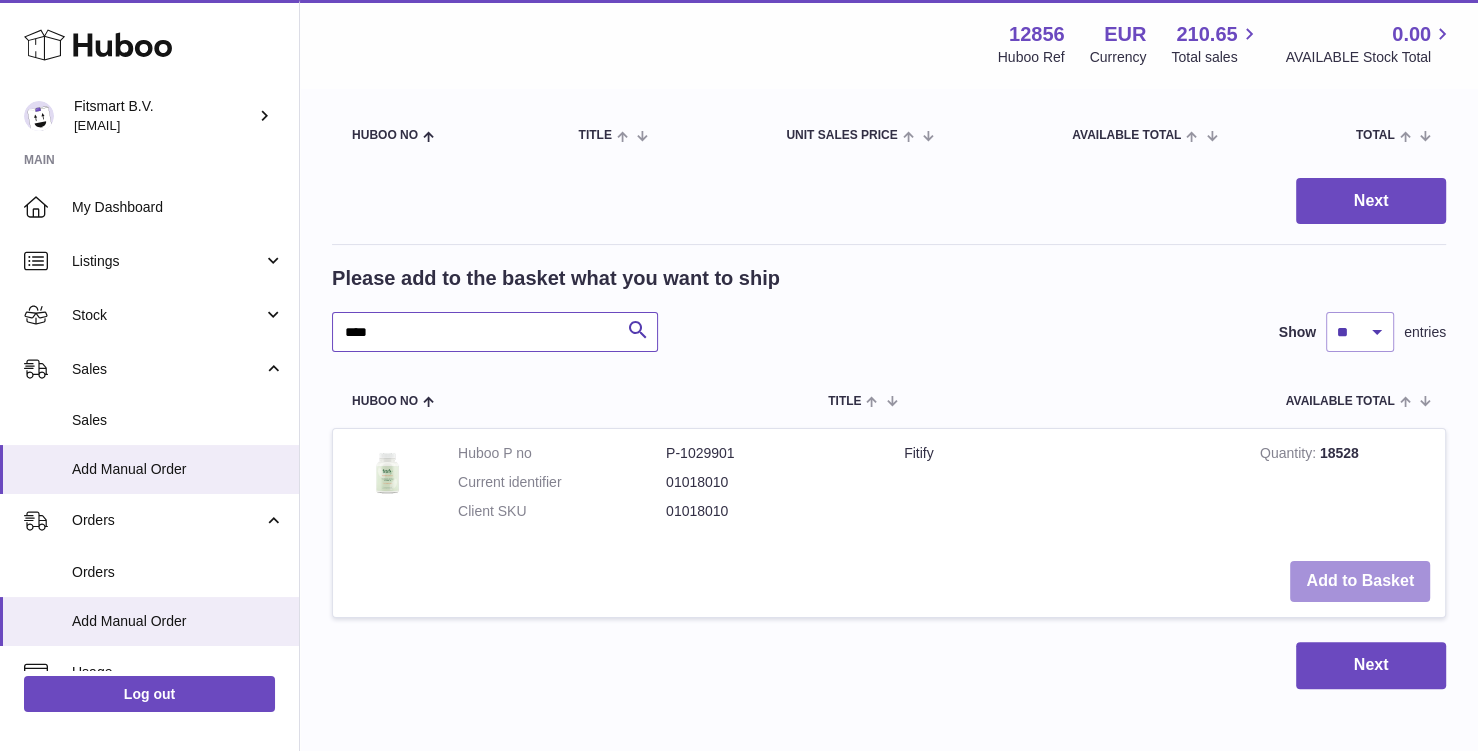 type on "****" 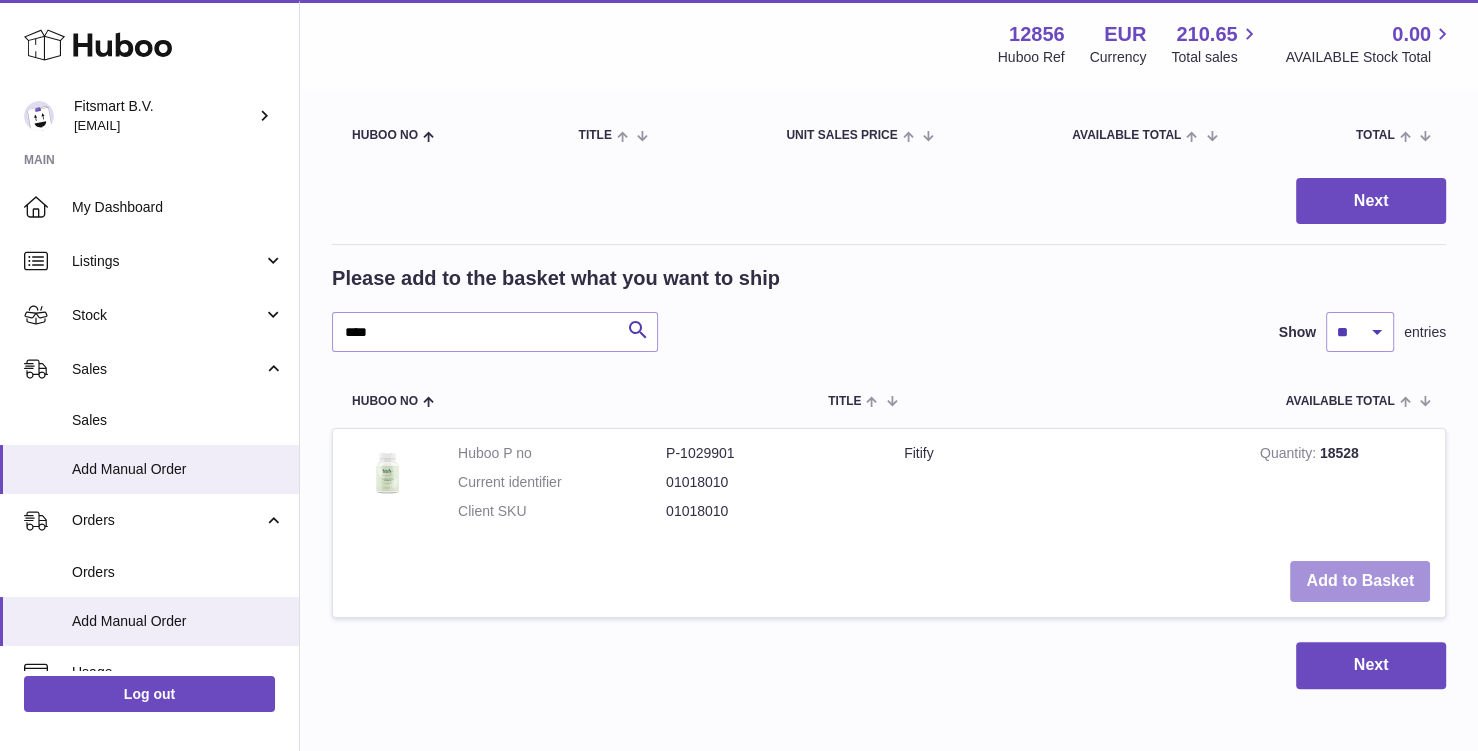 click on "Add to Basket" at bounding box center [1360, 581] 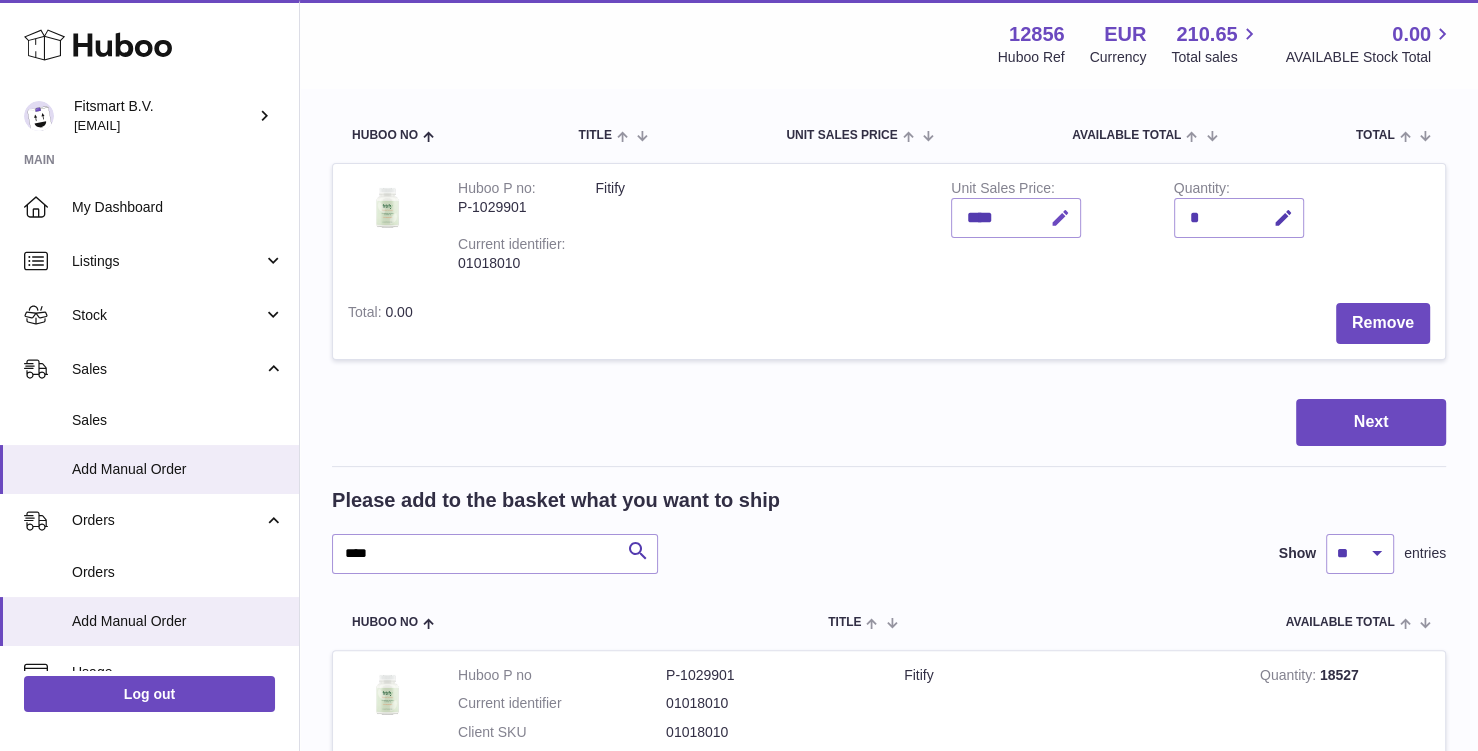 click at bounding box center (1060, 218) 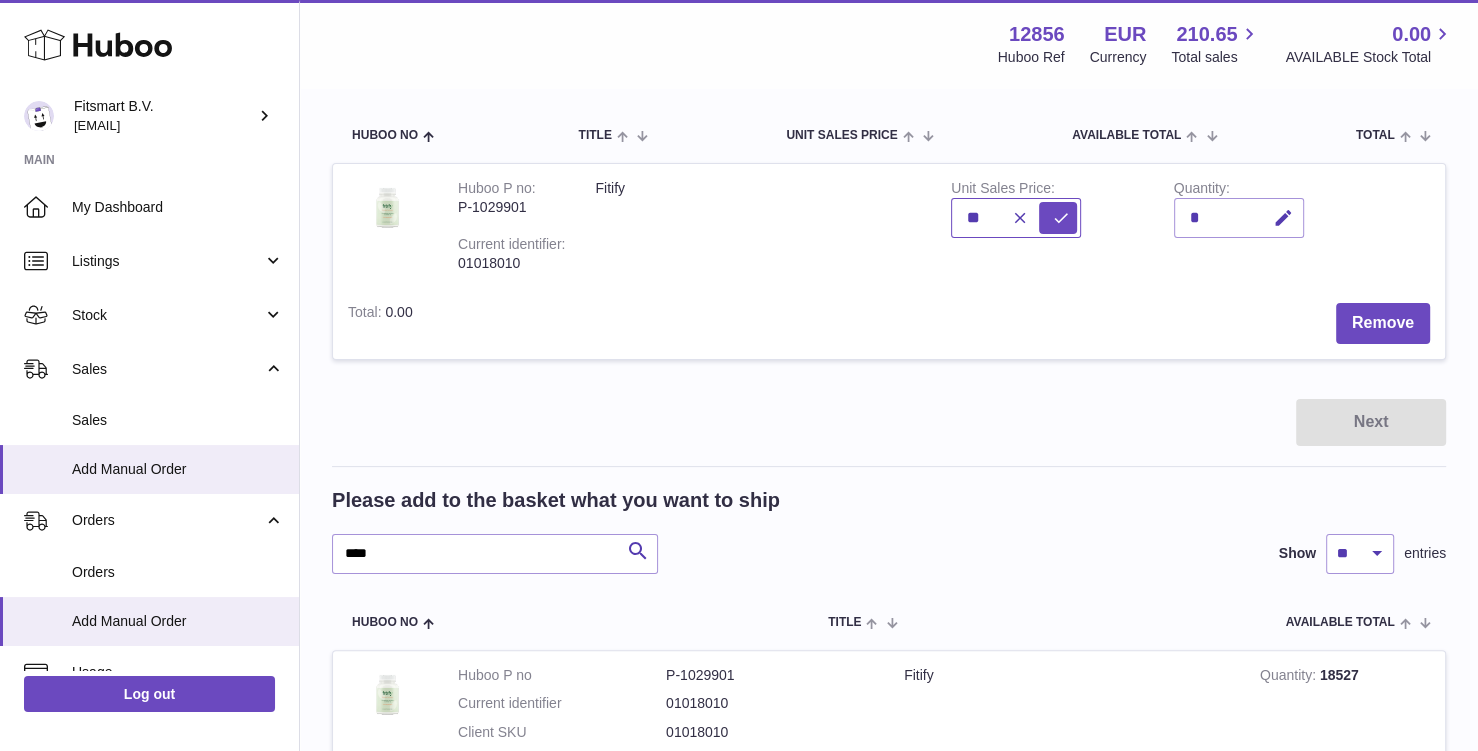 type on "*" 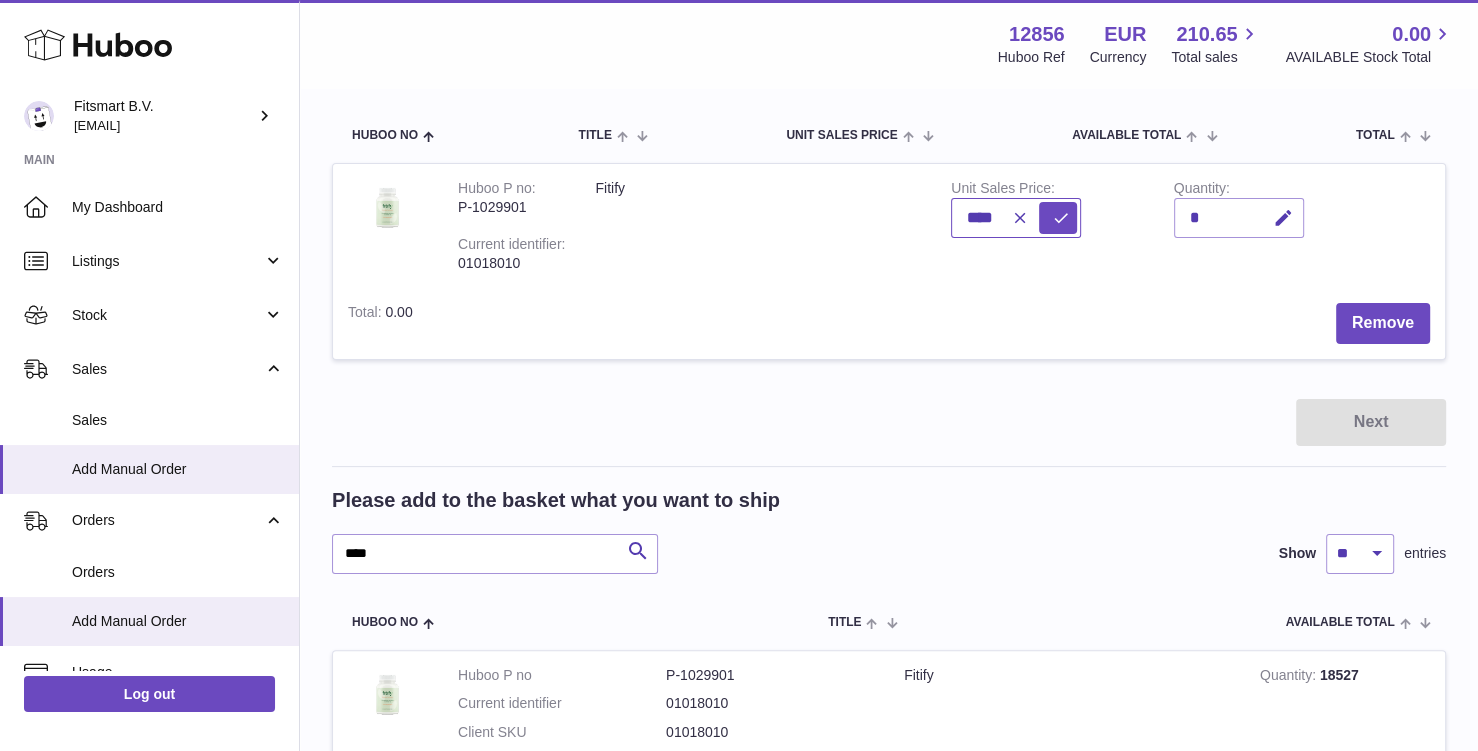 click at bounding box center (1058, 218) 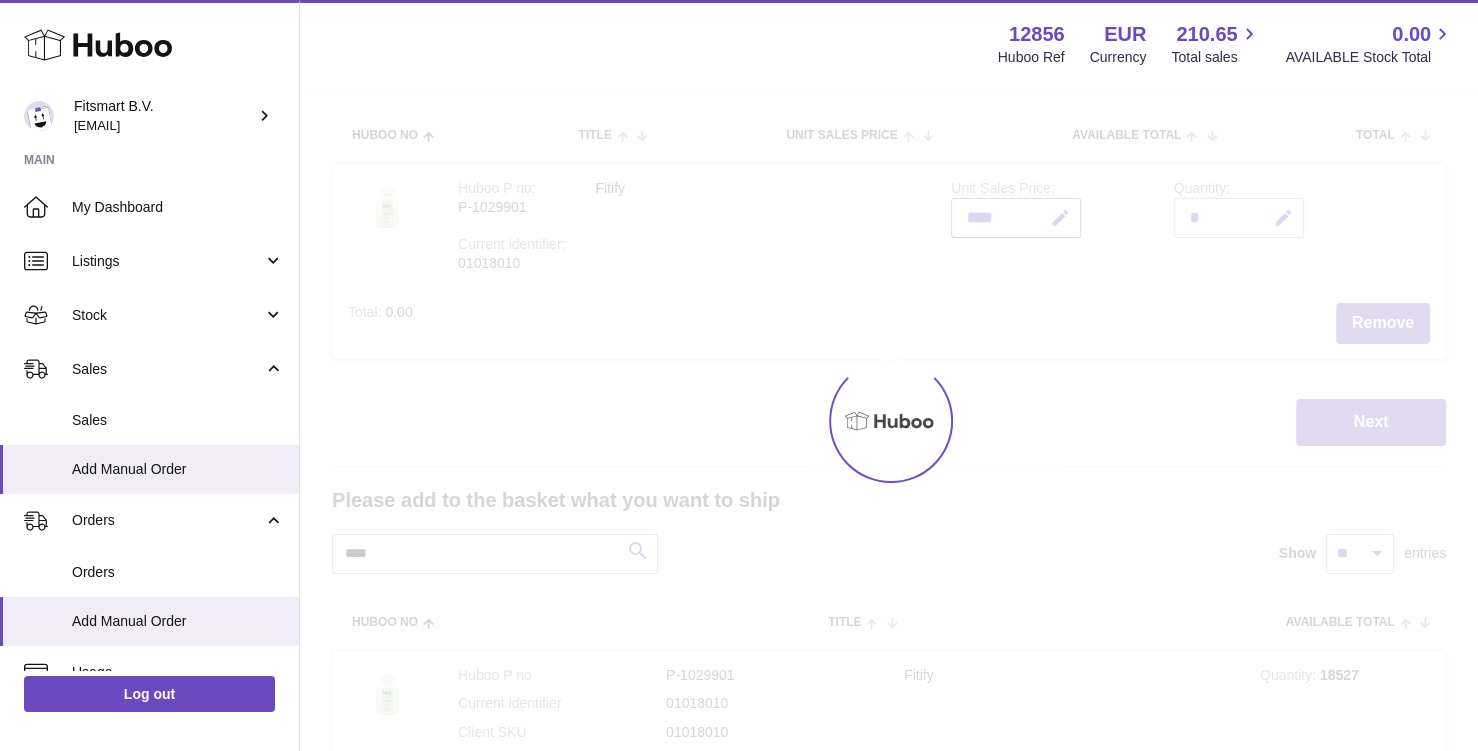 type on "*****" 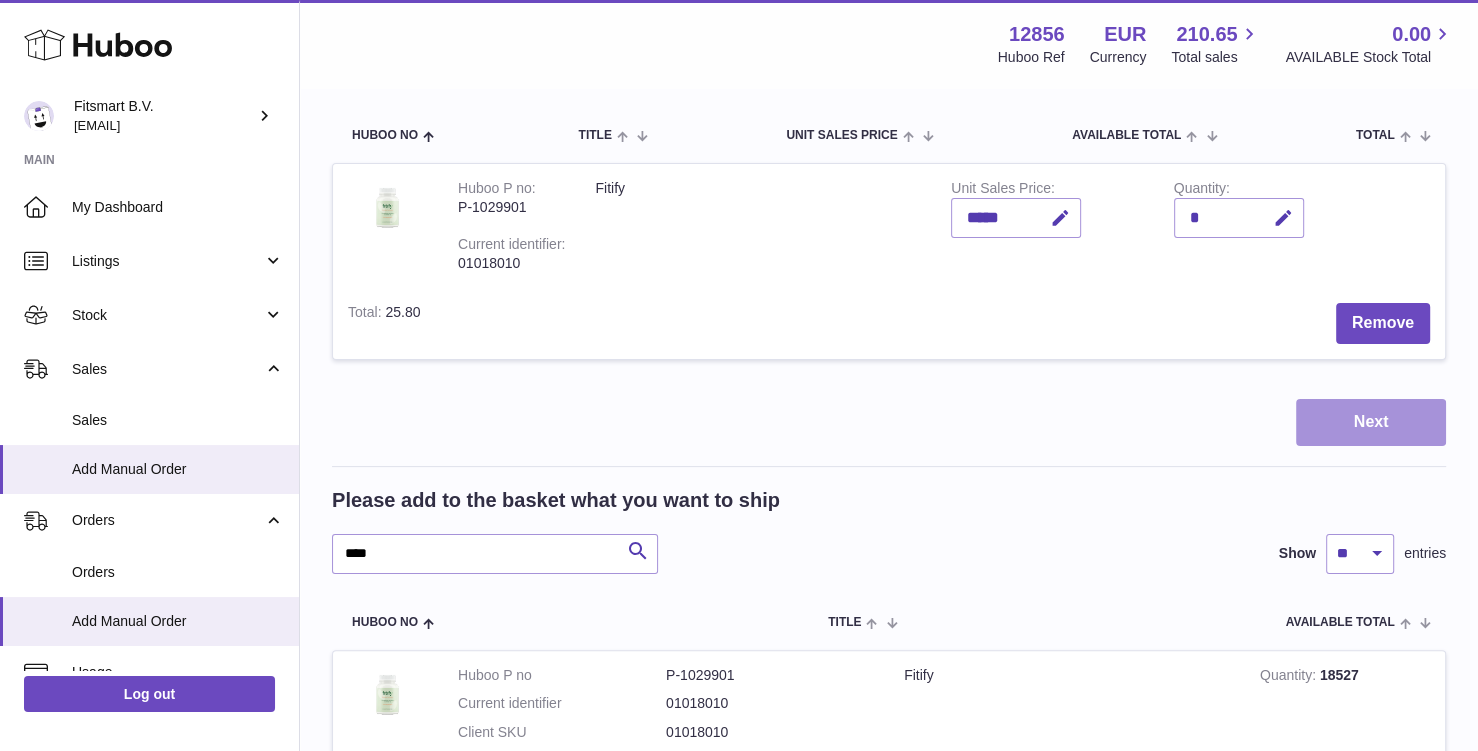 click on "Next" at bounding box center (1371, 422) 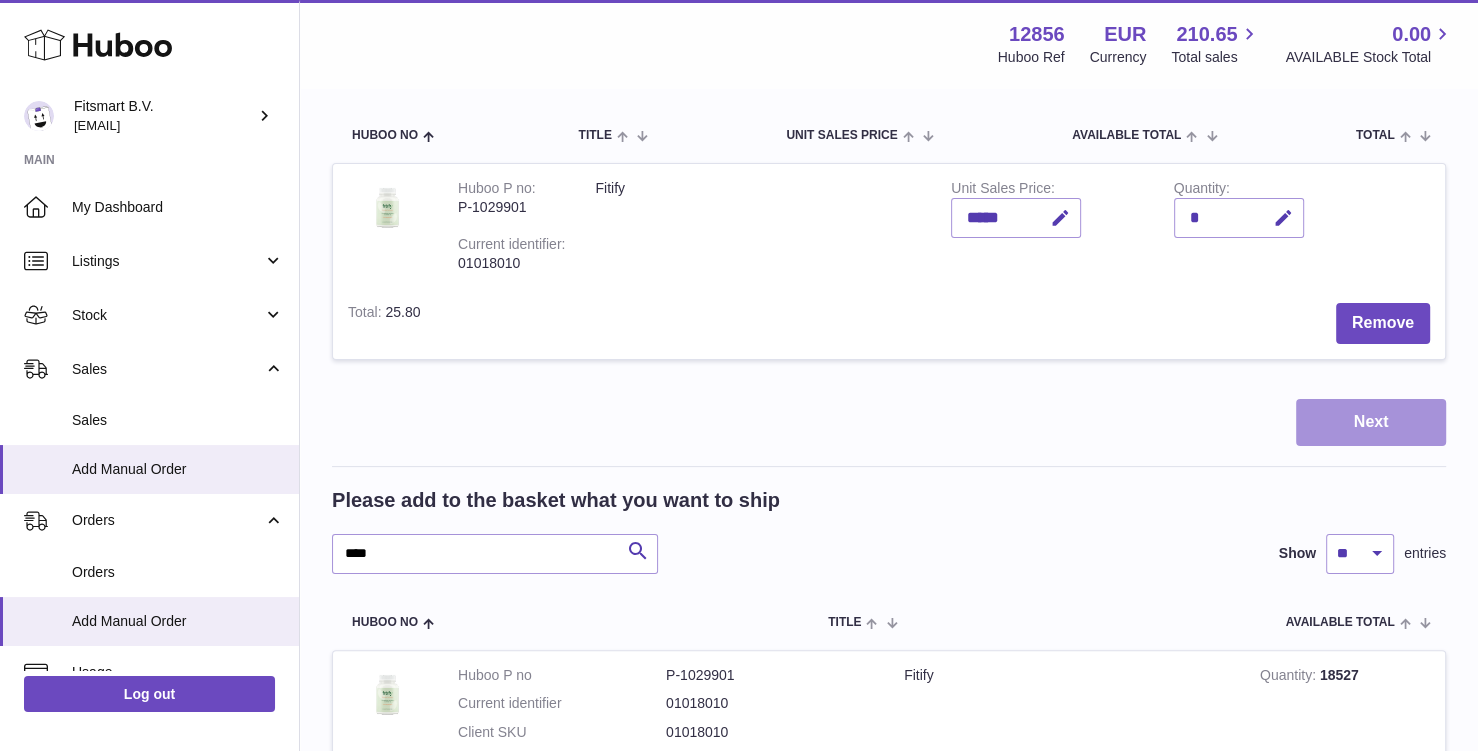 scroll, scrollTop: 0, scrollLeft: 0, axis: both 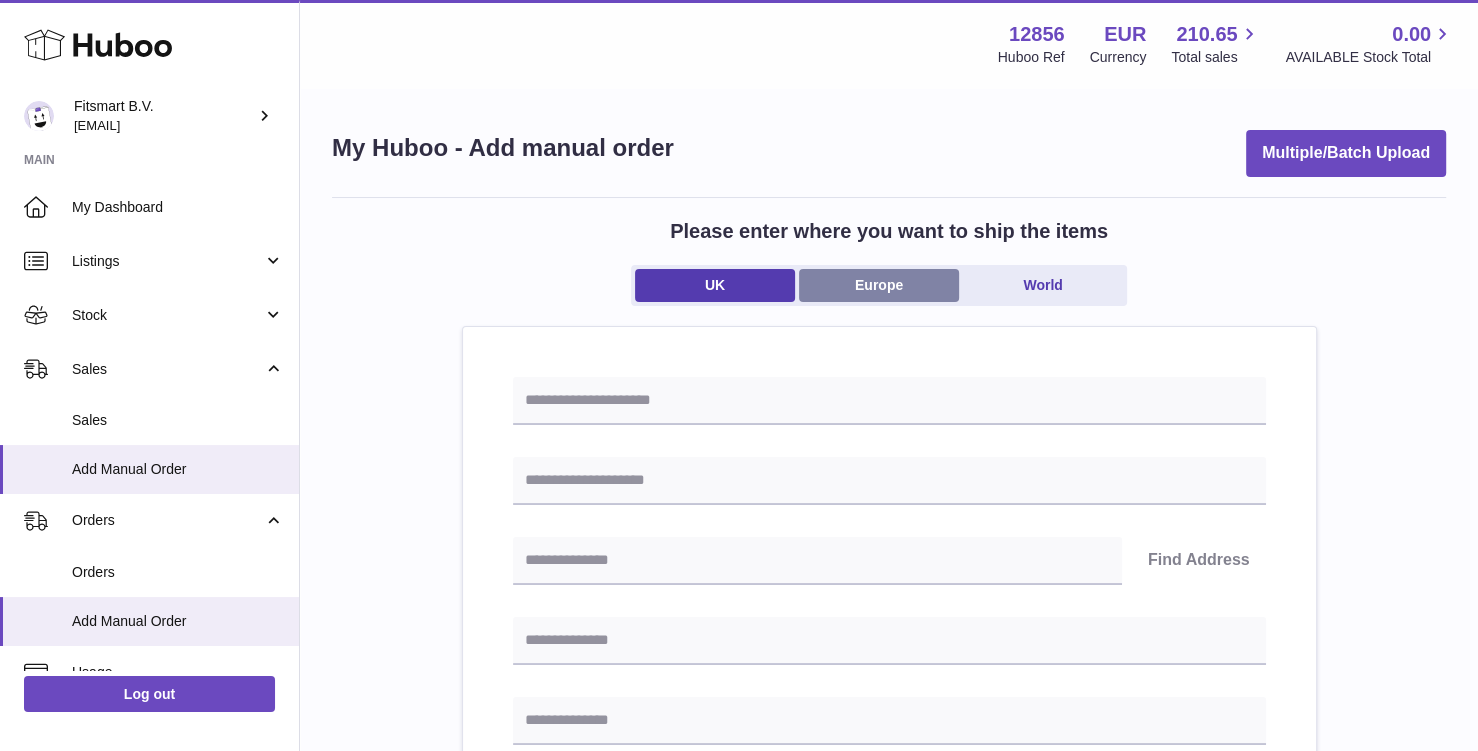 click on "Europe" at bounding box center [879, 285] 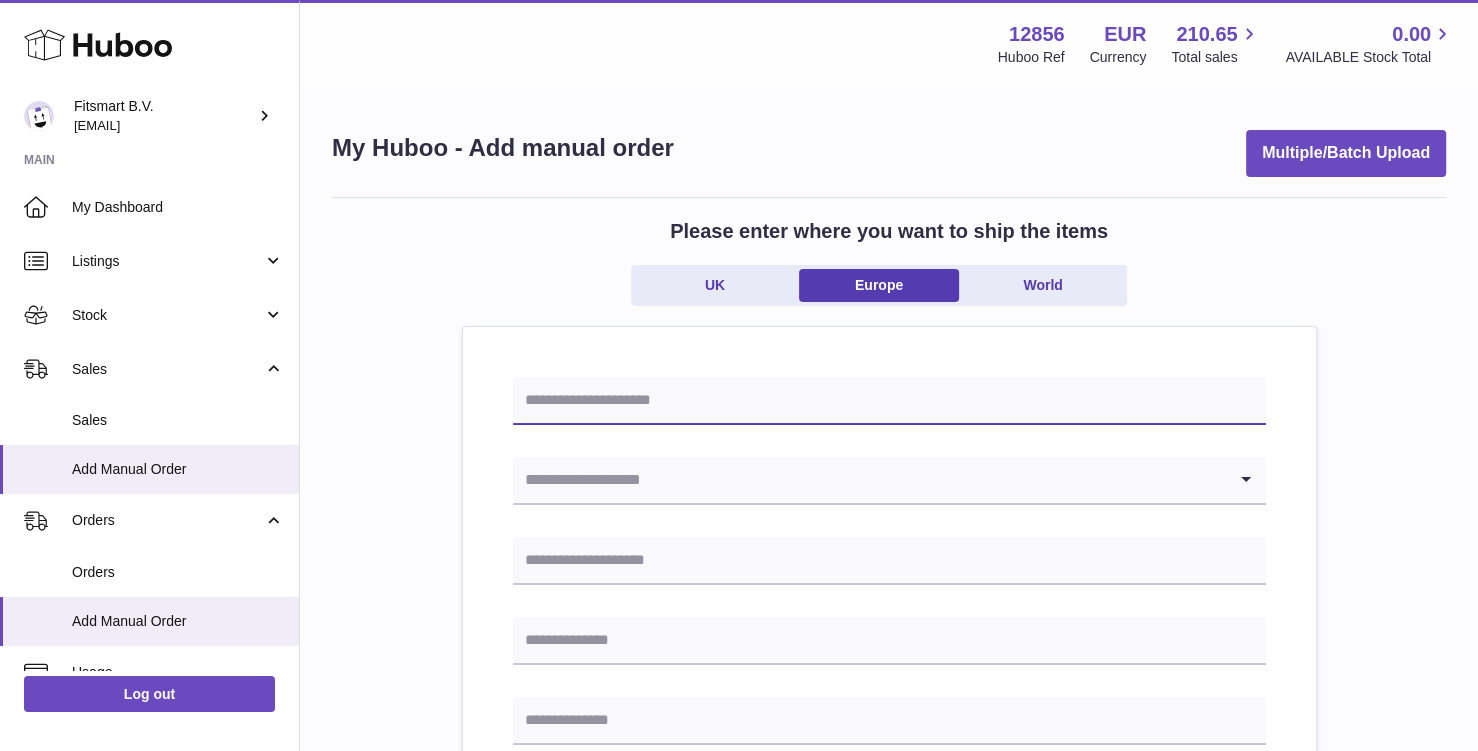 click at bounding box center [889, 401] 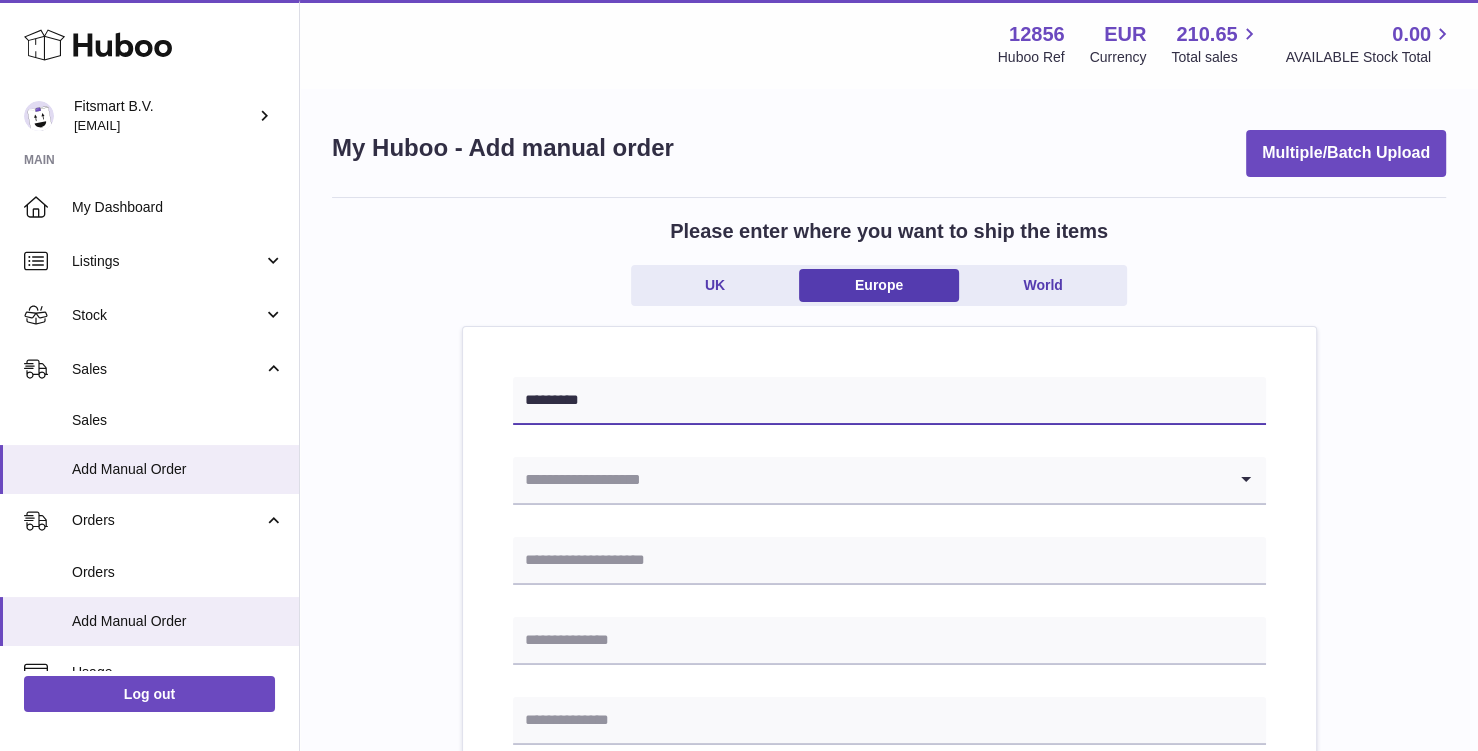 type on "*********" 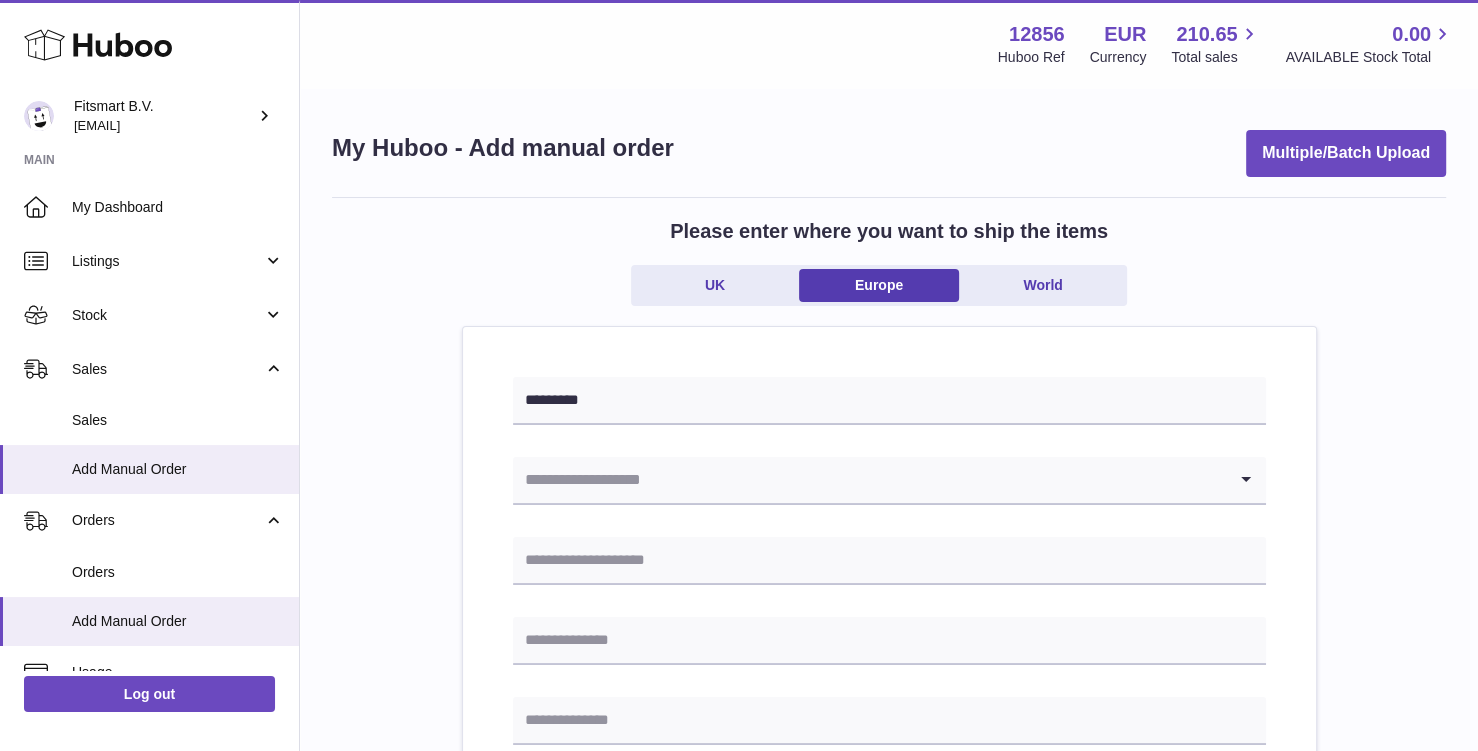 click at bounding box center [869, 480] 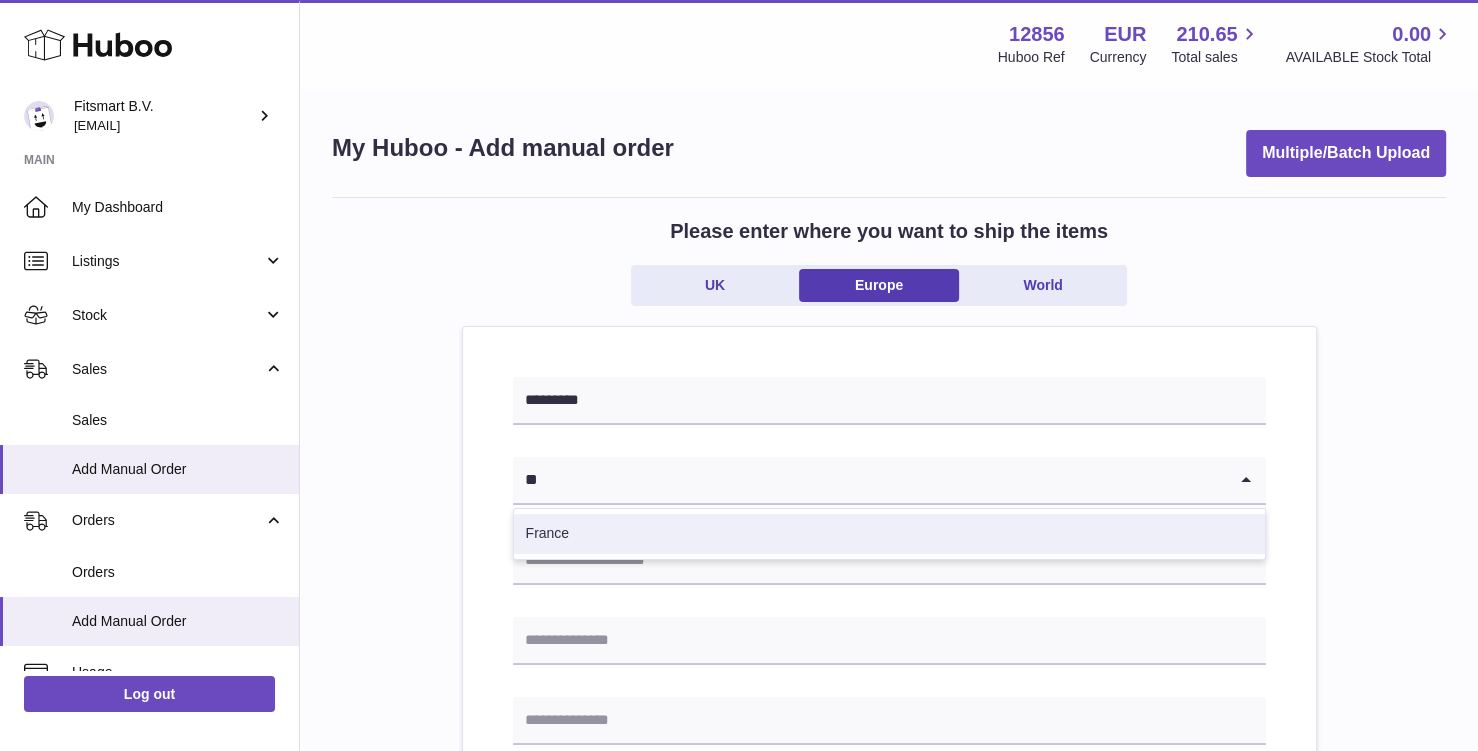 click on "France" at bounding box center [889, 534] 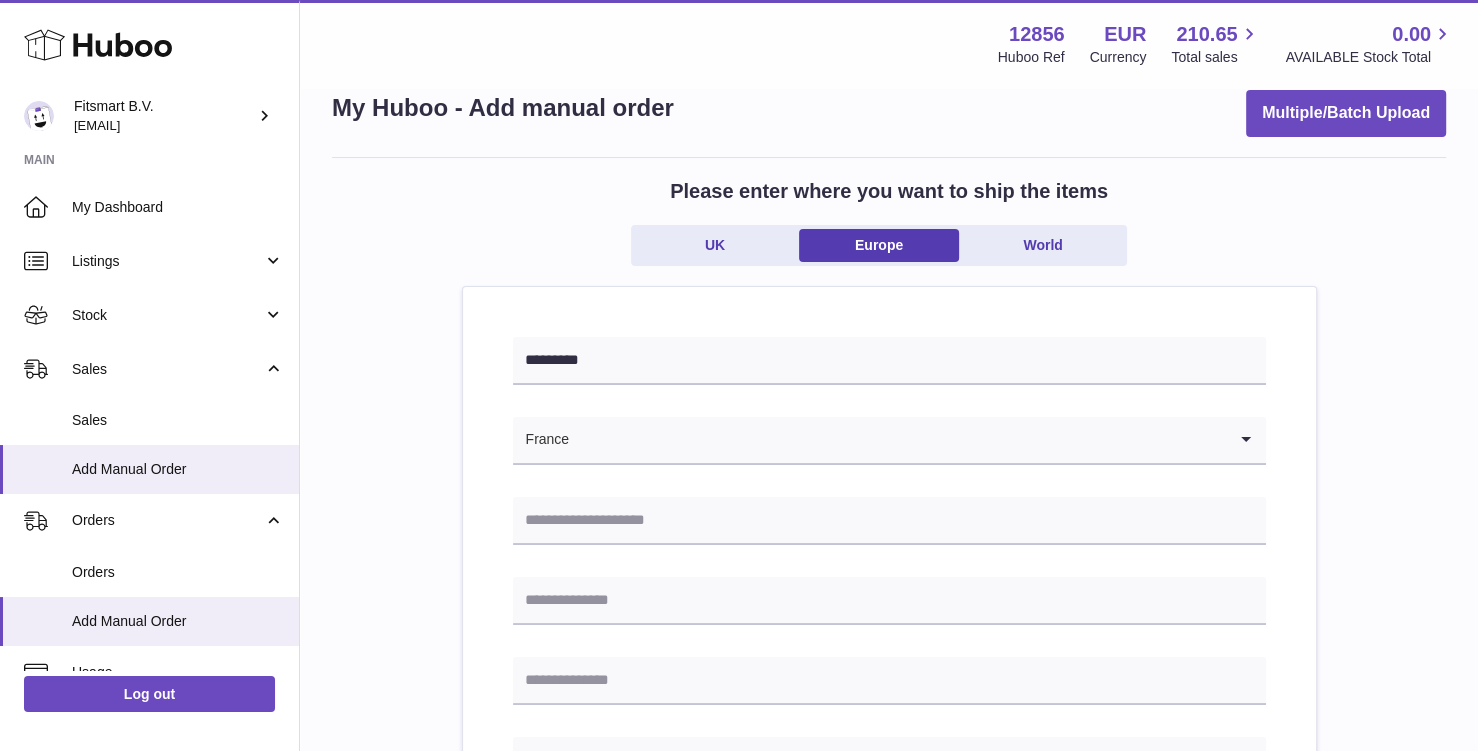 scroll, scrollTop: 152, scrollLeft: 0, axis: vertical 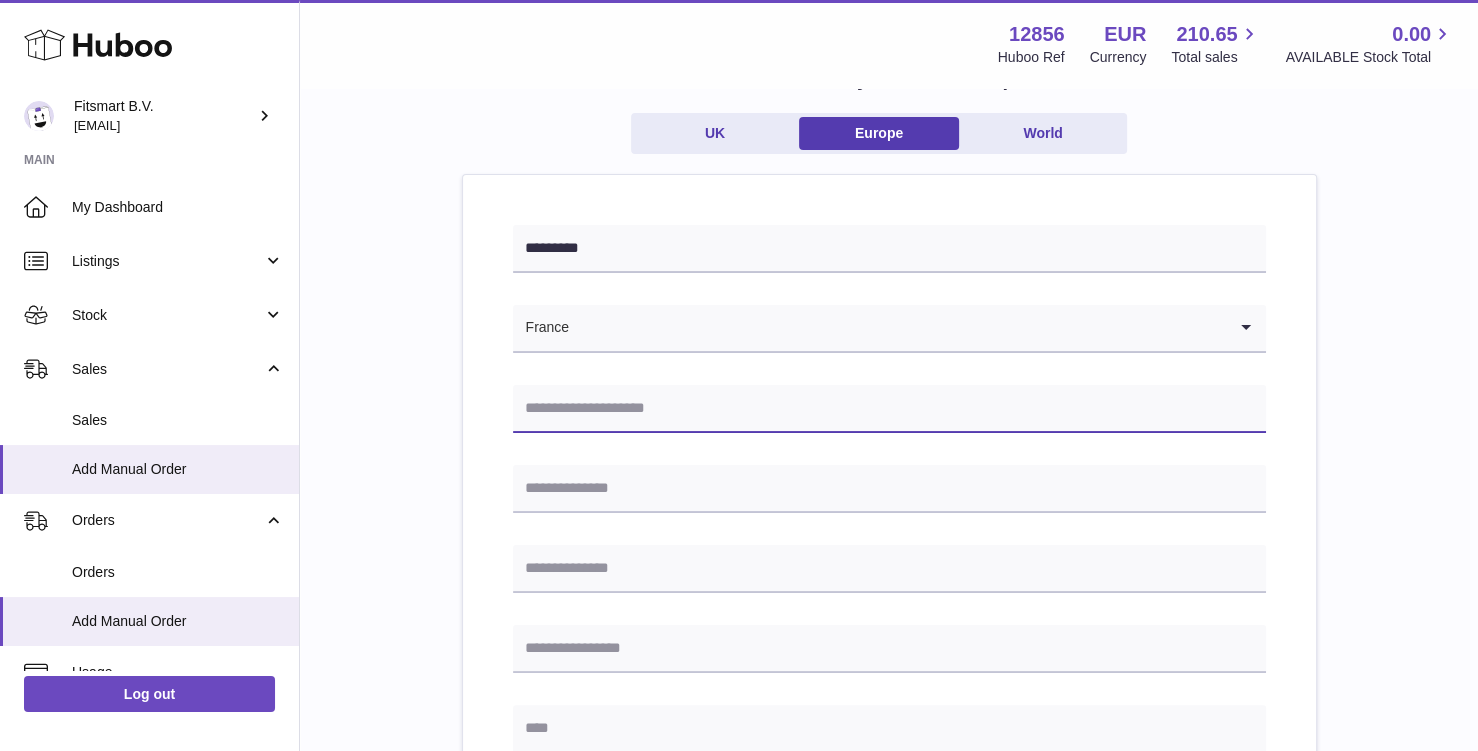 click at bounding box center (889, 409) 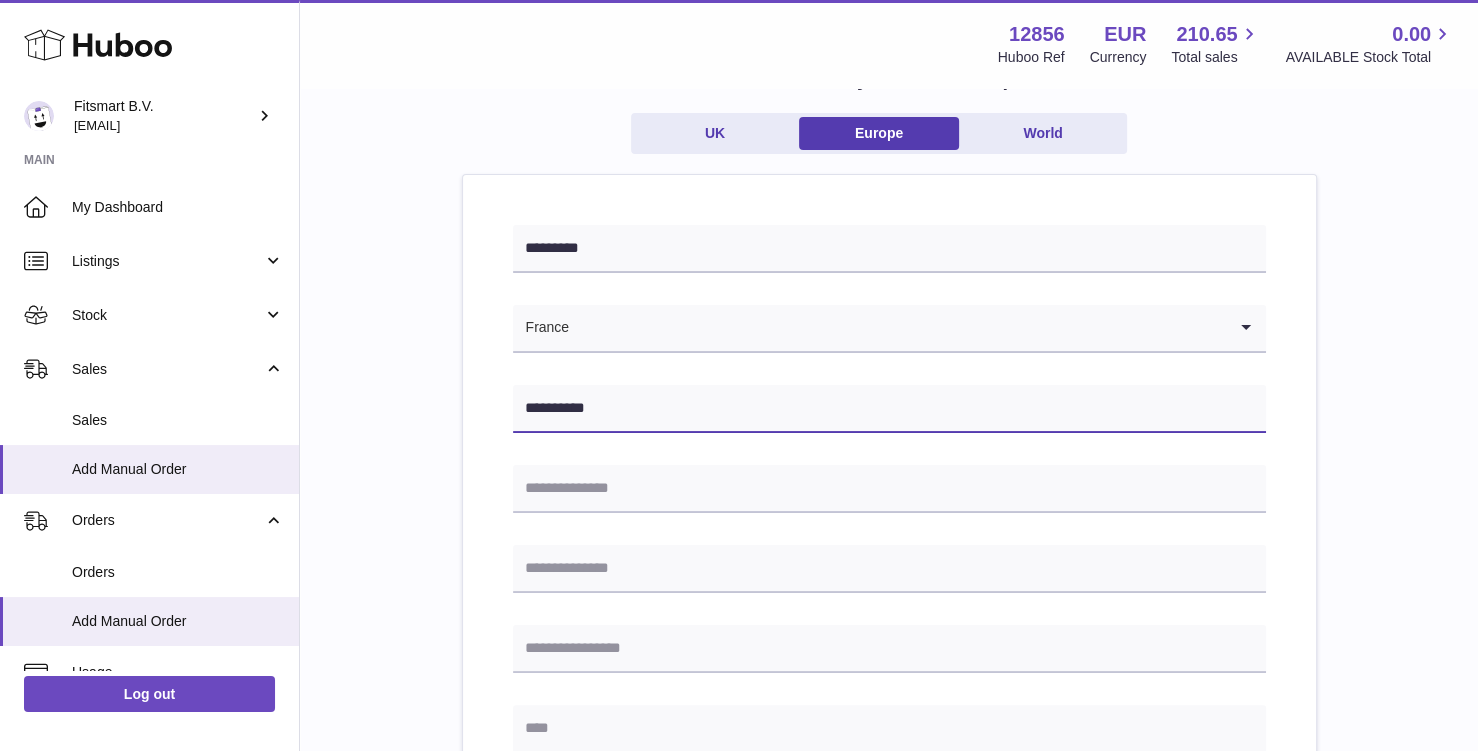 type on "**********" 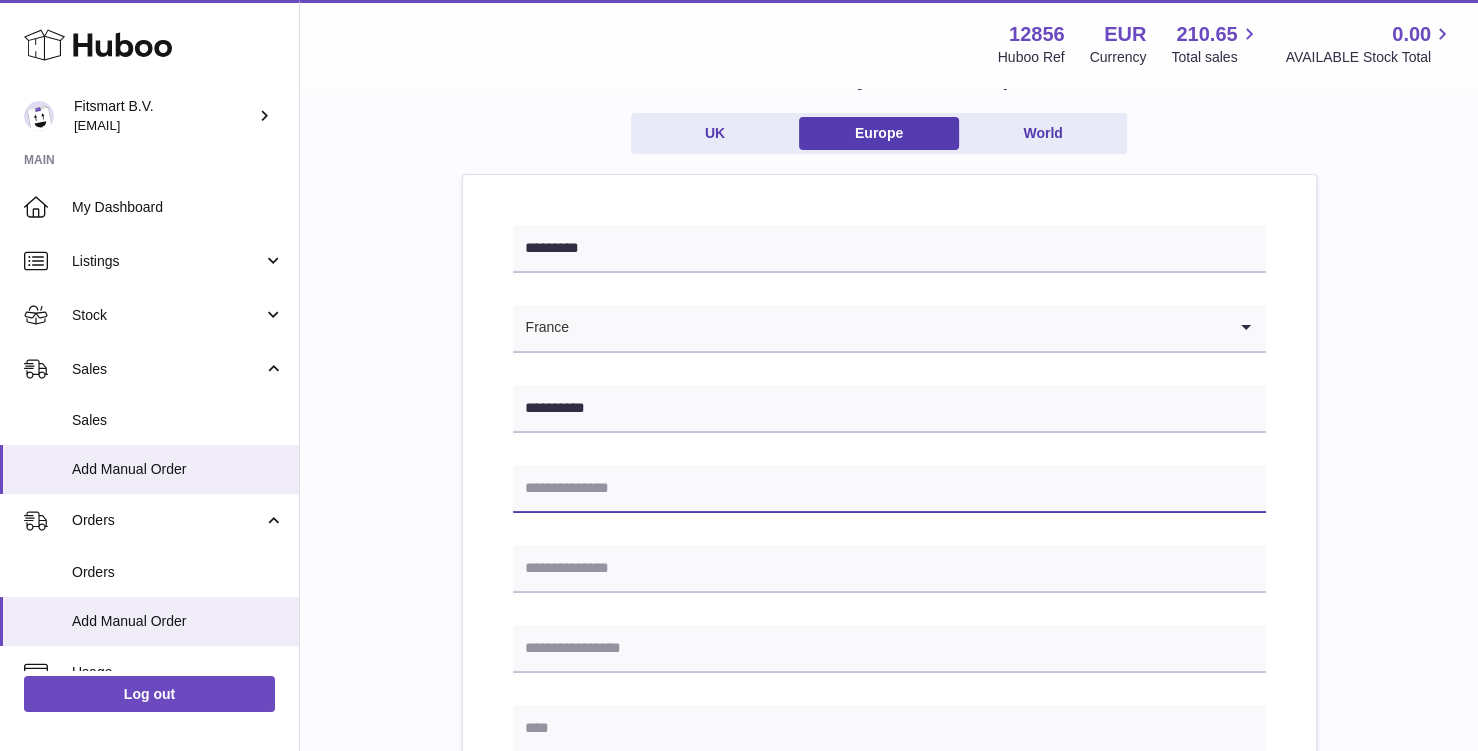 click at bounding box center (889, 489) 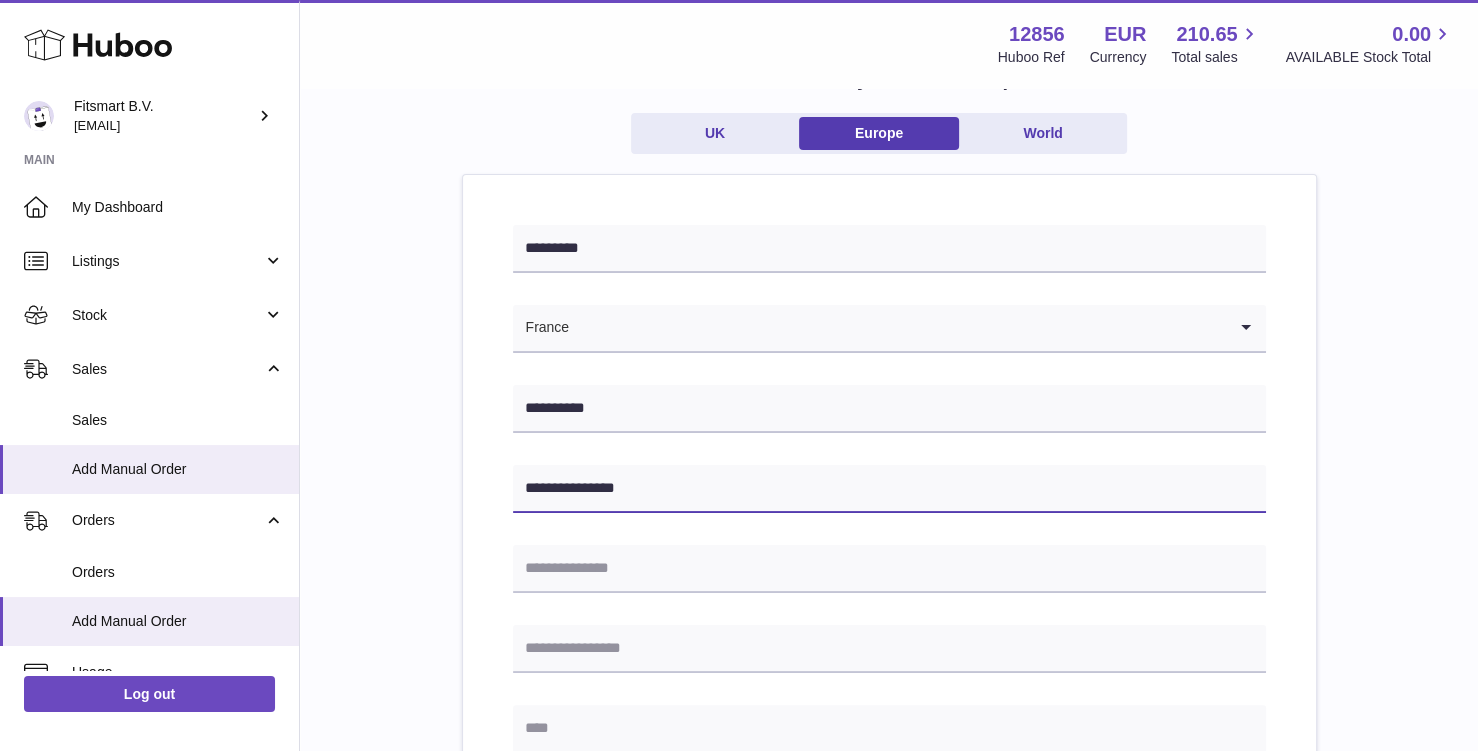 click on "**********" at bounding box center [889, 489] 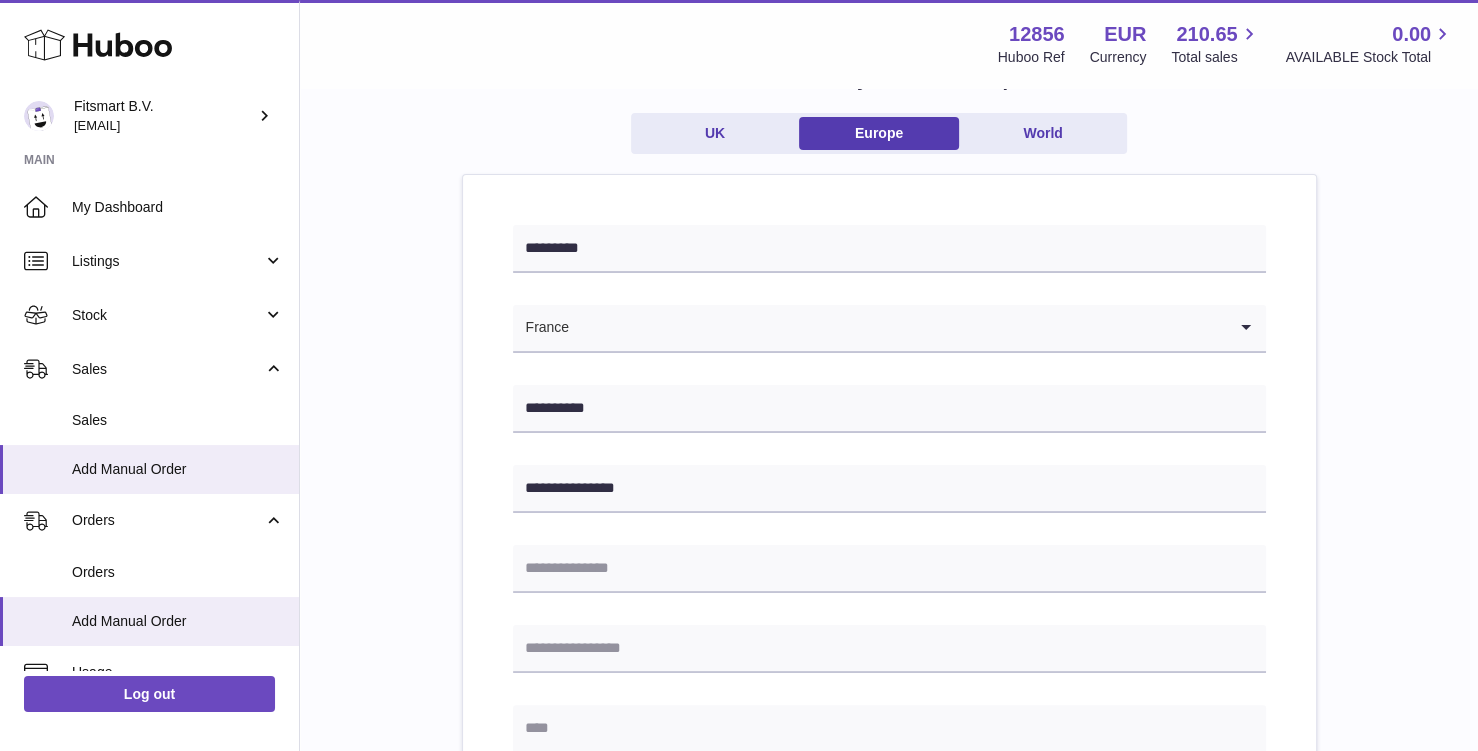 click on "**********" at bounding box center [889, 764] 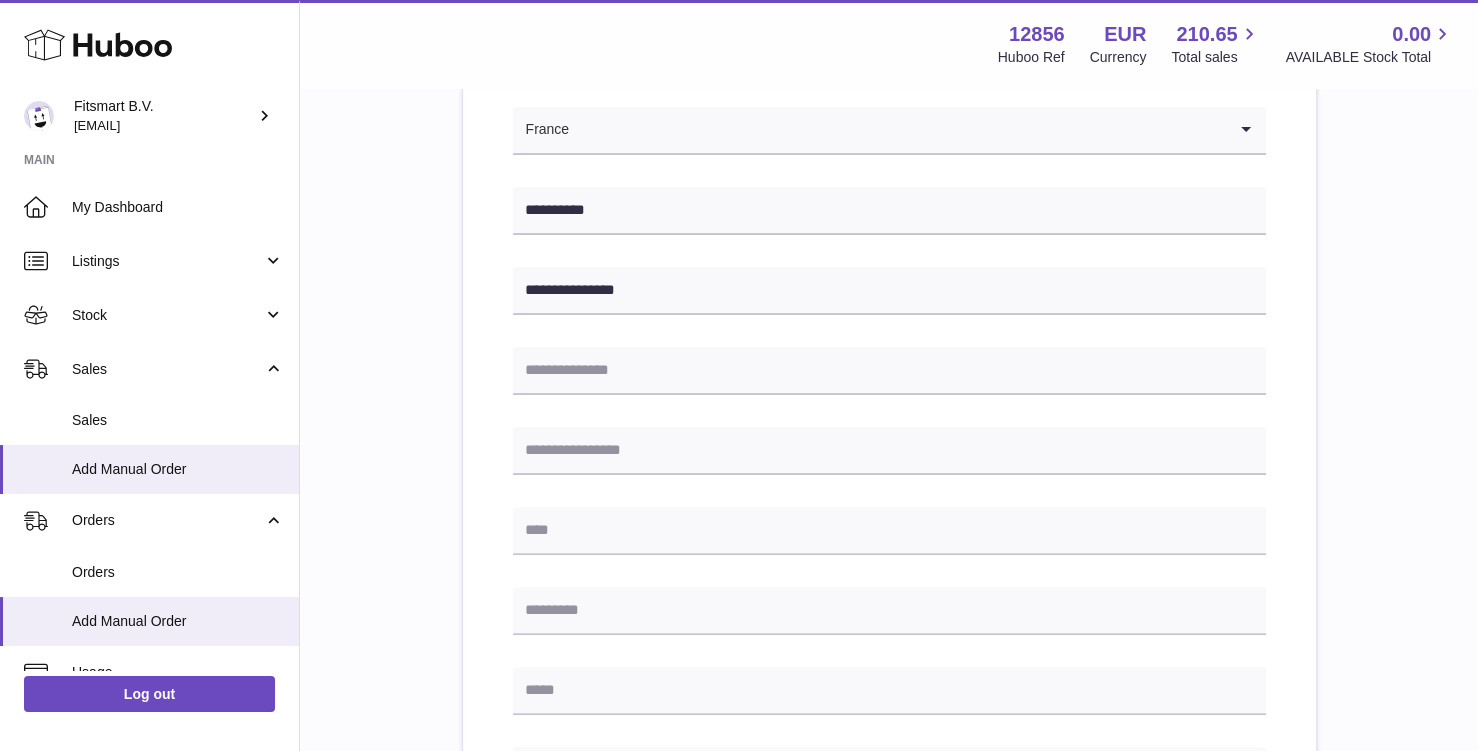 scroll, scrollTop: 464, scrollLeft: 0, axis: vertical 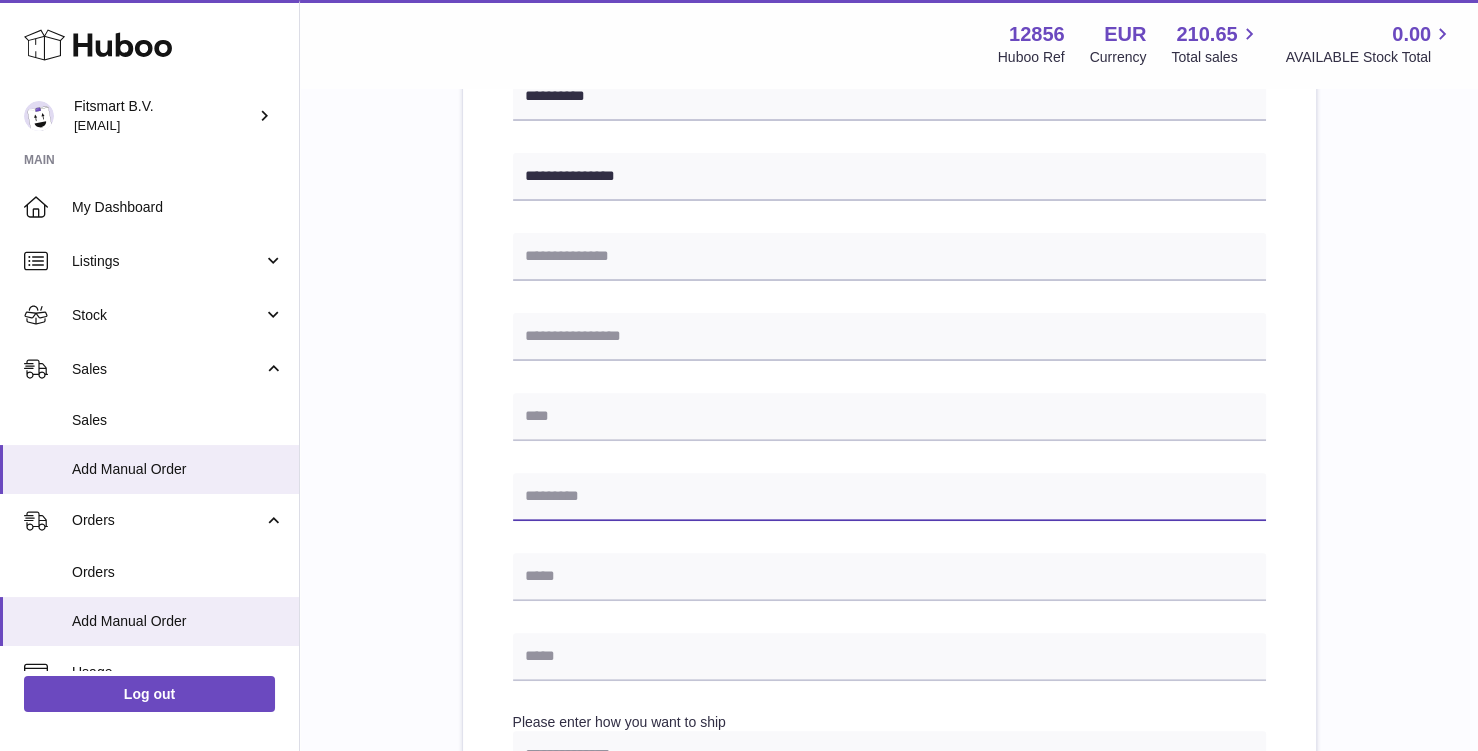 click at bounding box center [889, 497] 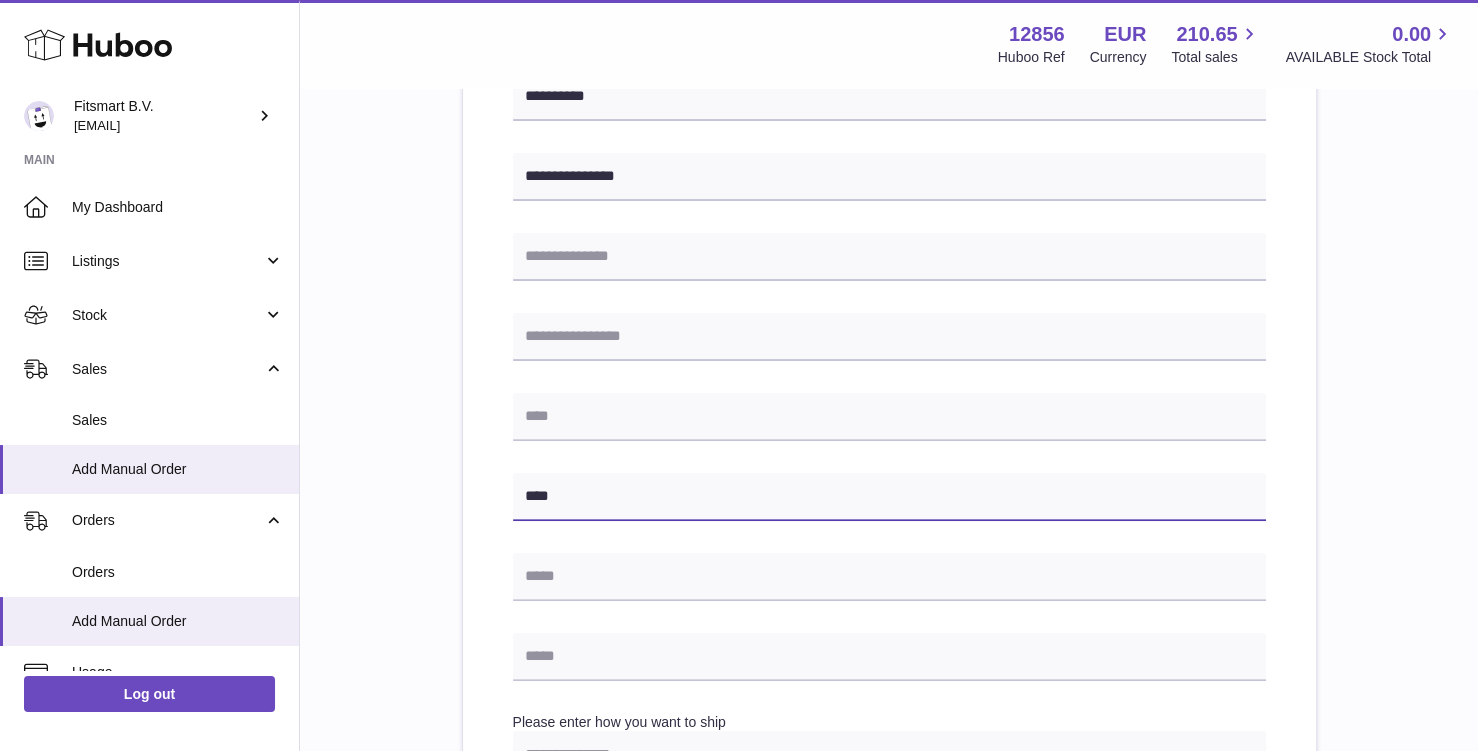 type on "****" 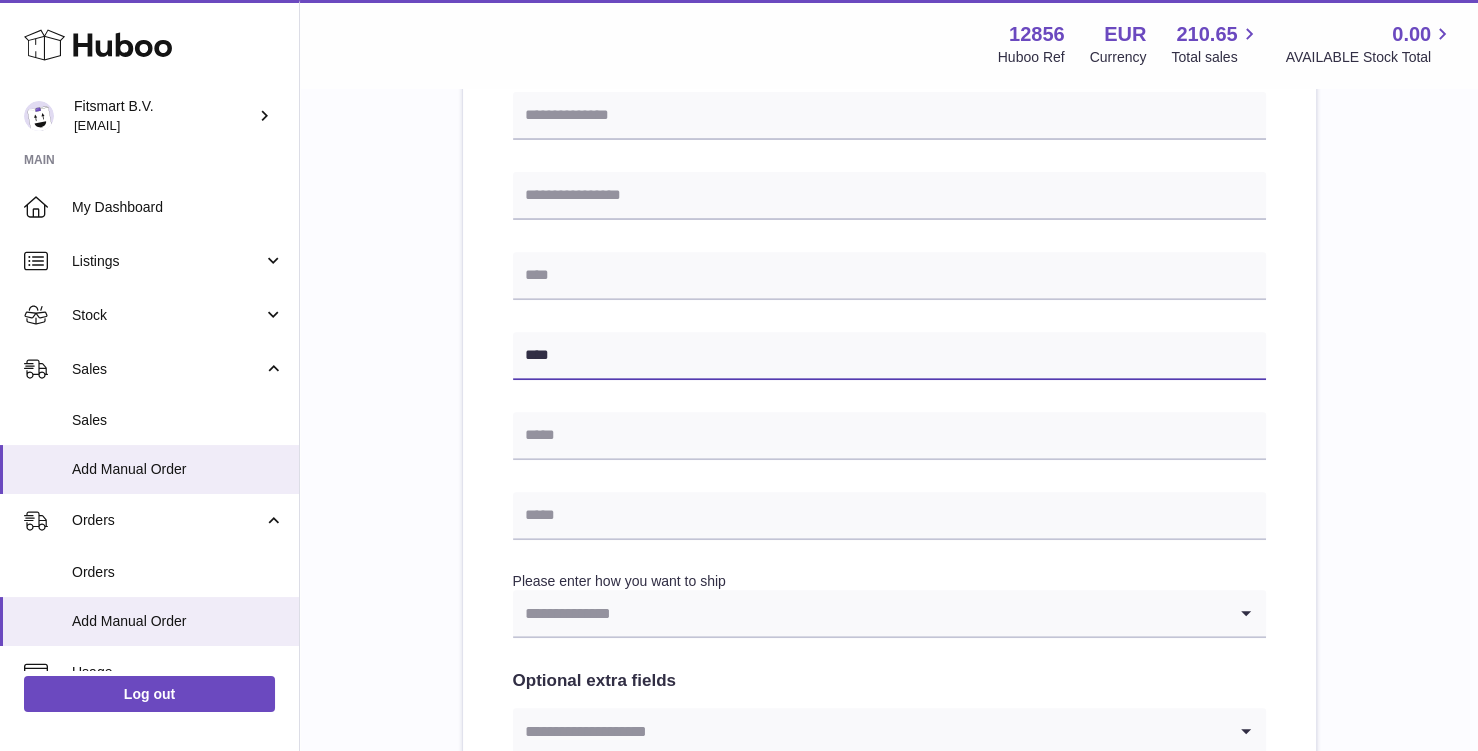 scroll, scrollTop: 522, scrollLeft: 0, axis: vertical 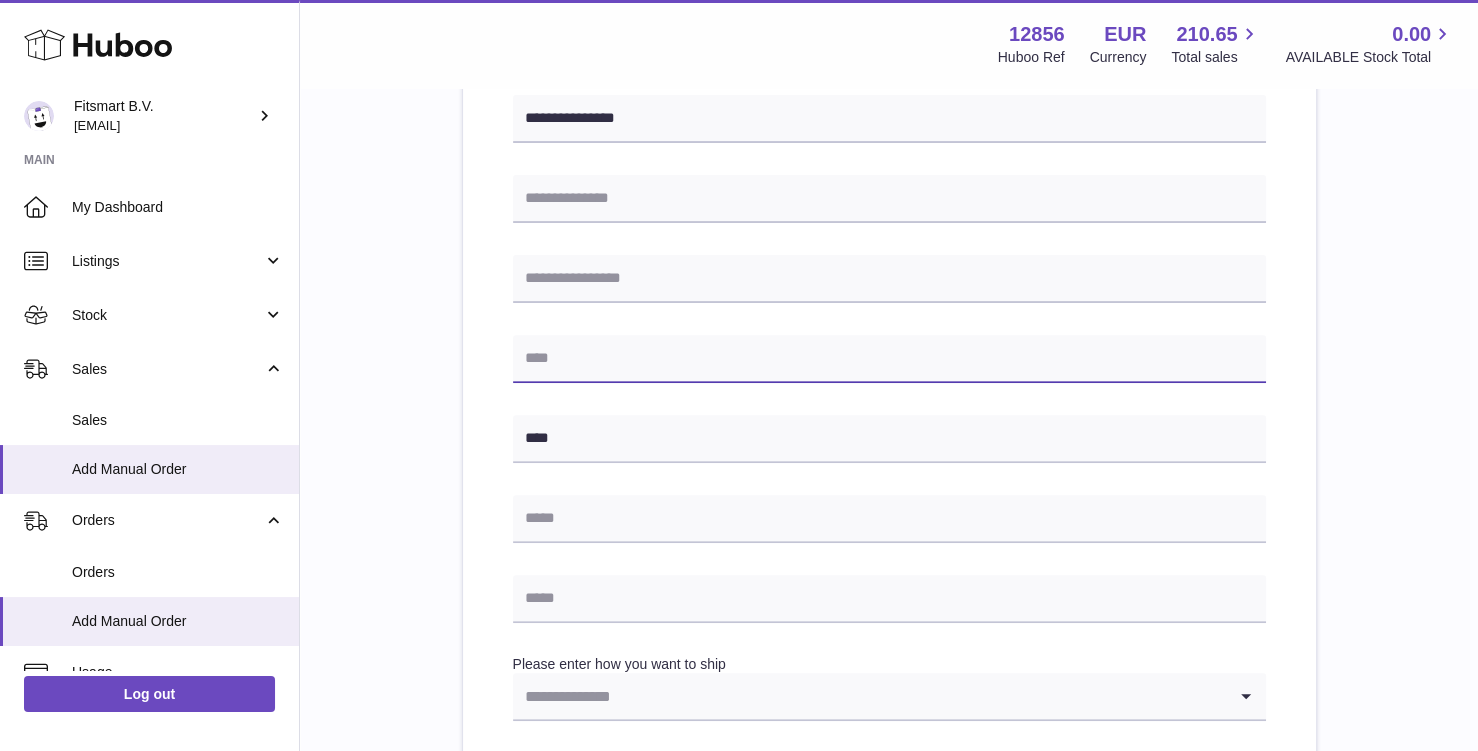 click at bounding box center (889, 359) 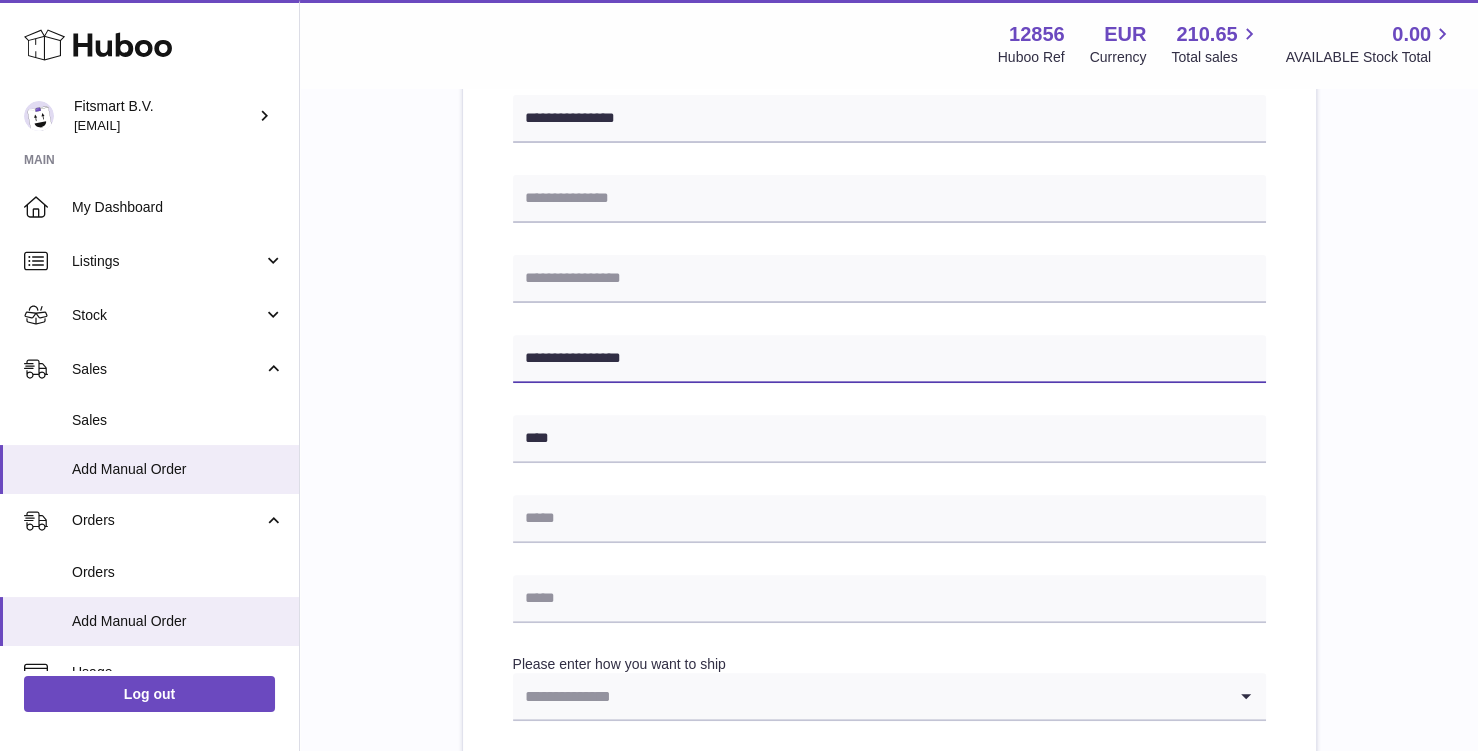 type on "**********" 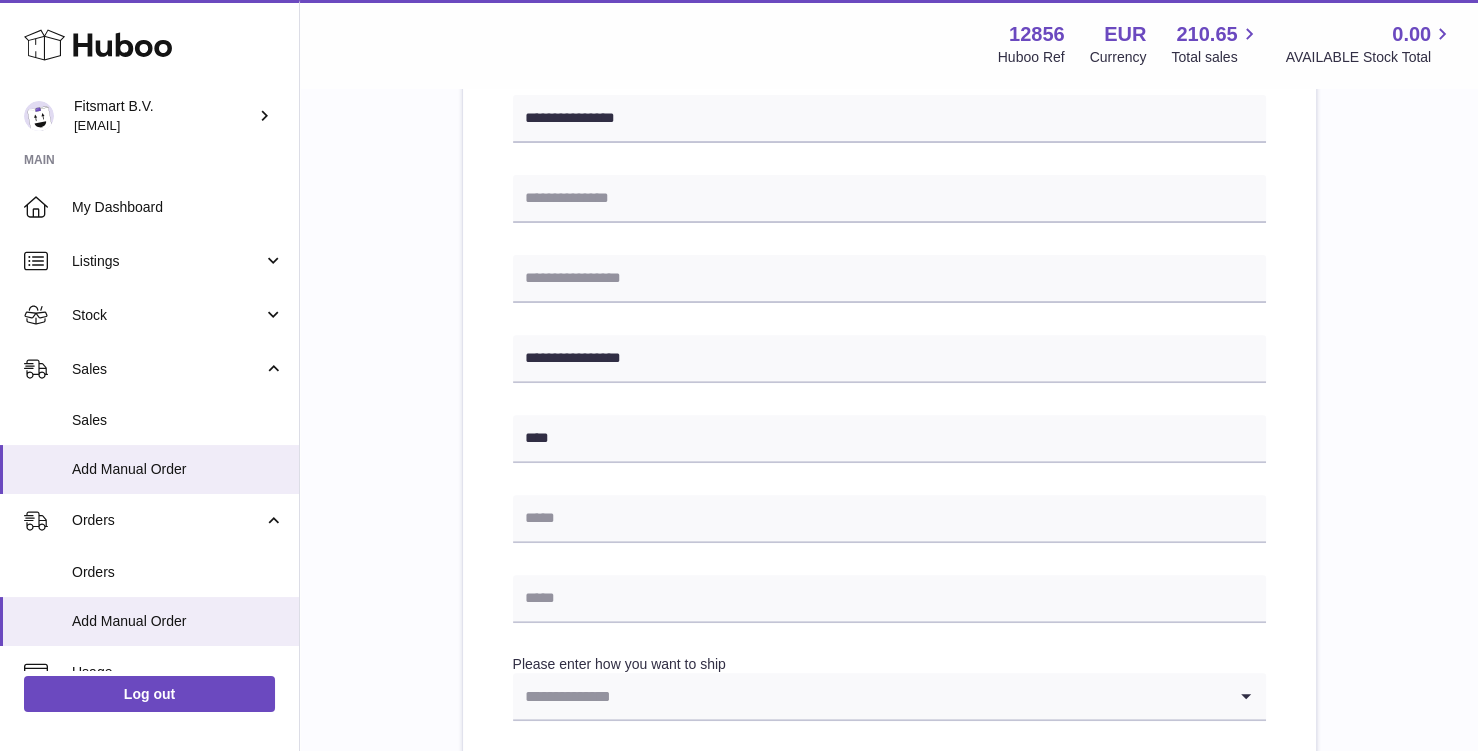 click on "**********" at bounding box center (889, 459) 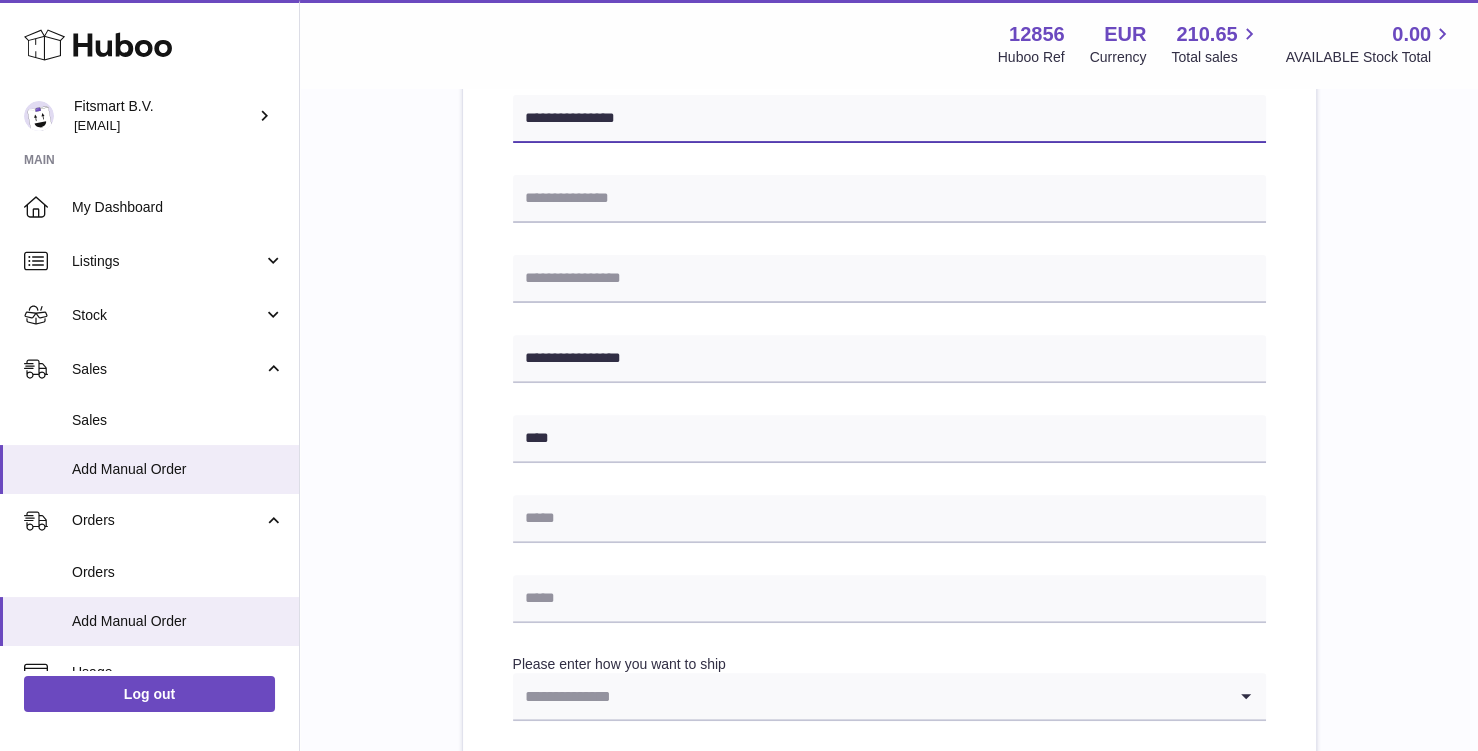 click on "**********" at bounding box center (889, 119) 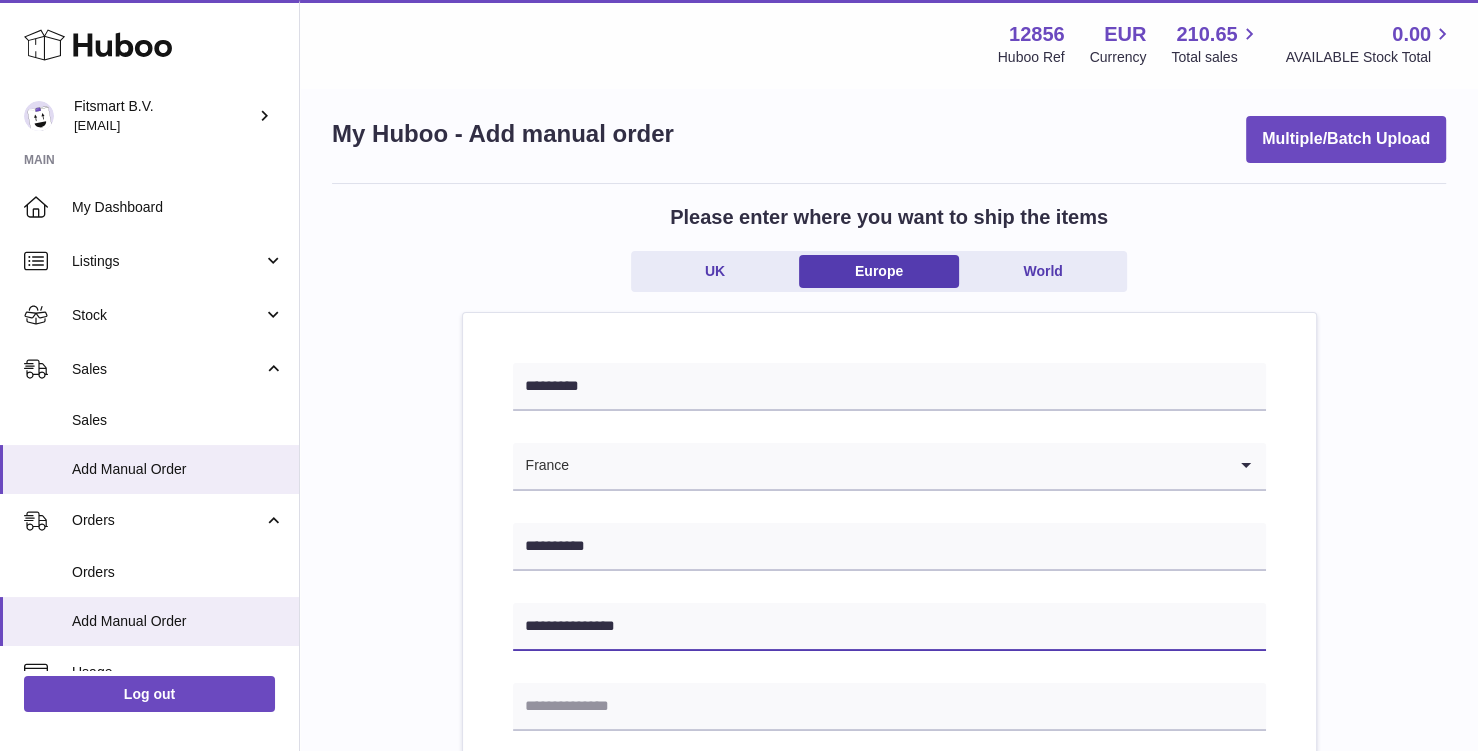 scroll, scrollTop: 0, scrollLeft: 0, axis: both 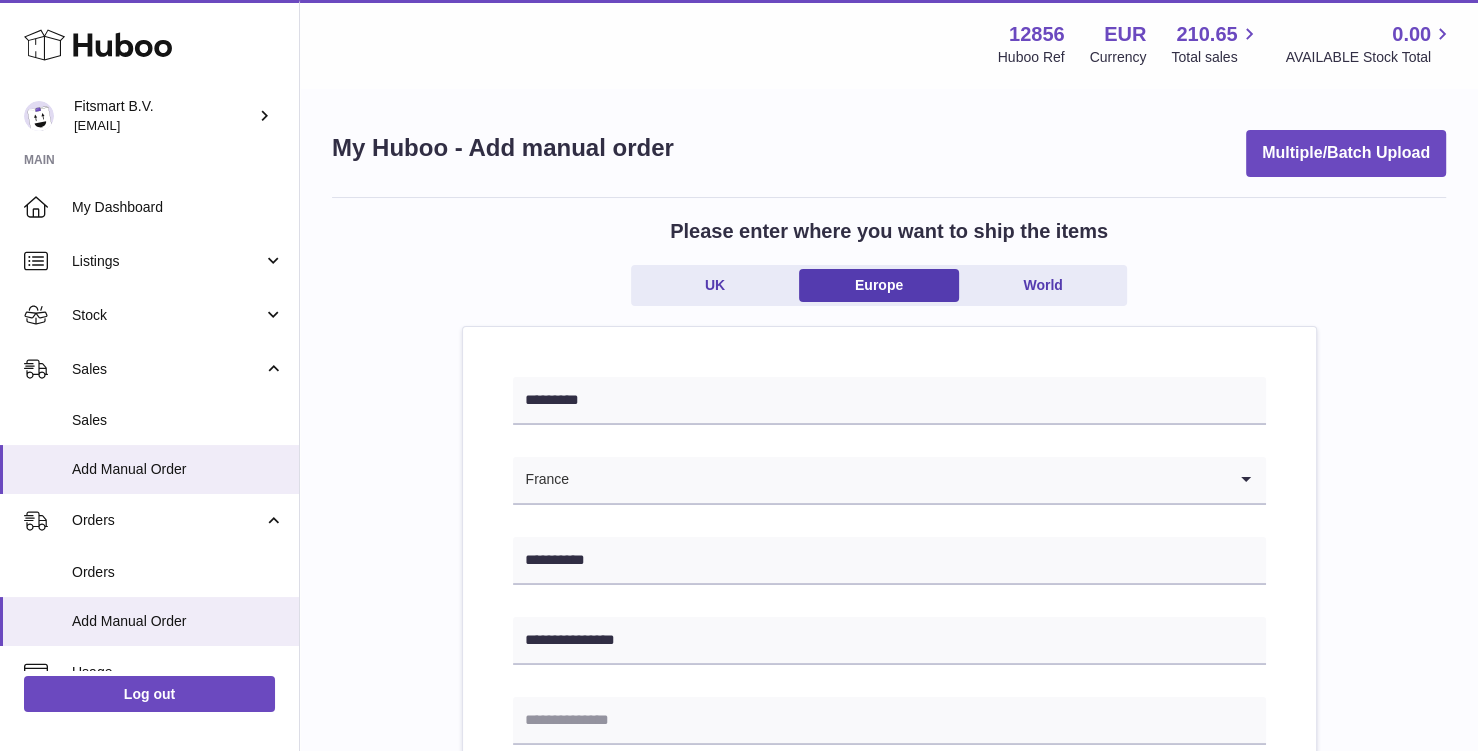 click at bounding box center [897, 480] 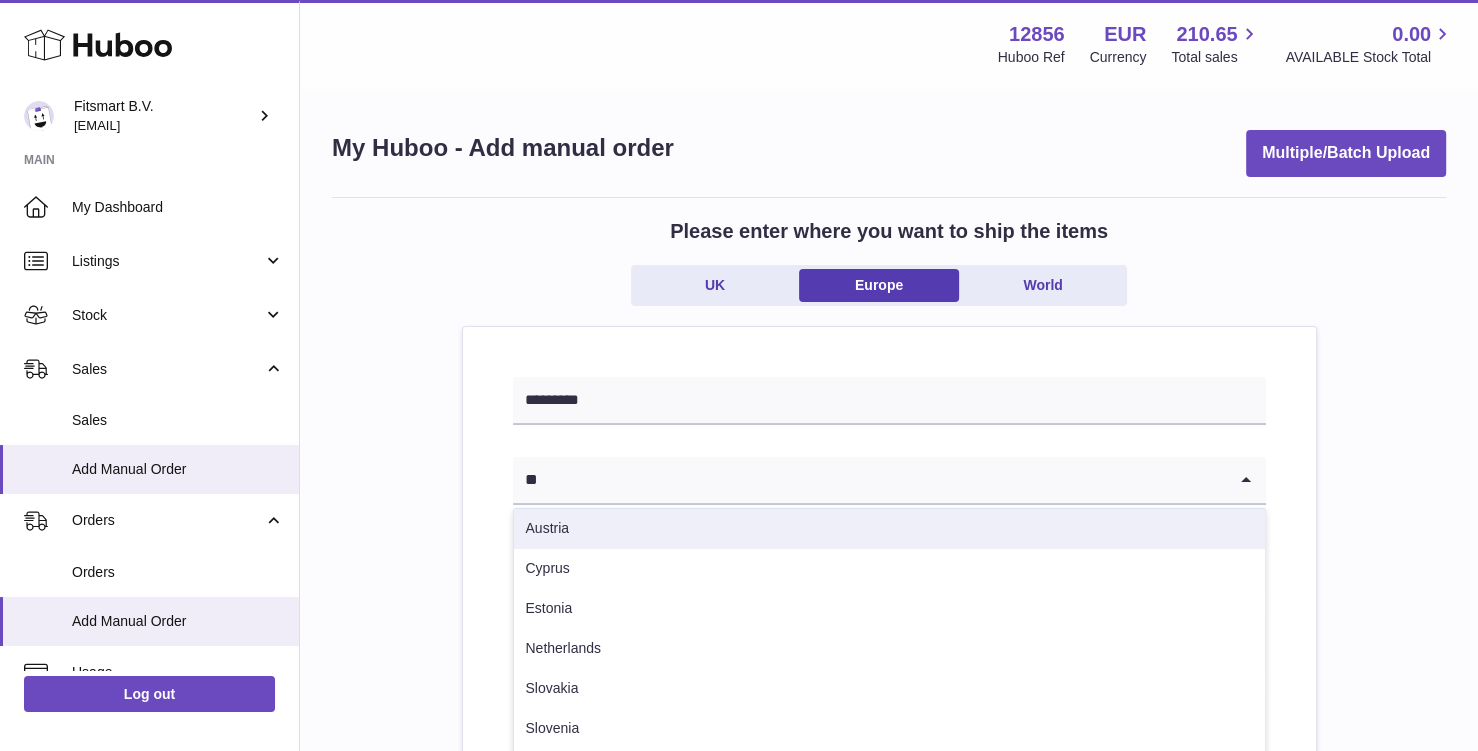 scroll, scrollTop: 0, scrollLeft: 0, axis: both 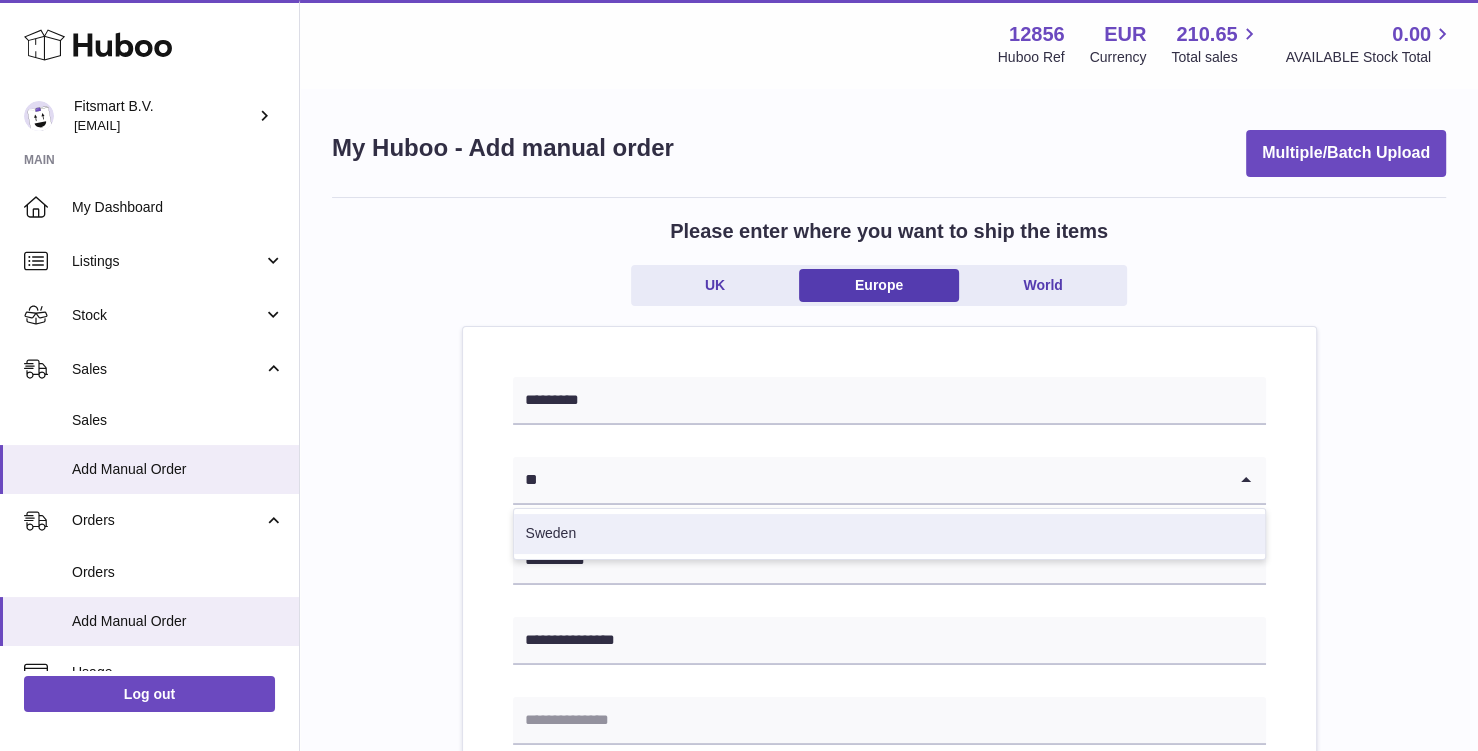 type on "*" 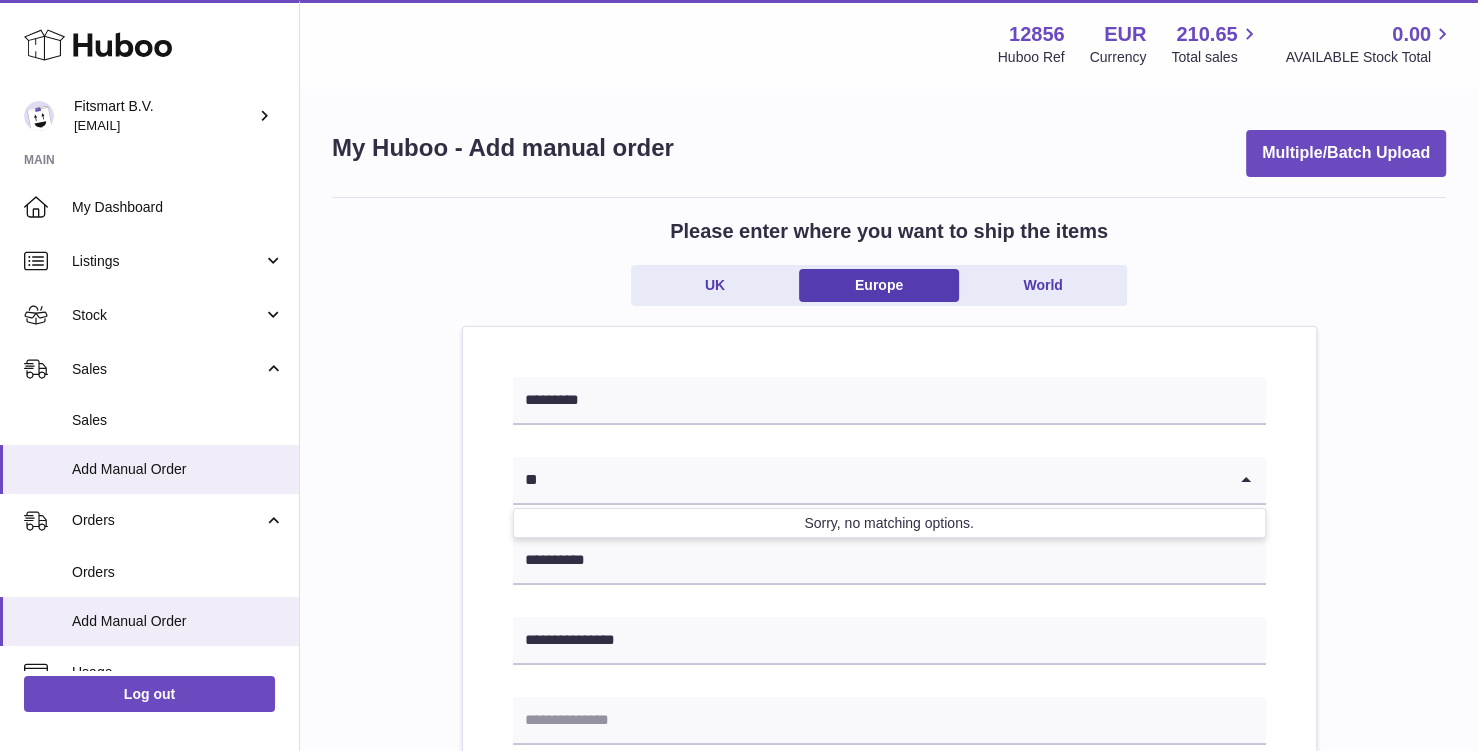 type on "*" 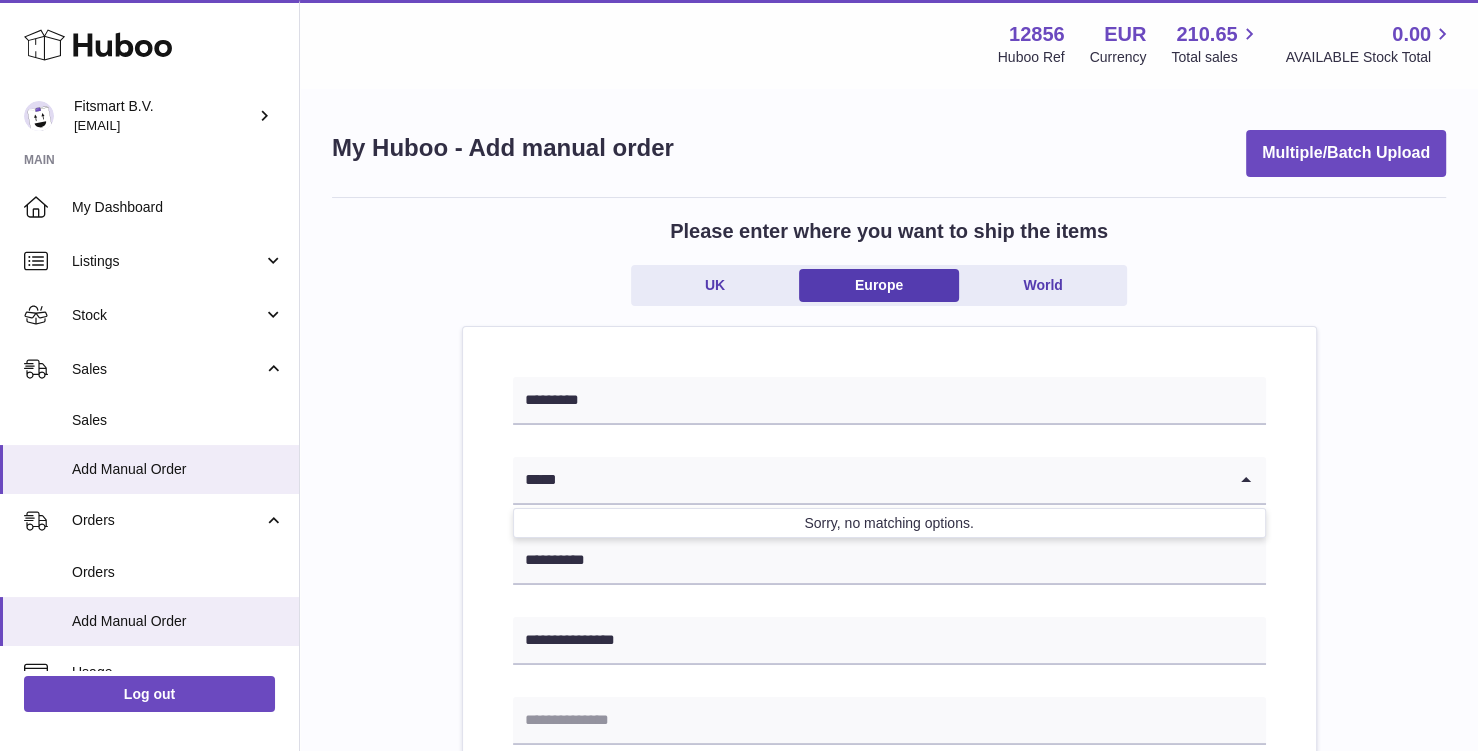 type on "*****" 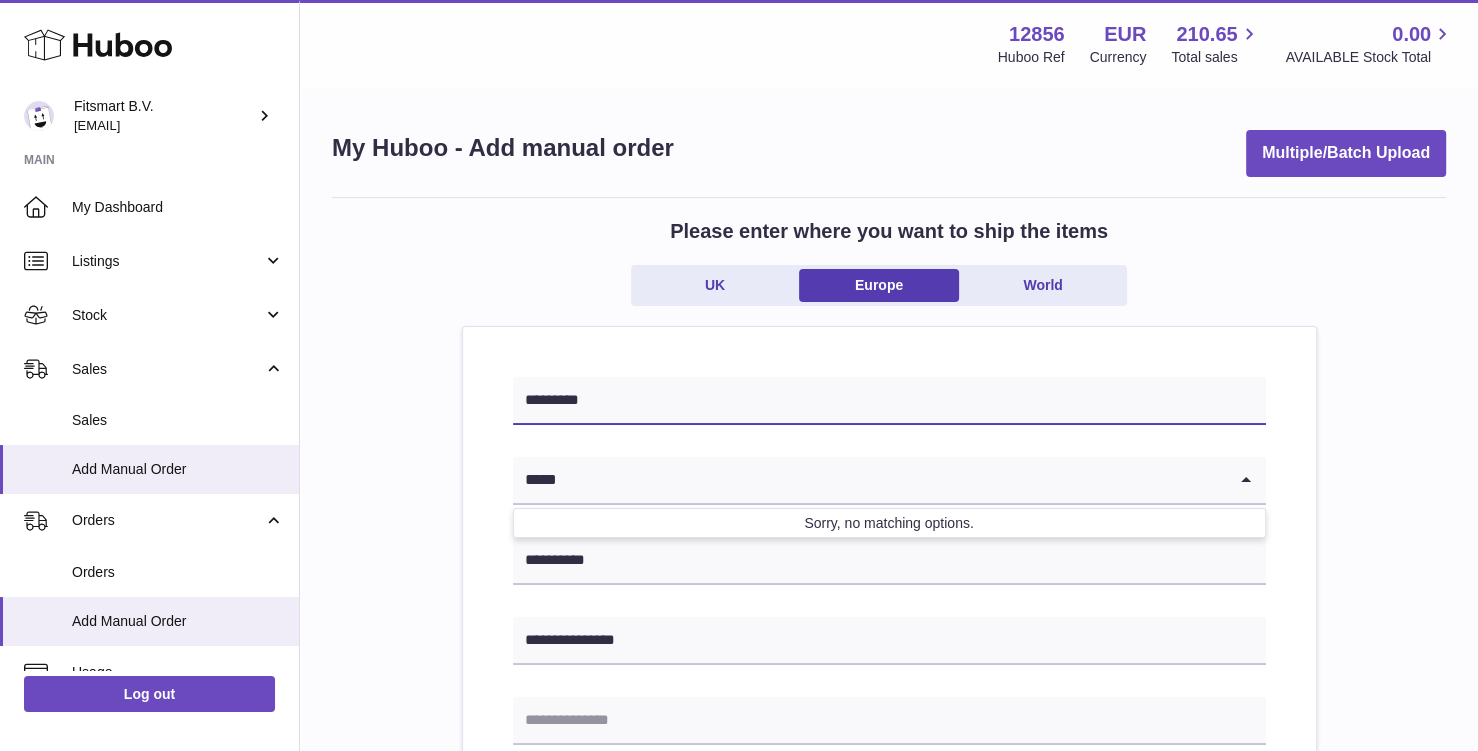 type 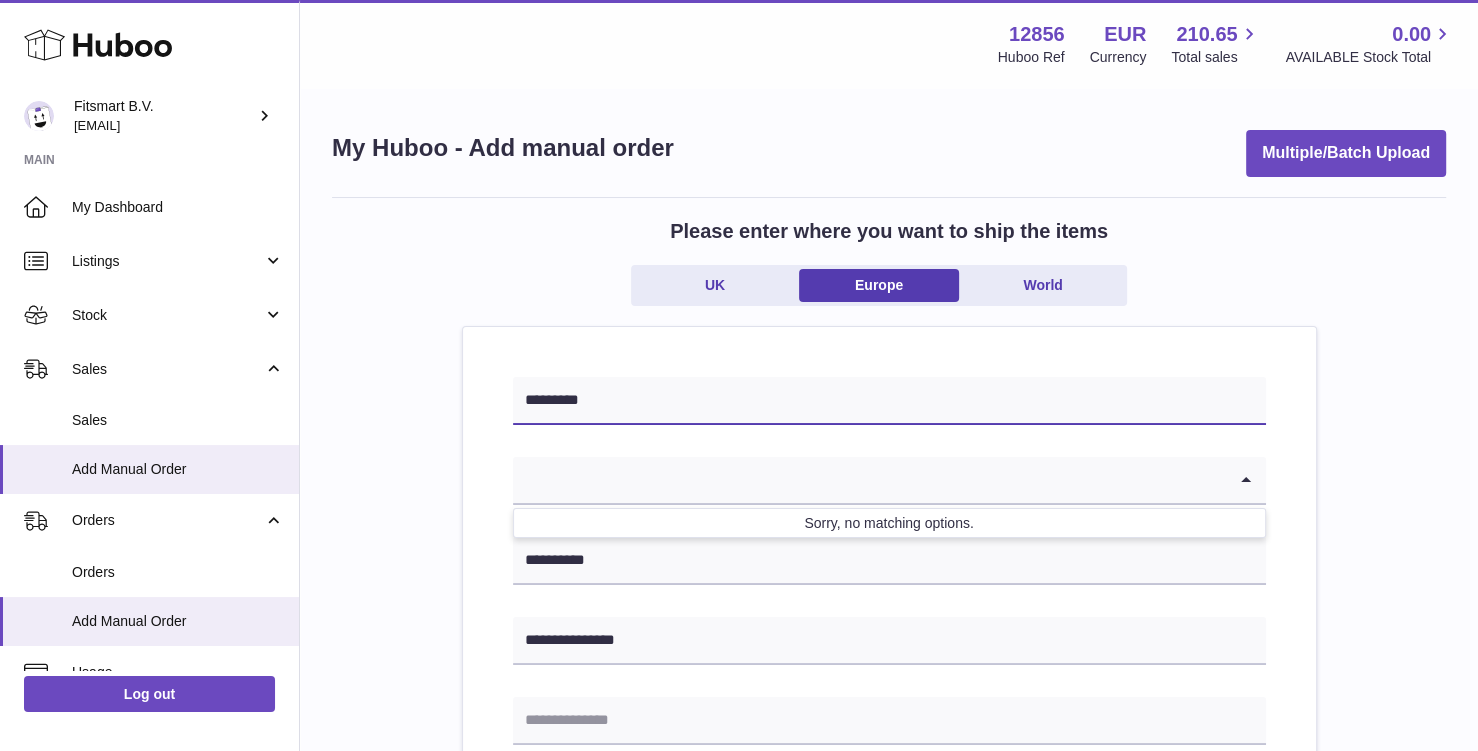 click on "*********" at bounding box center (889, 401) 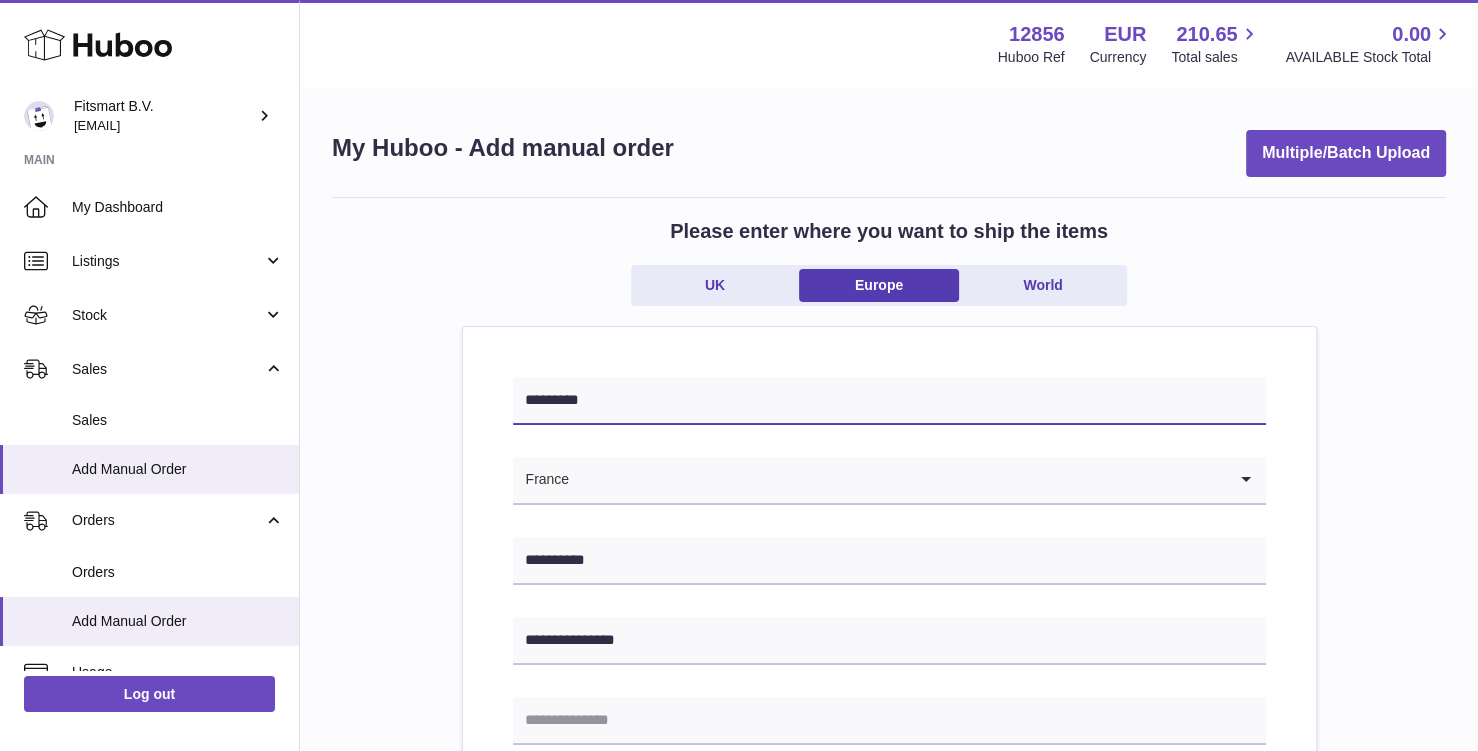 click on "*********" at bounding box center (889, 401) 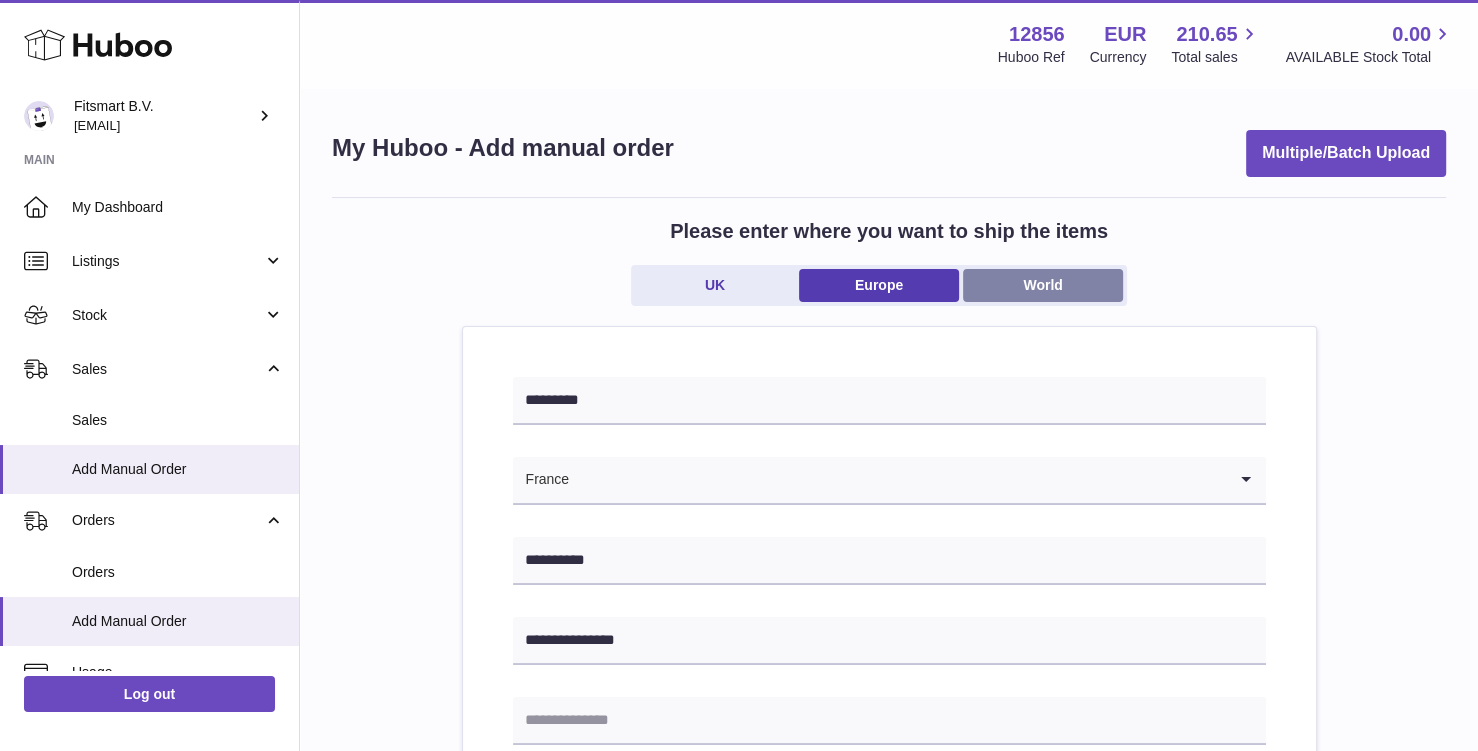 click on "World" at bounding box center [1043, 285] 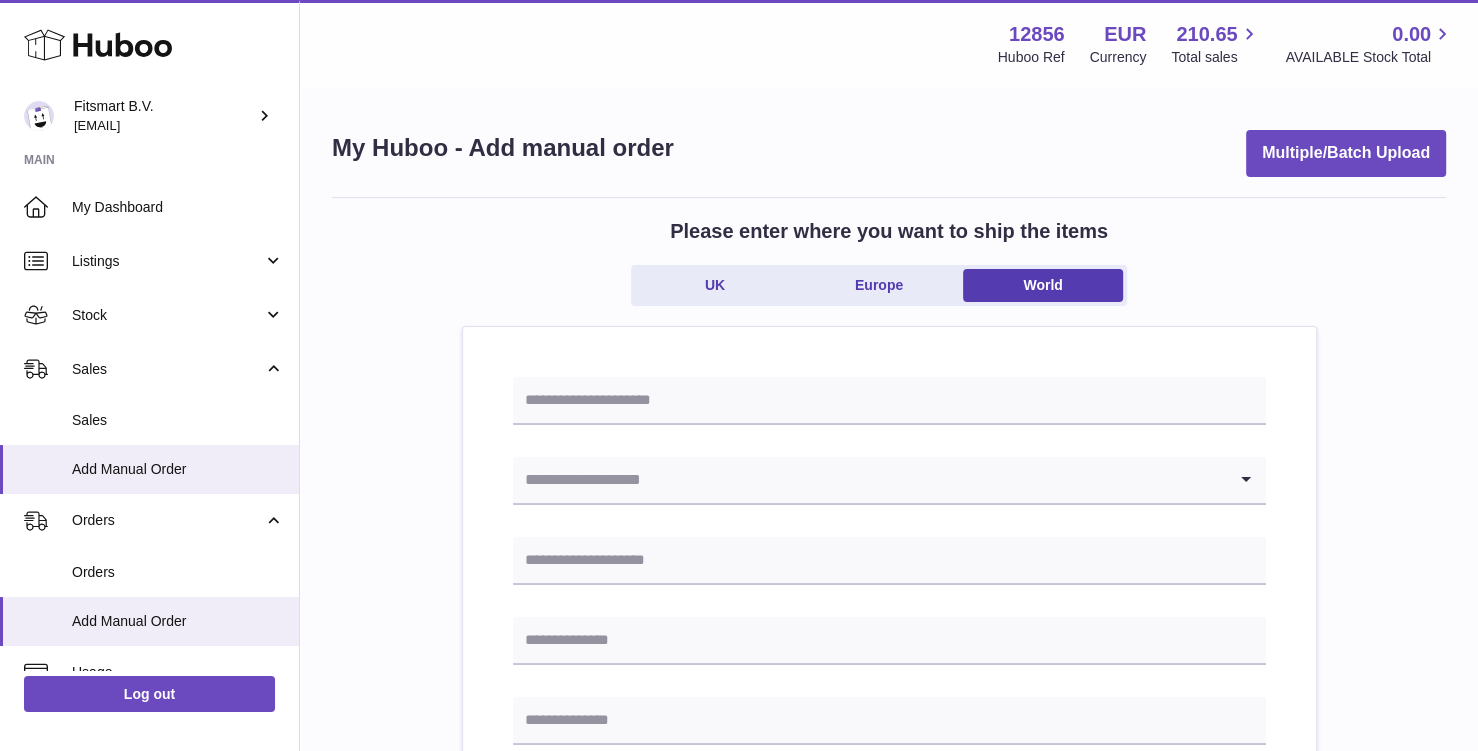 click at bounding box center [869, 480] 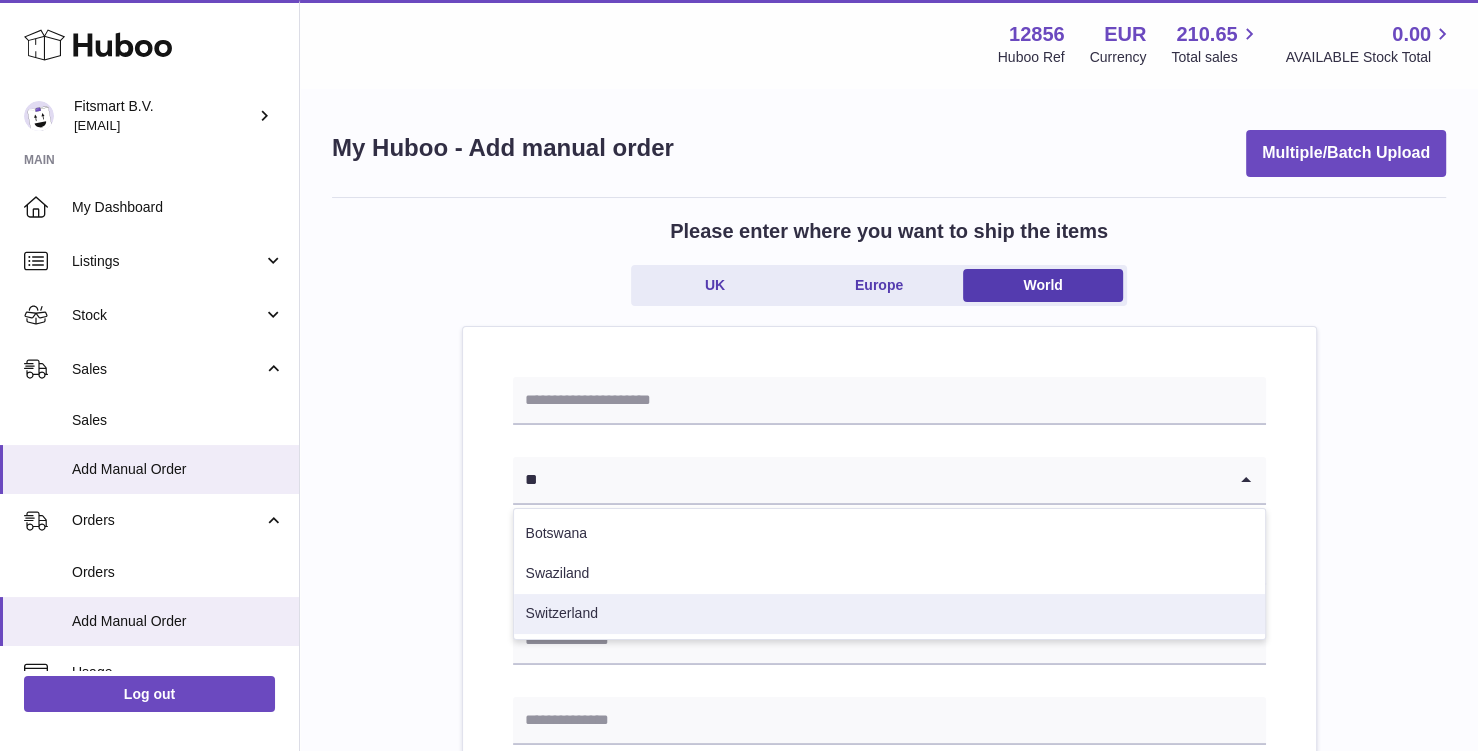 click on "Switzerland" at bounding box center (889, 614) 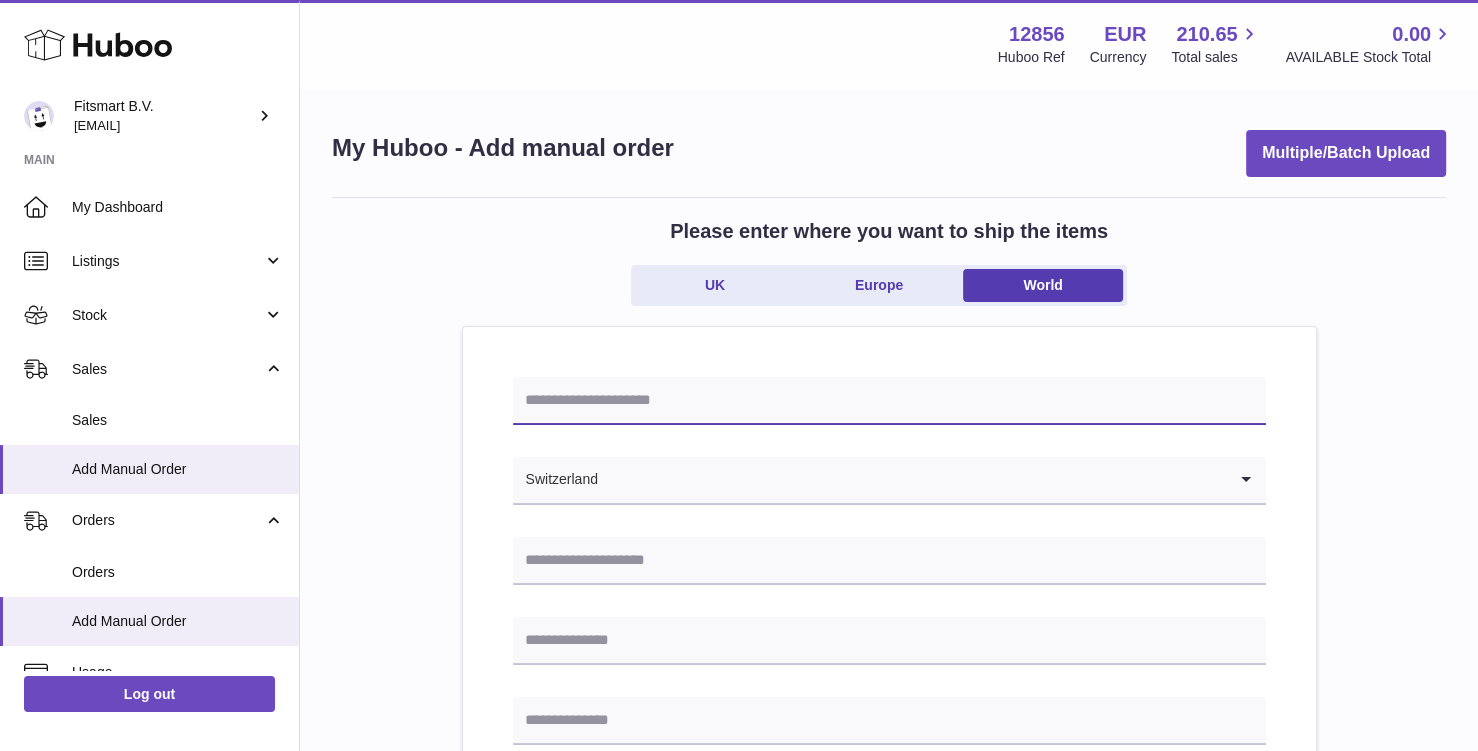 click at bounding box center [889, 401] 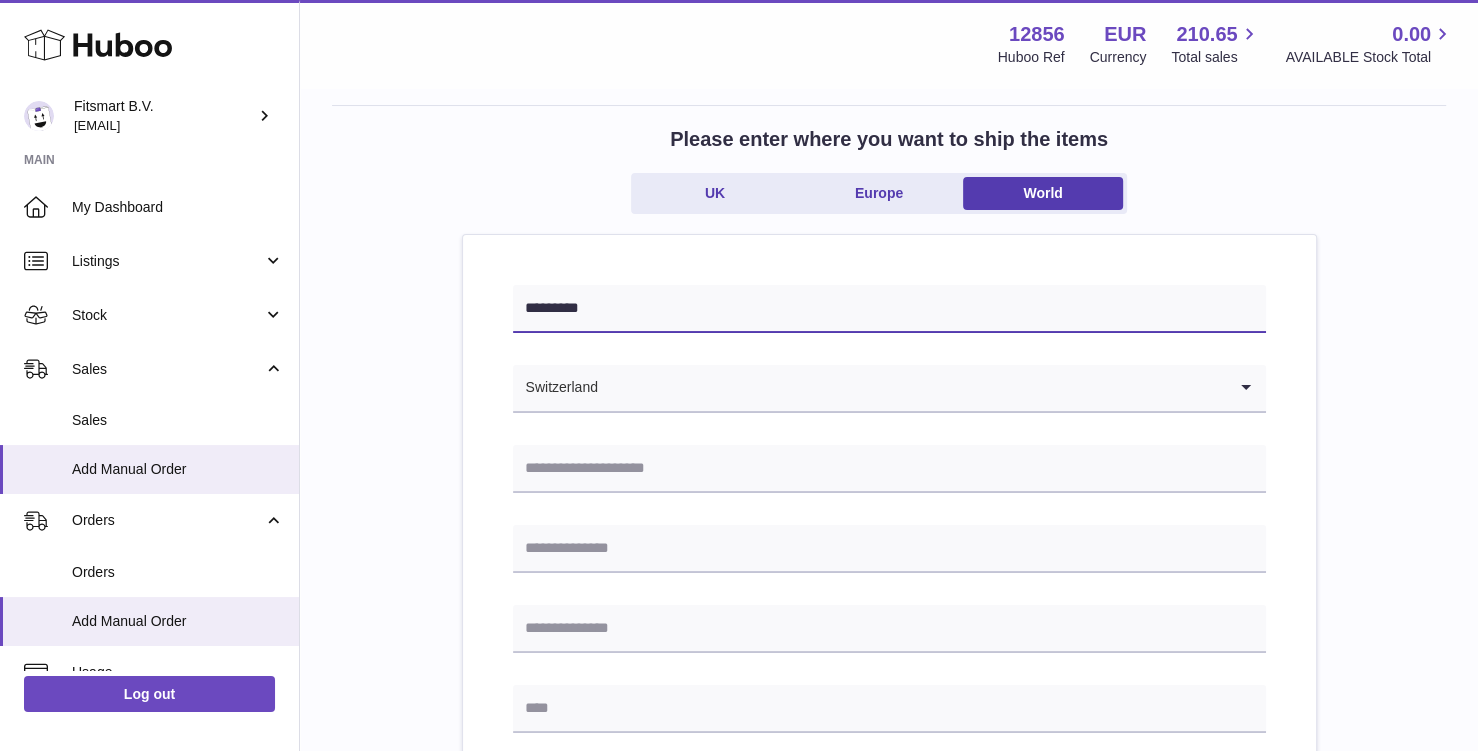 scroll, scrollTop: 111, scrollLeft: 0, axis: vertical 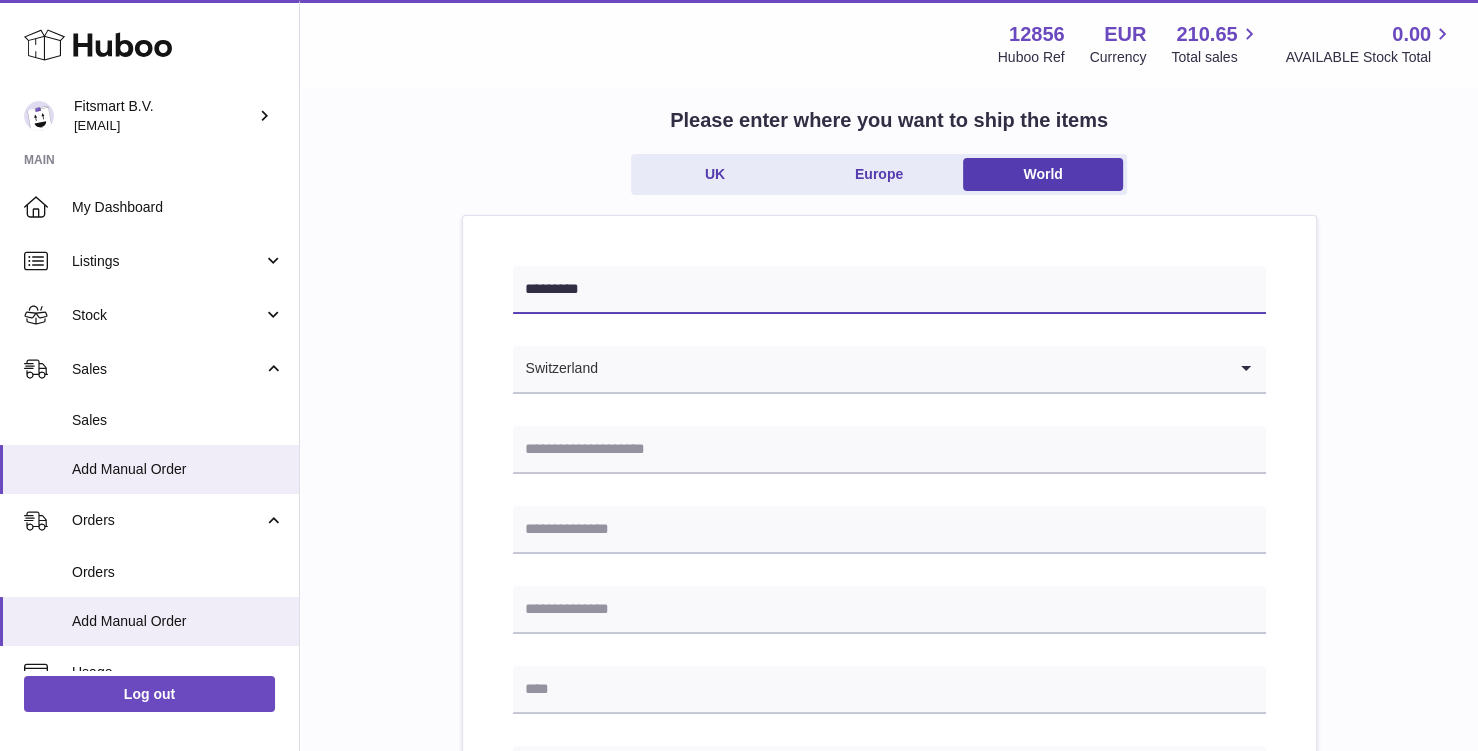 type on "*********" 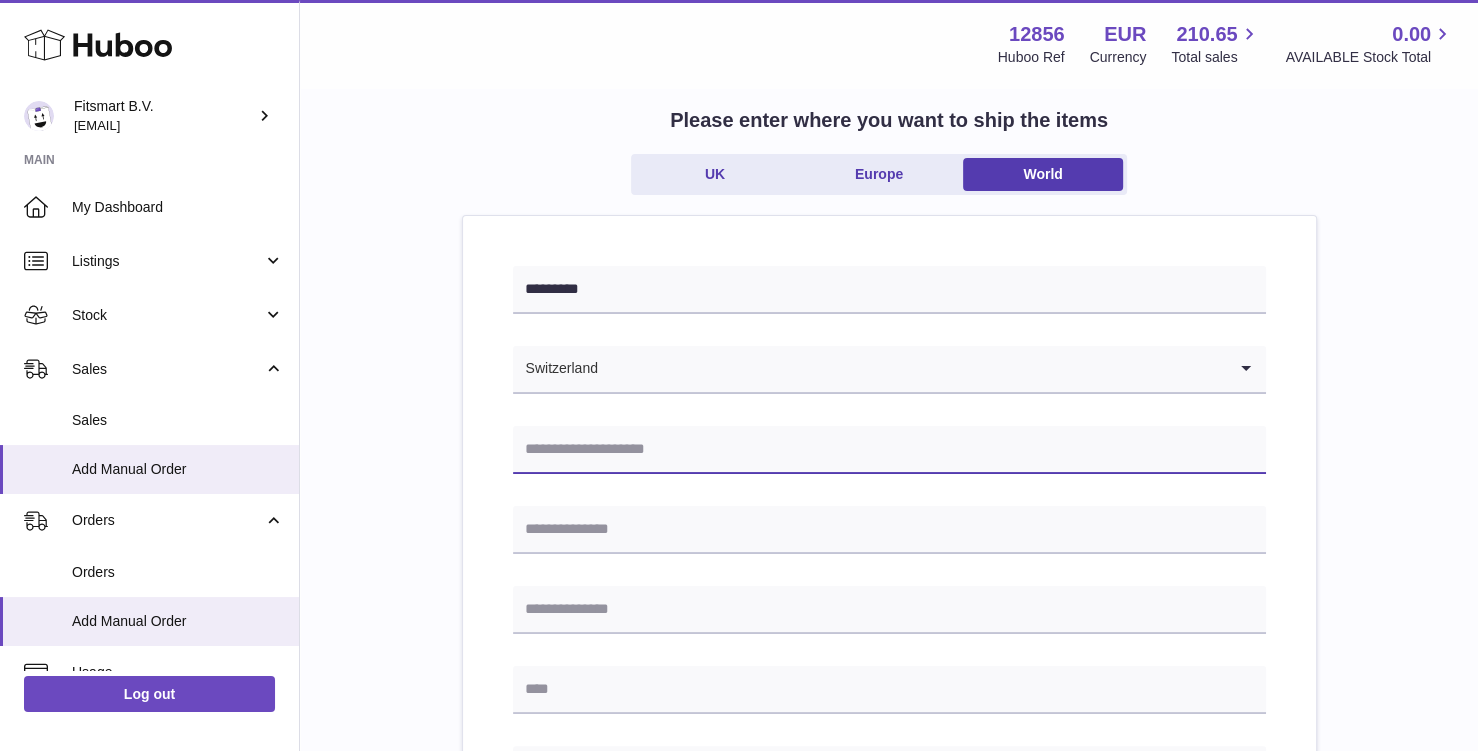 click at bounding box center (889, 450) 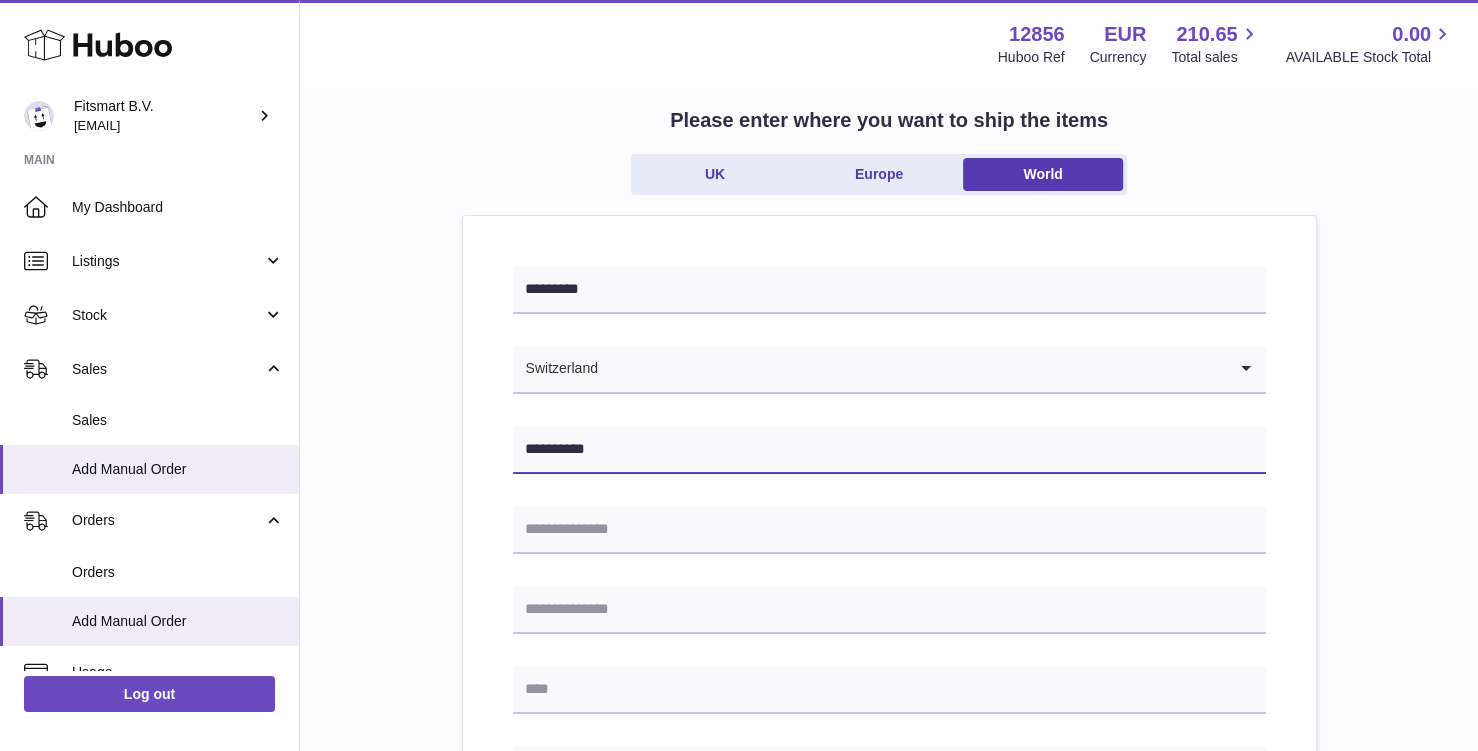 type on "**********" 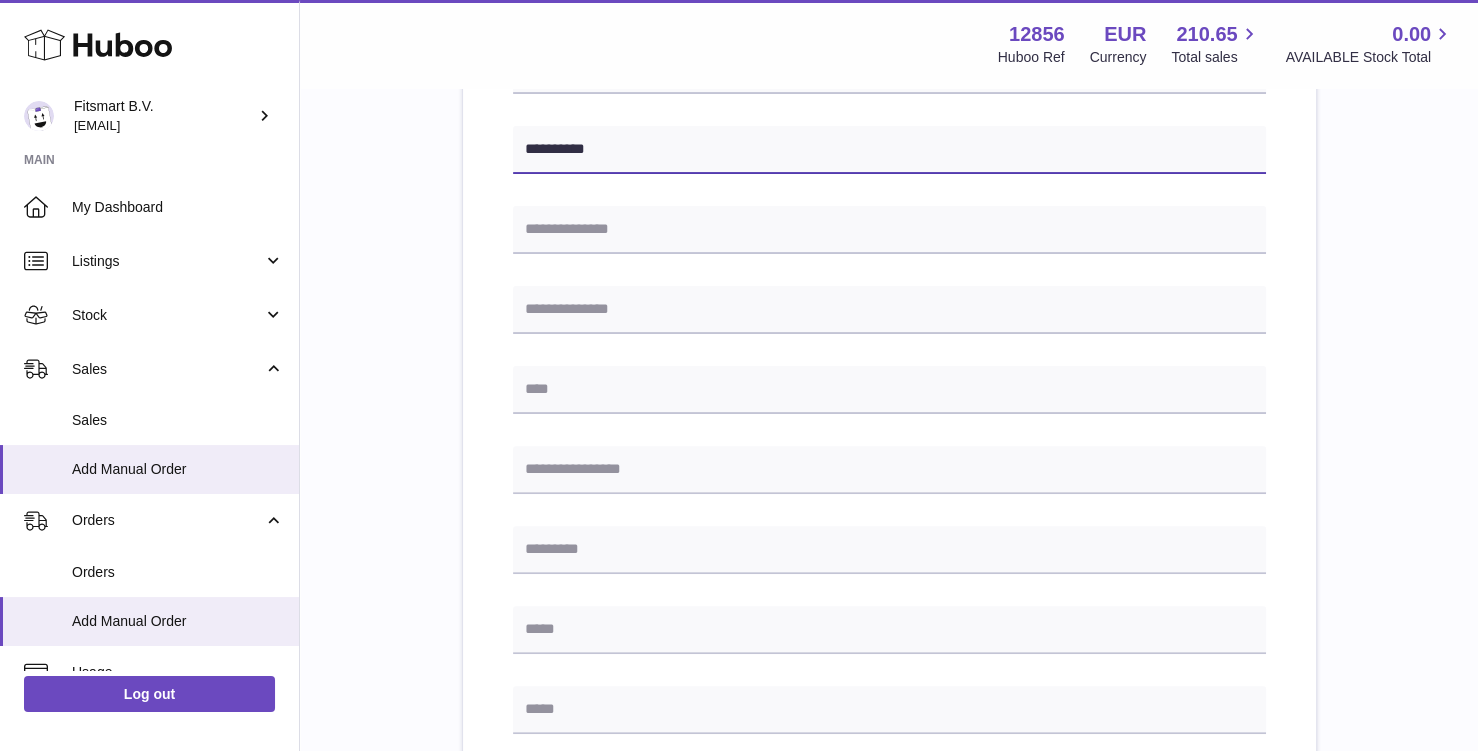 scroll, scrollTop: 434, scrollLeft: 0, axis: vertical 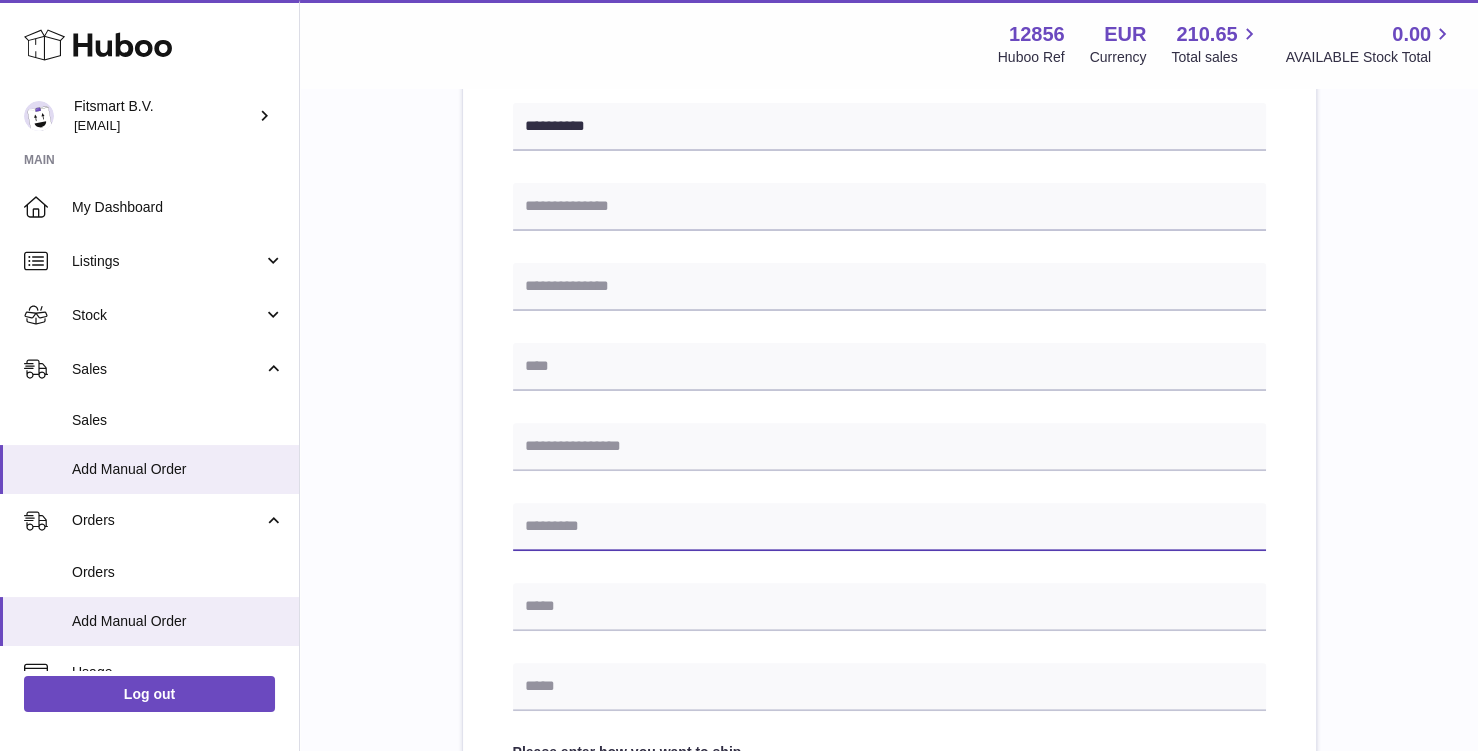click at bounding box center [889, 527] 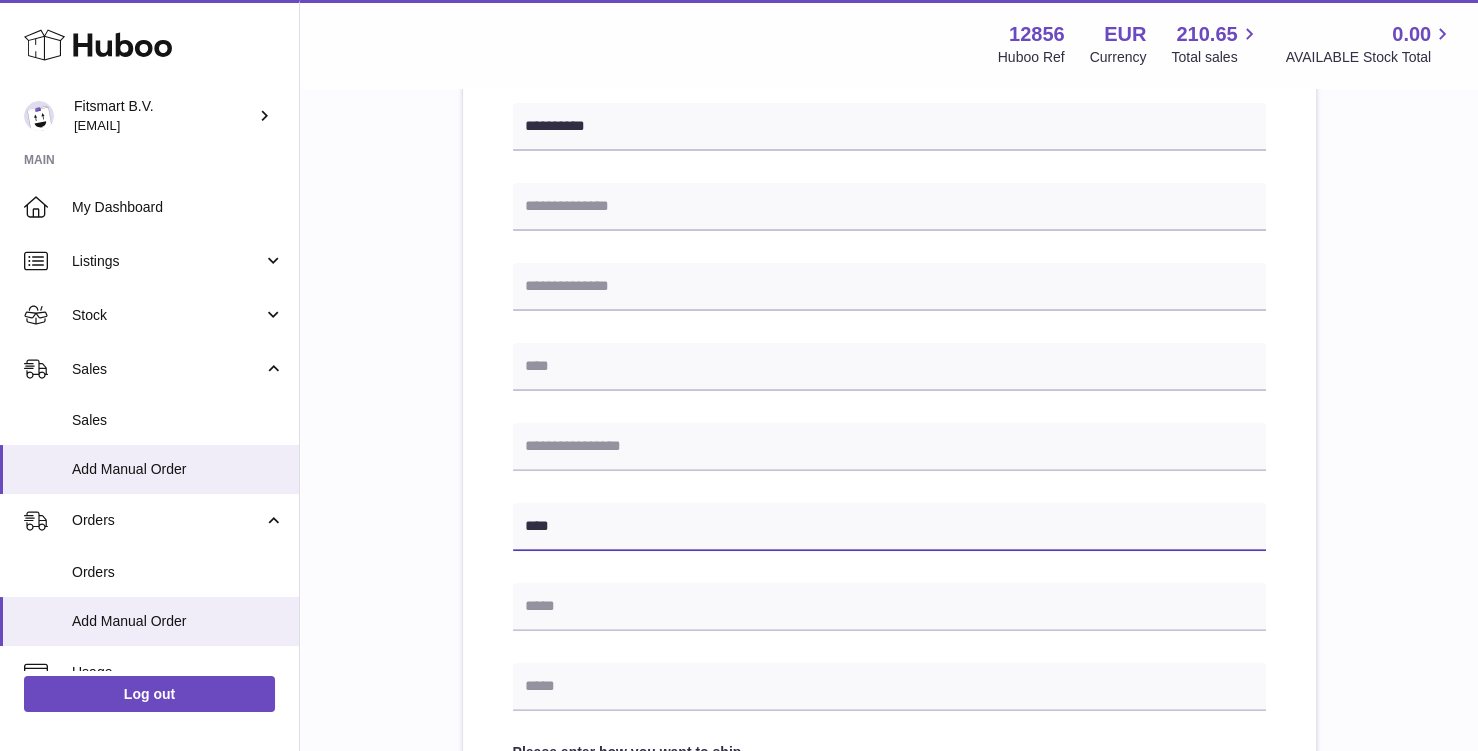 type on "****" 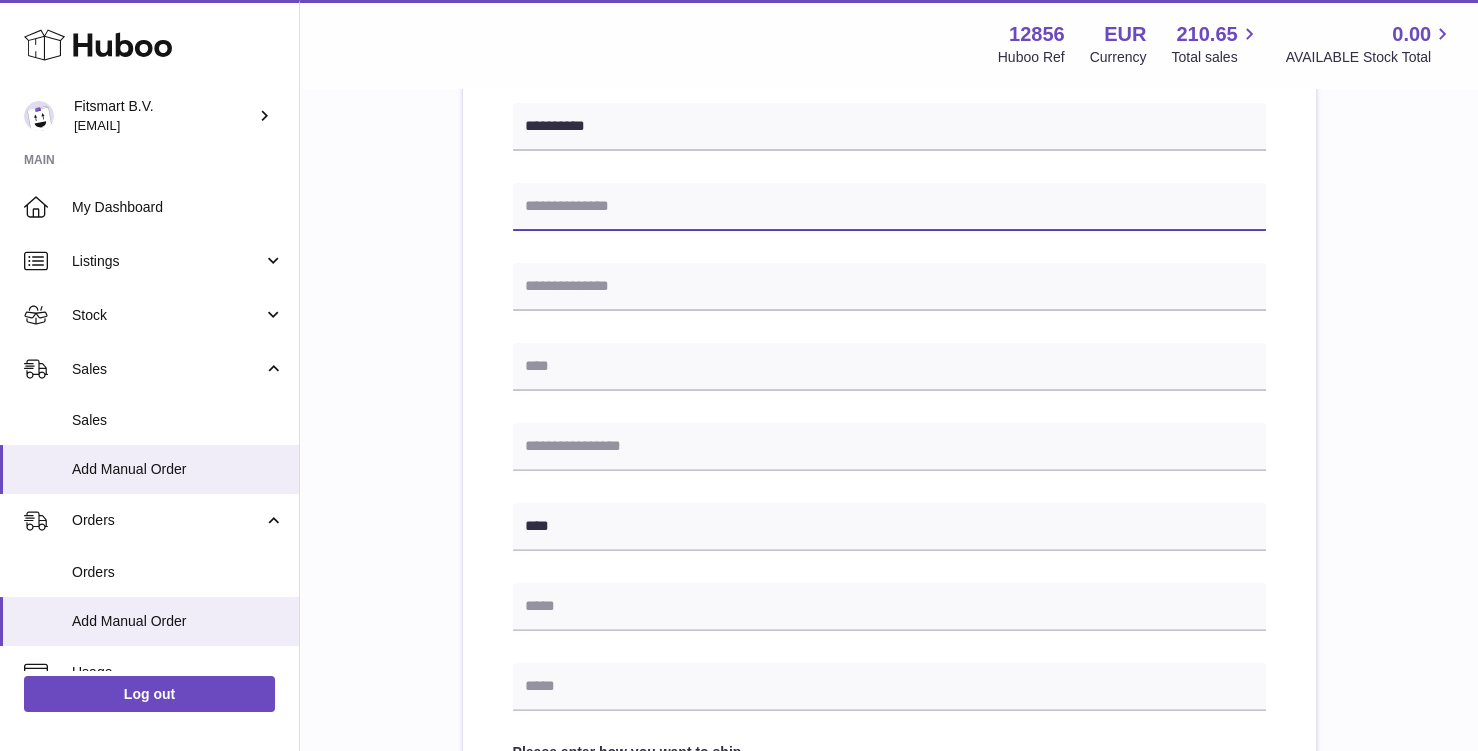 click at bounding box center [889, 207] 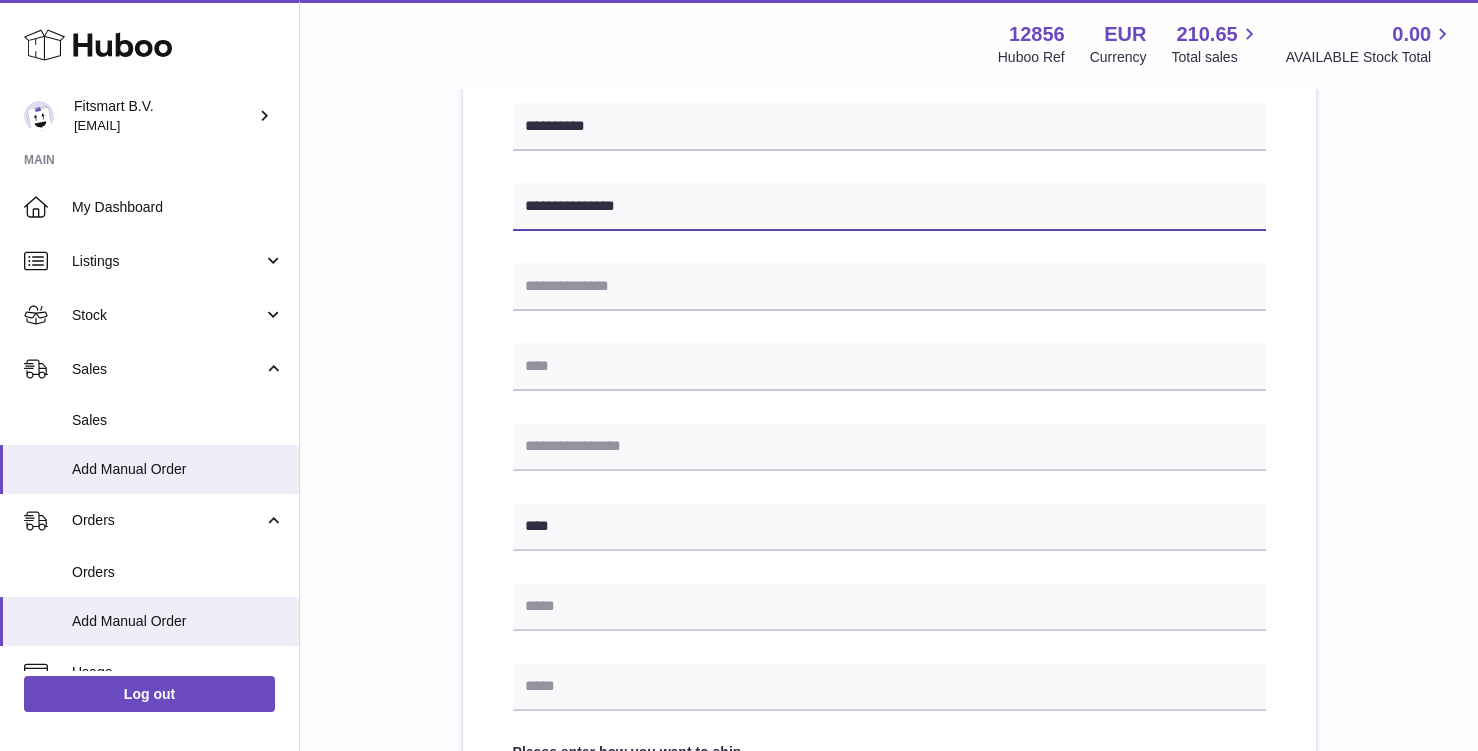 type on "**********" 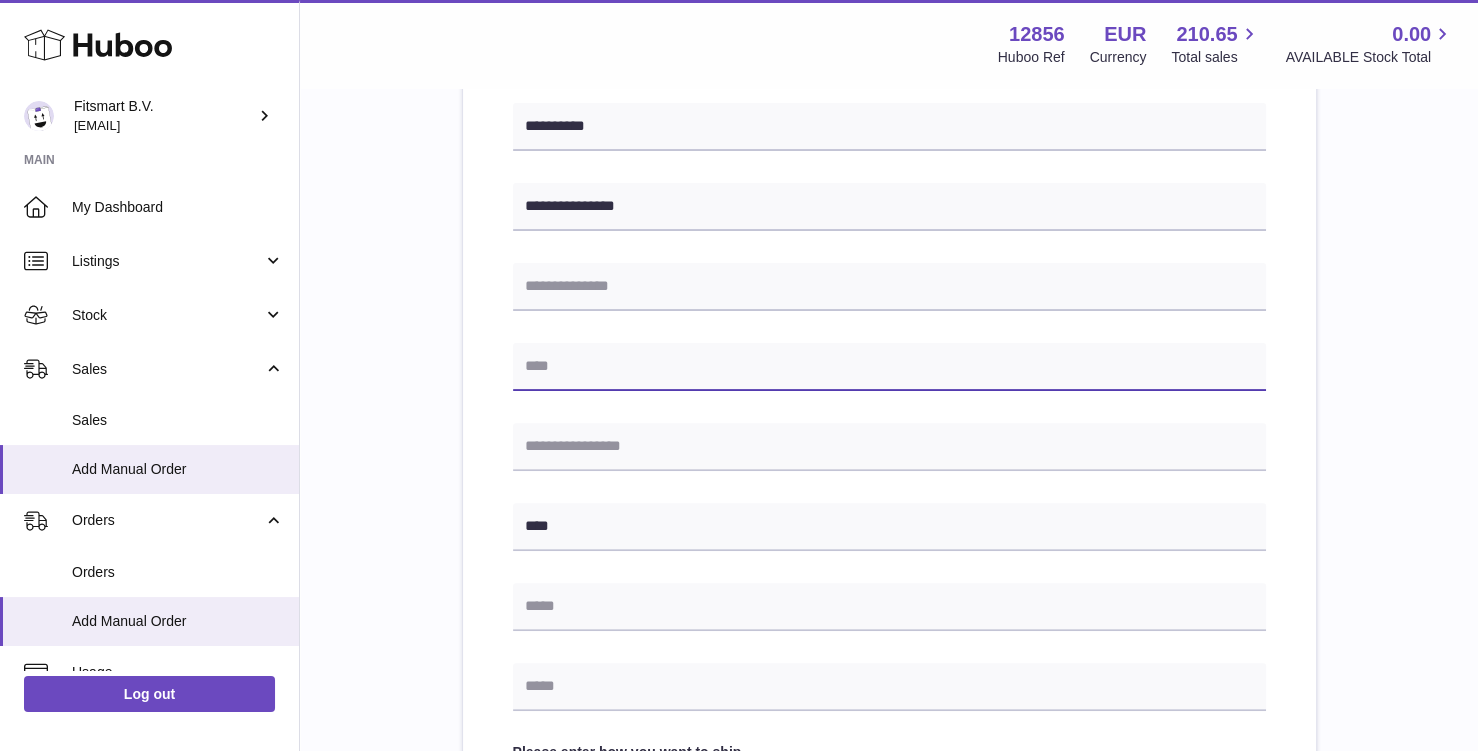 click at bounding box center [889, 367] 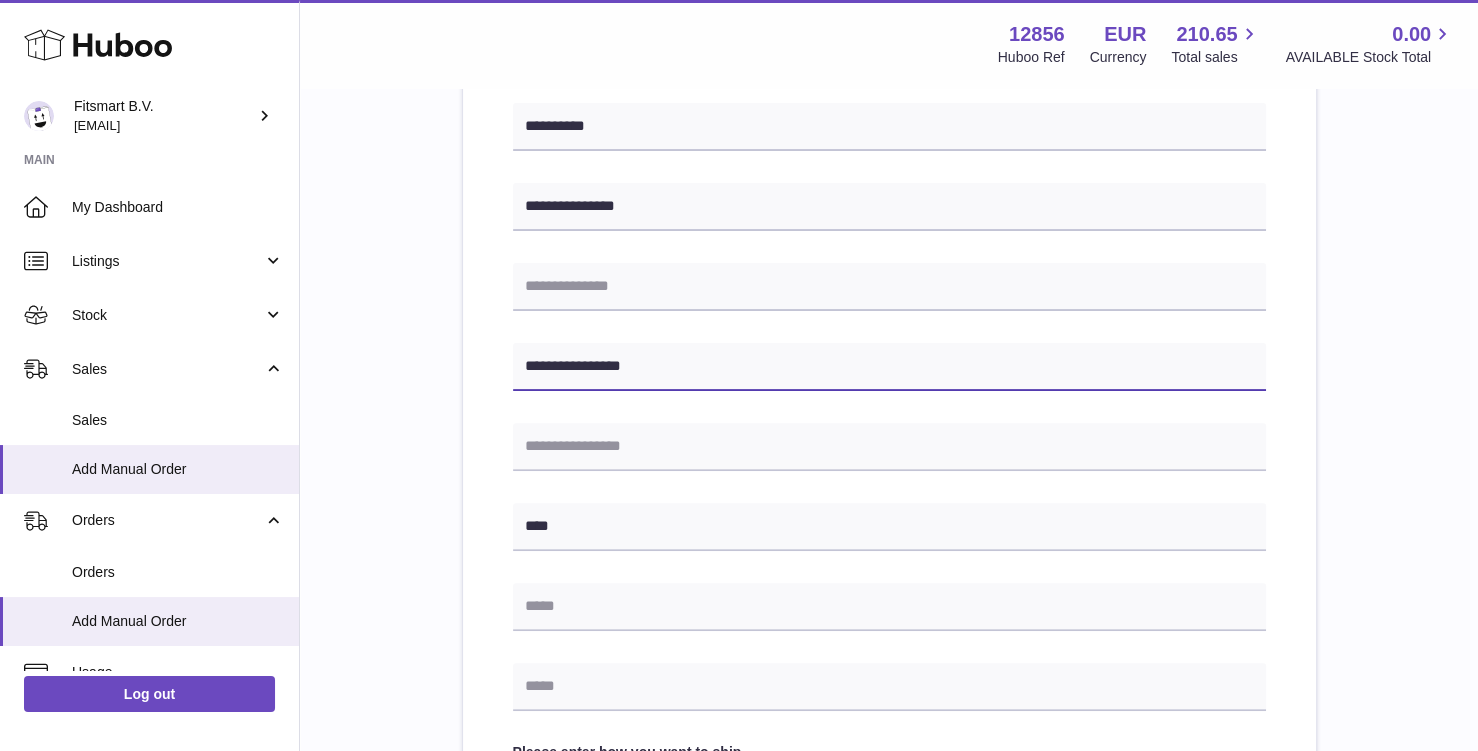 type on "**********" 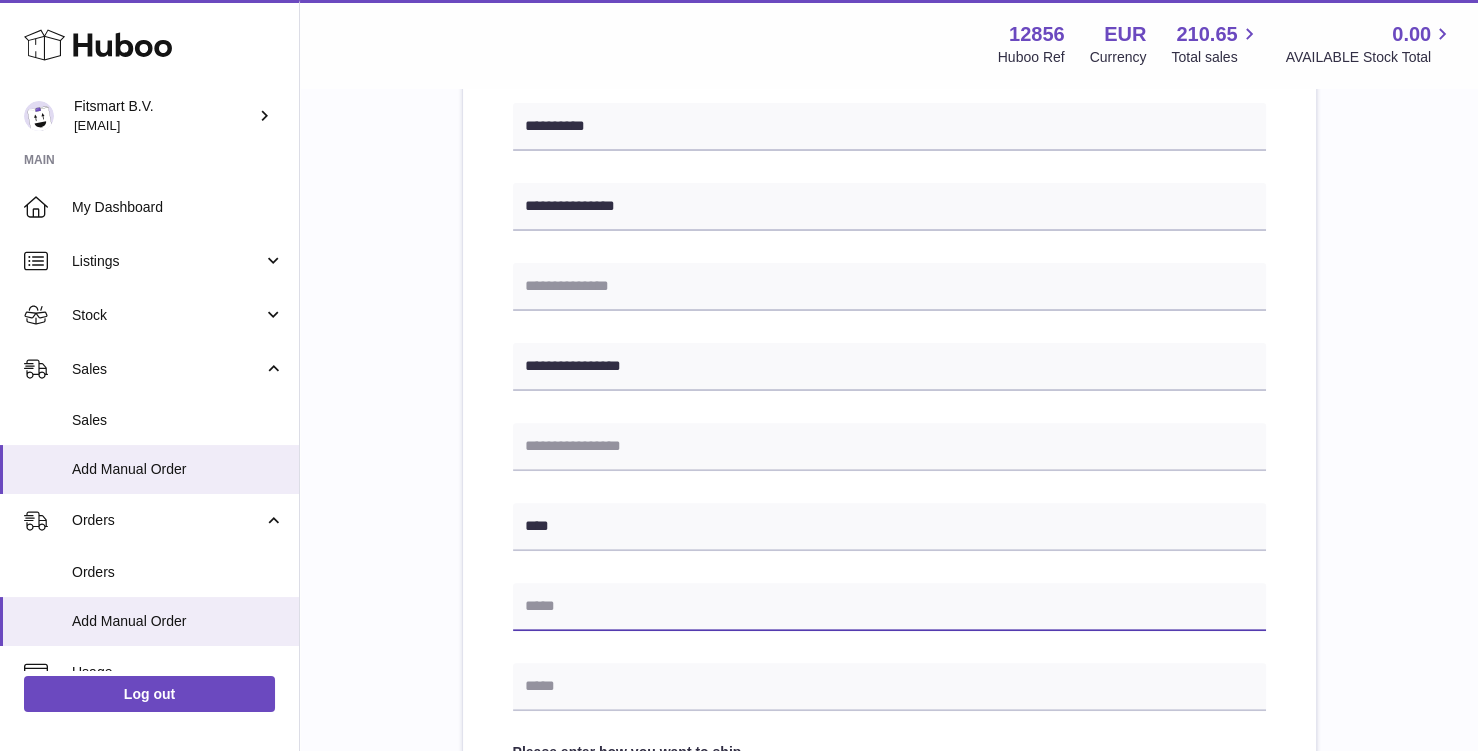 click at bounding box center (889, 607) 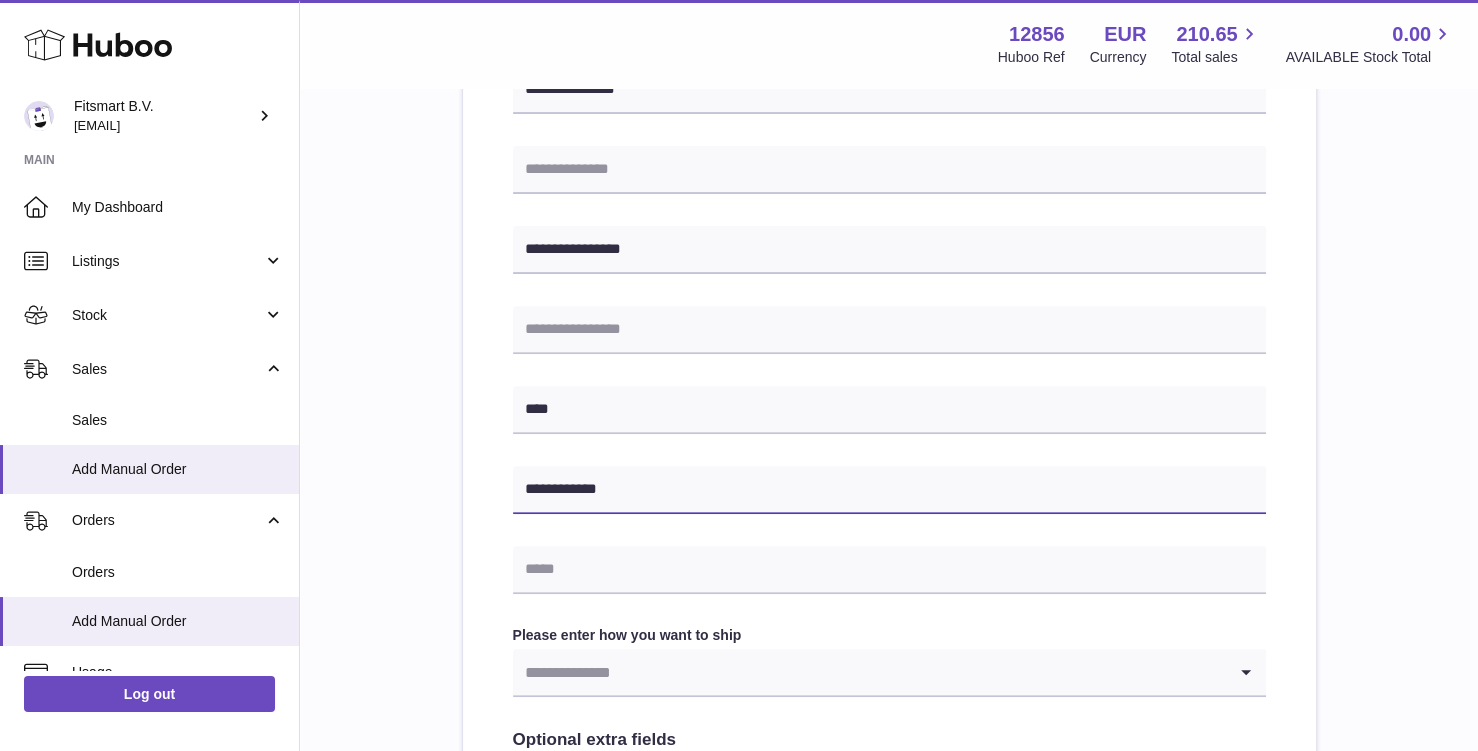 scroll, scrollTop: 560, scrollLeft: 0, axis: vertical 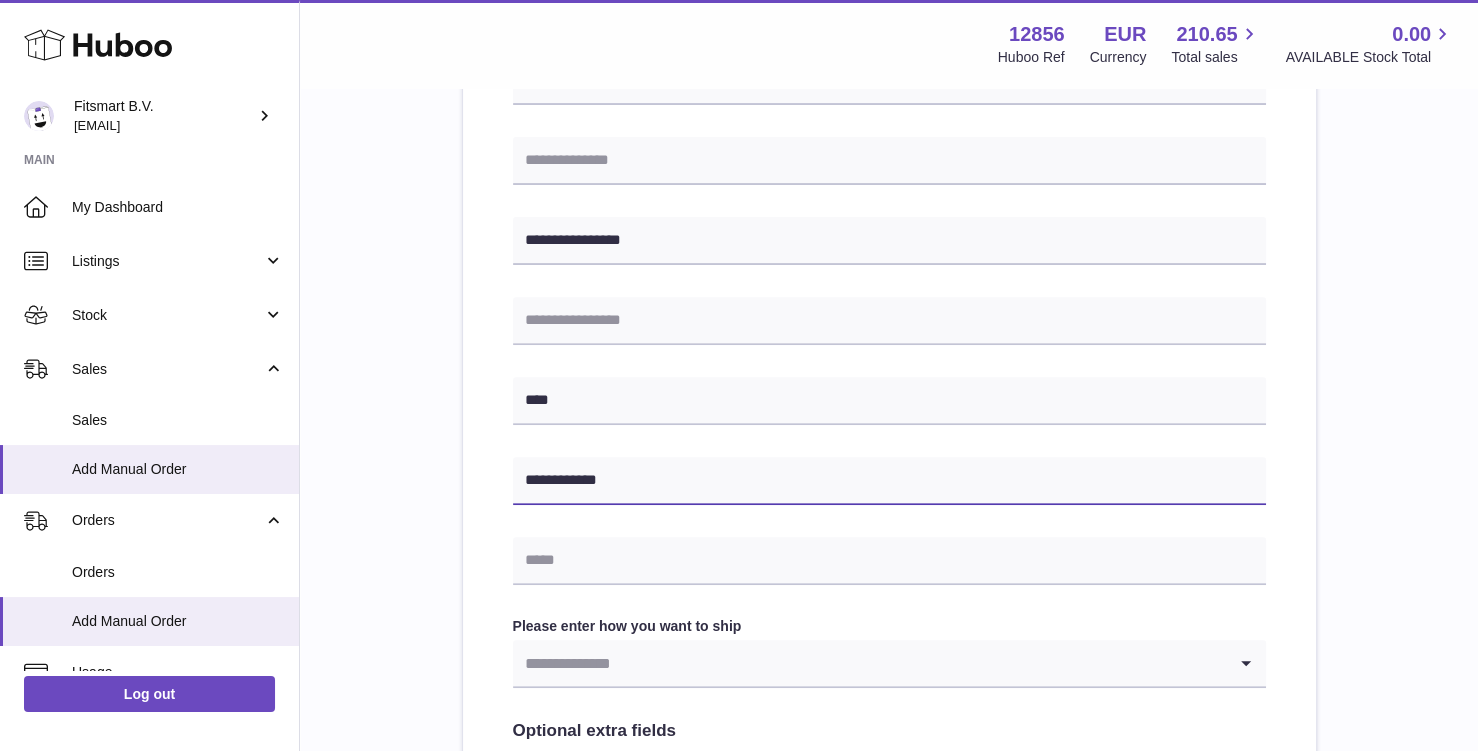 type on "**********" 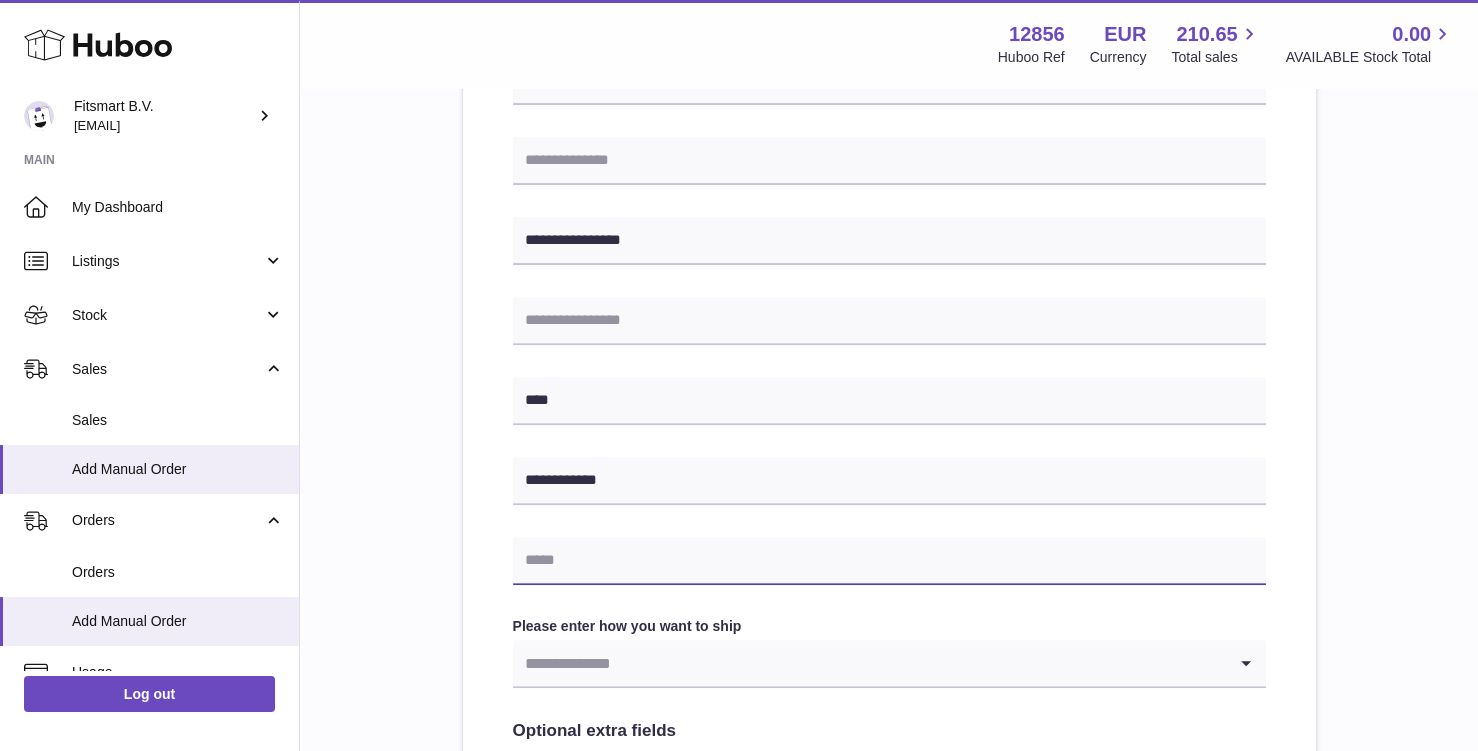 click at bounding box center (889, 561) 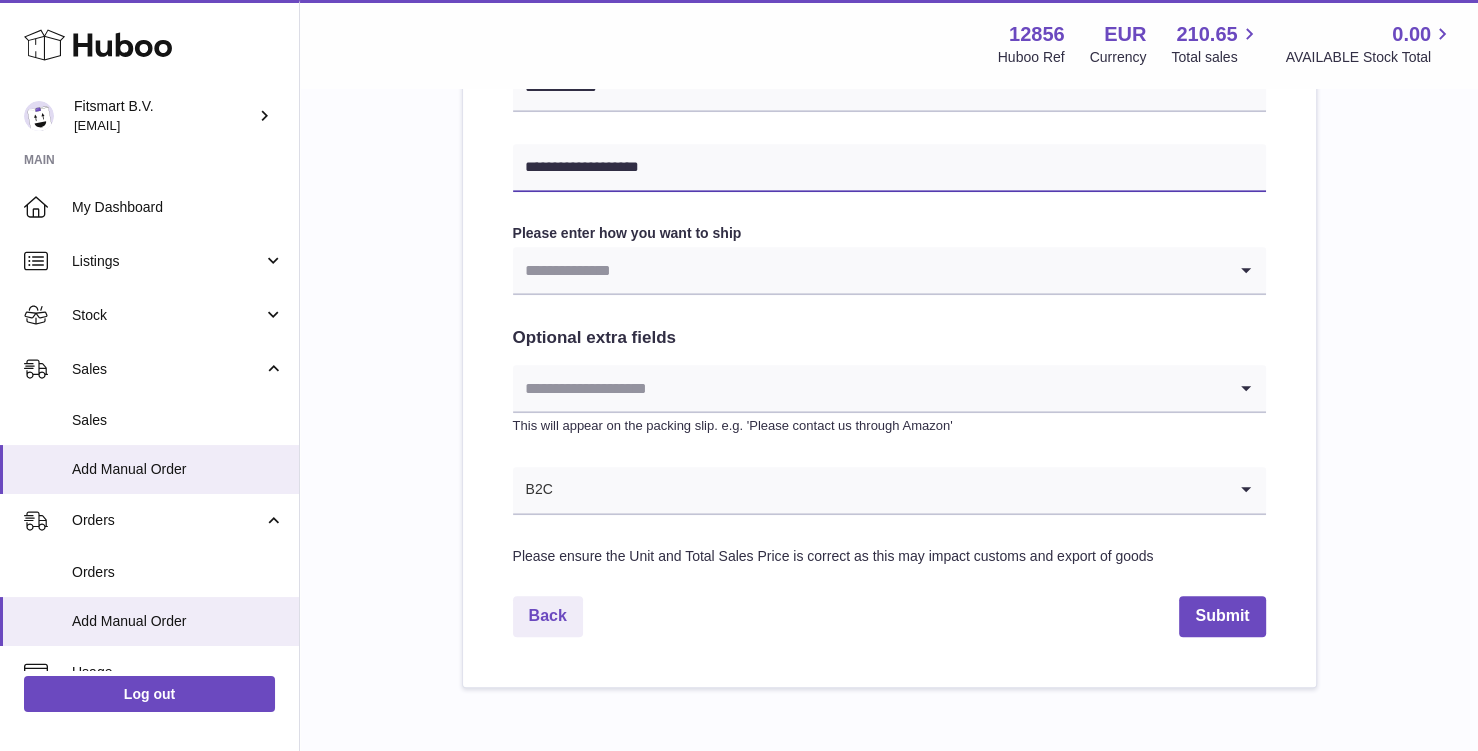 scroll, scrollTop: 990, scrollLeft: 0, axis: vertical 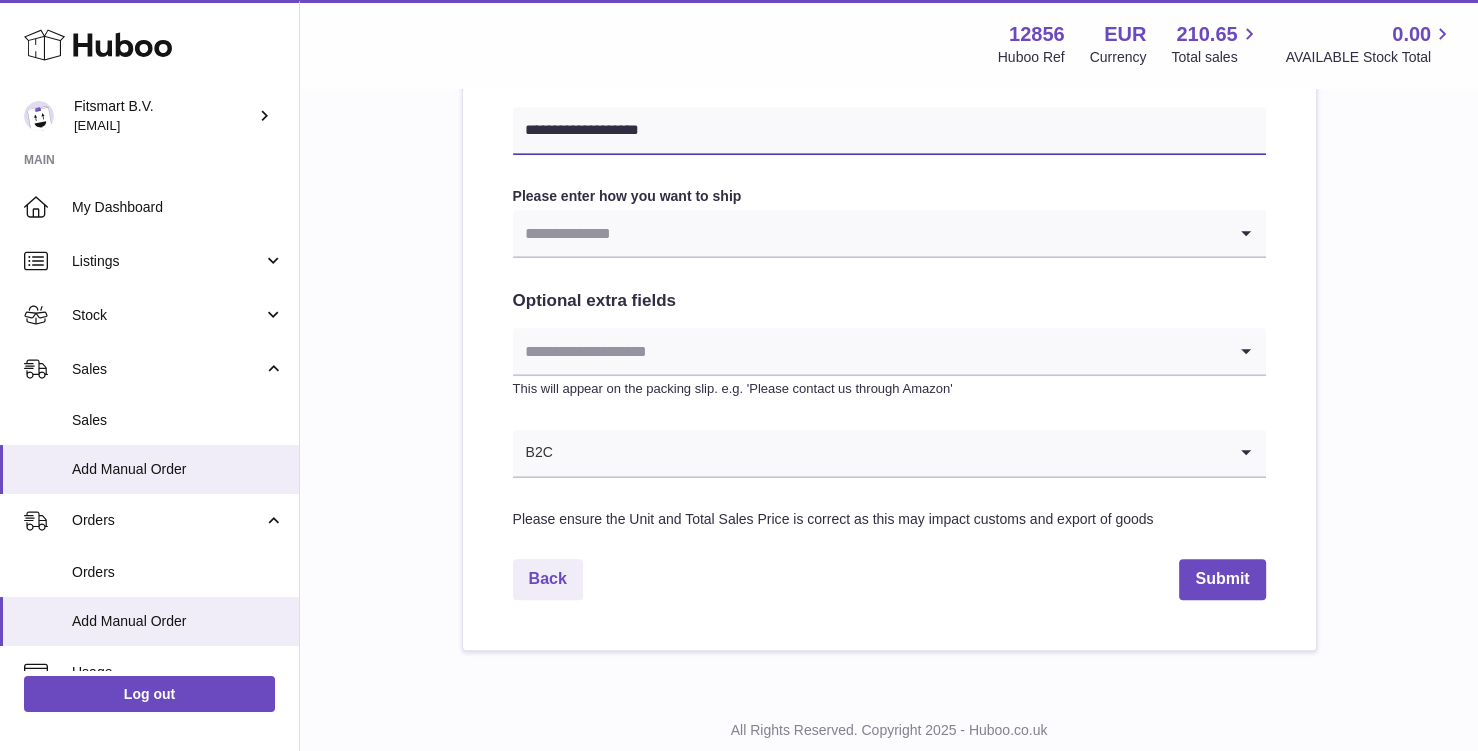 type on "**********" 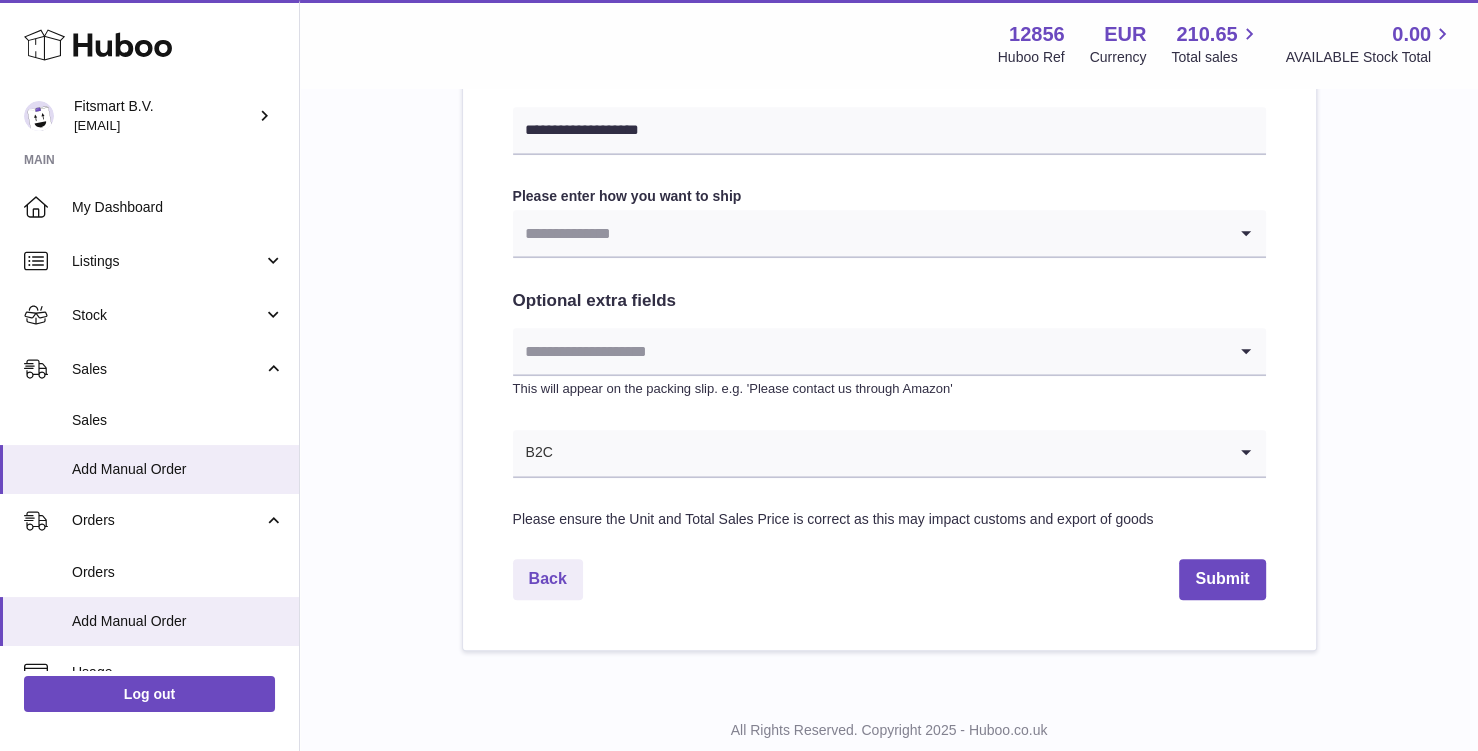 click on "**********" at bounding box center (889, -42) 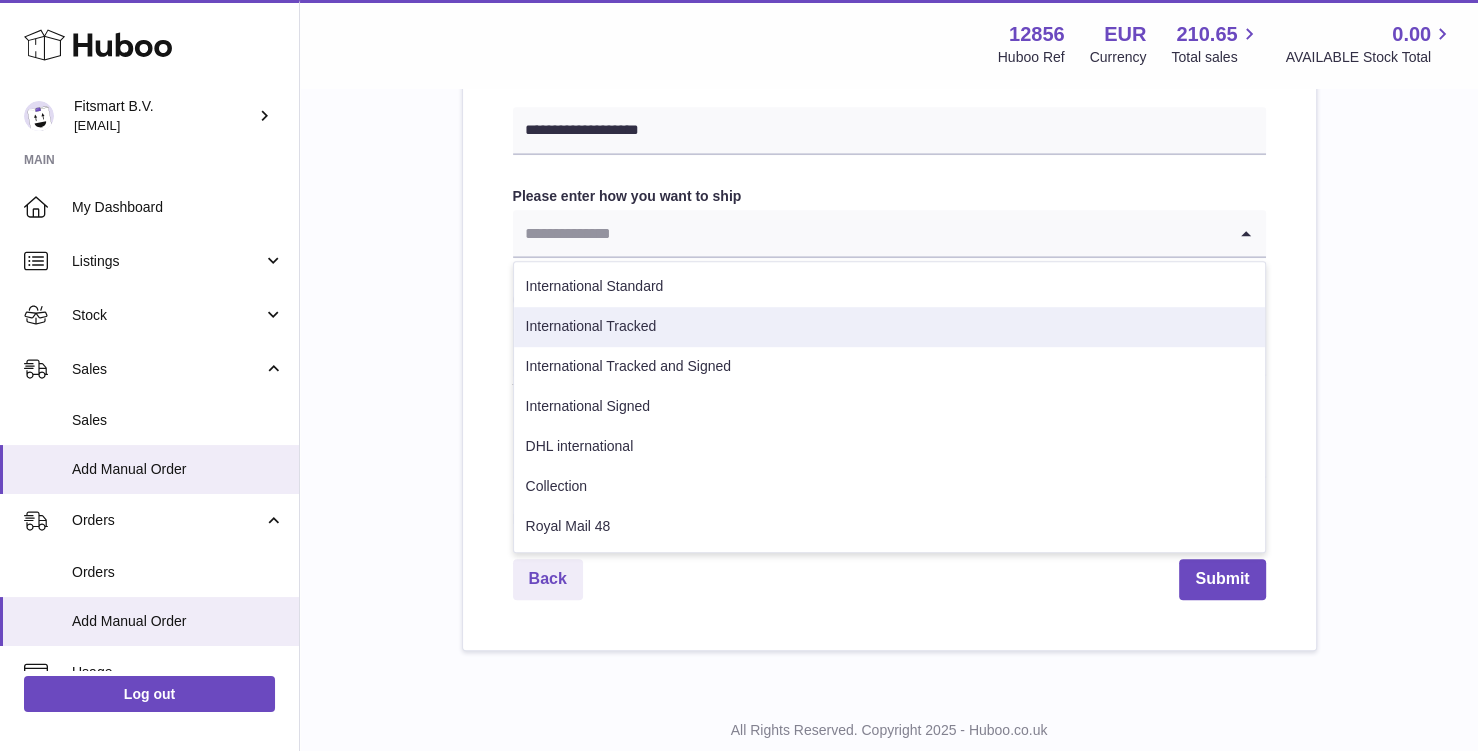 click on "International Tracked" at bounding box center [889, 327] 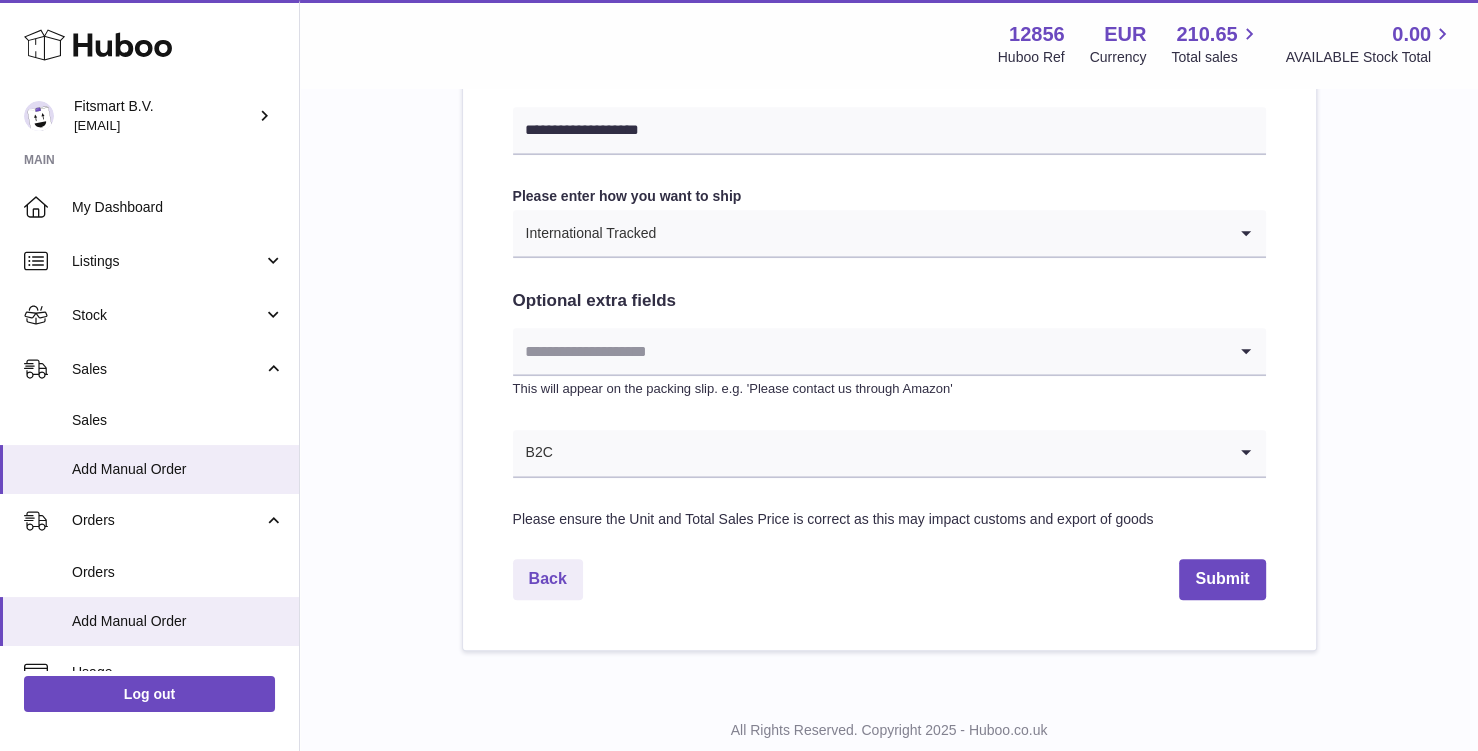 click at bounding box center [869, 351] 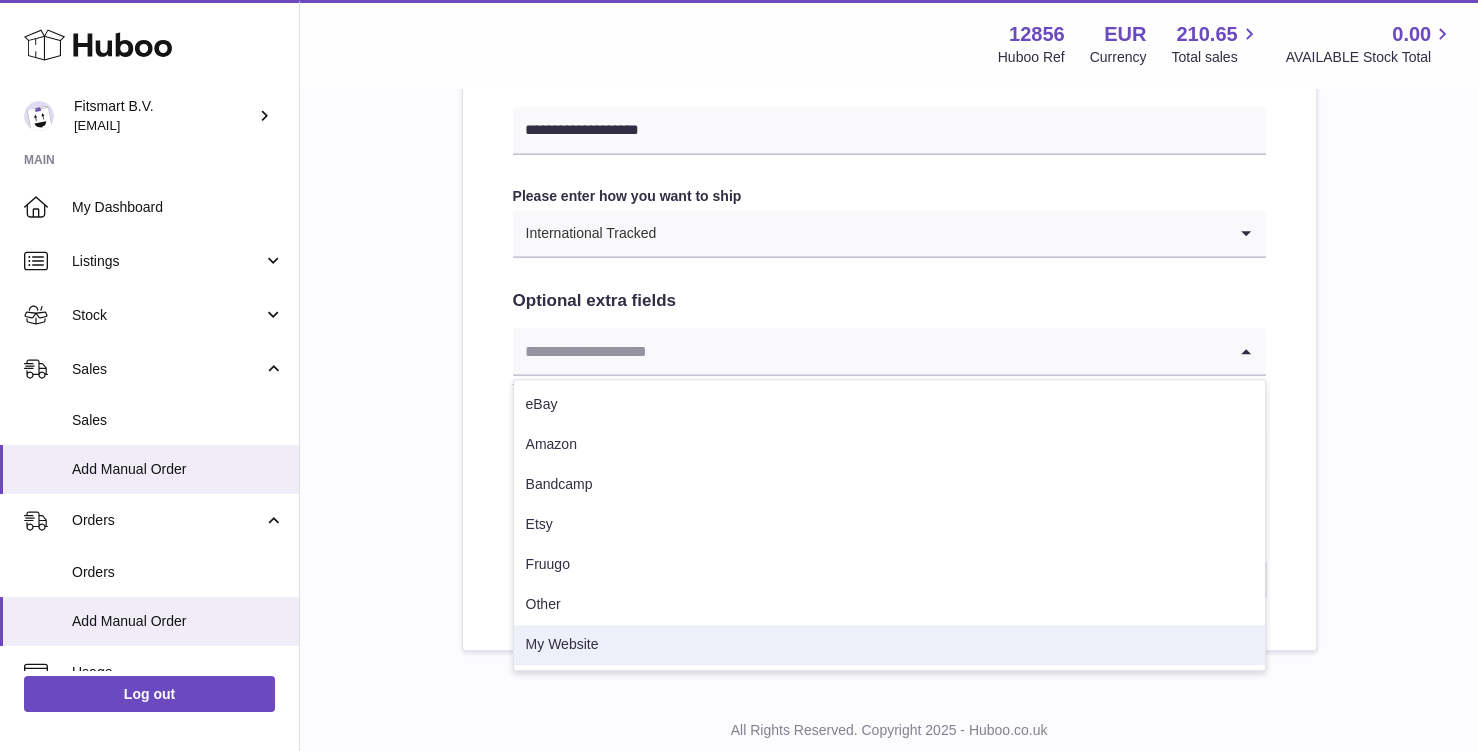 click on "My Website" at bounding box center (889, 645) 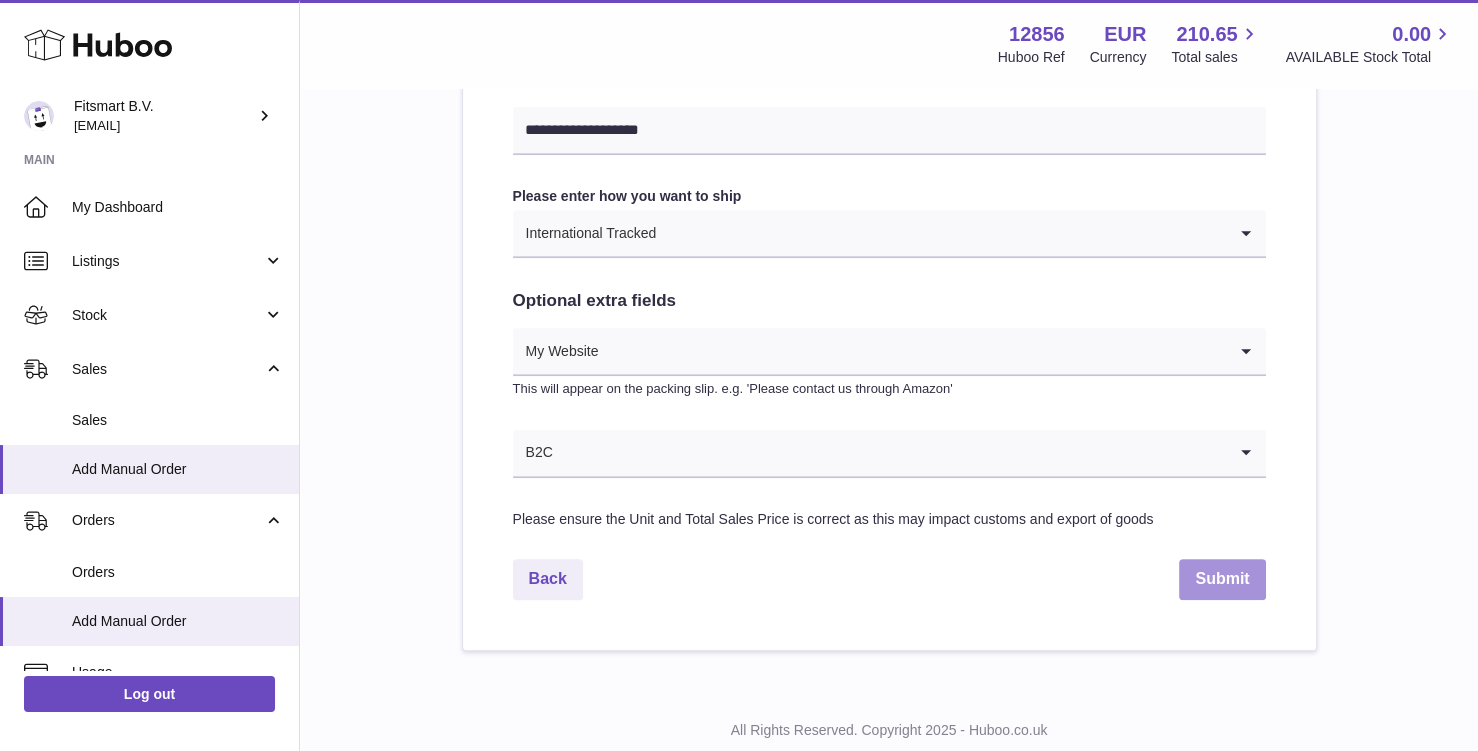 click on "Submit" at bounding box center (1222, 579) 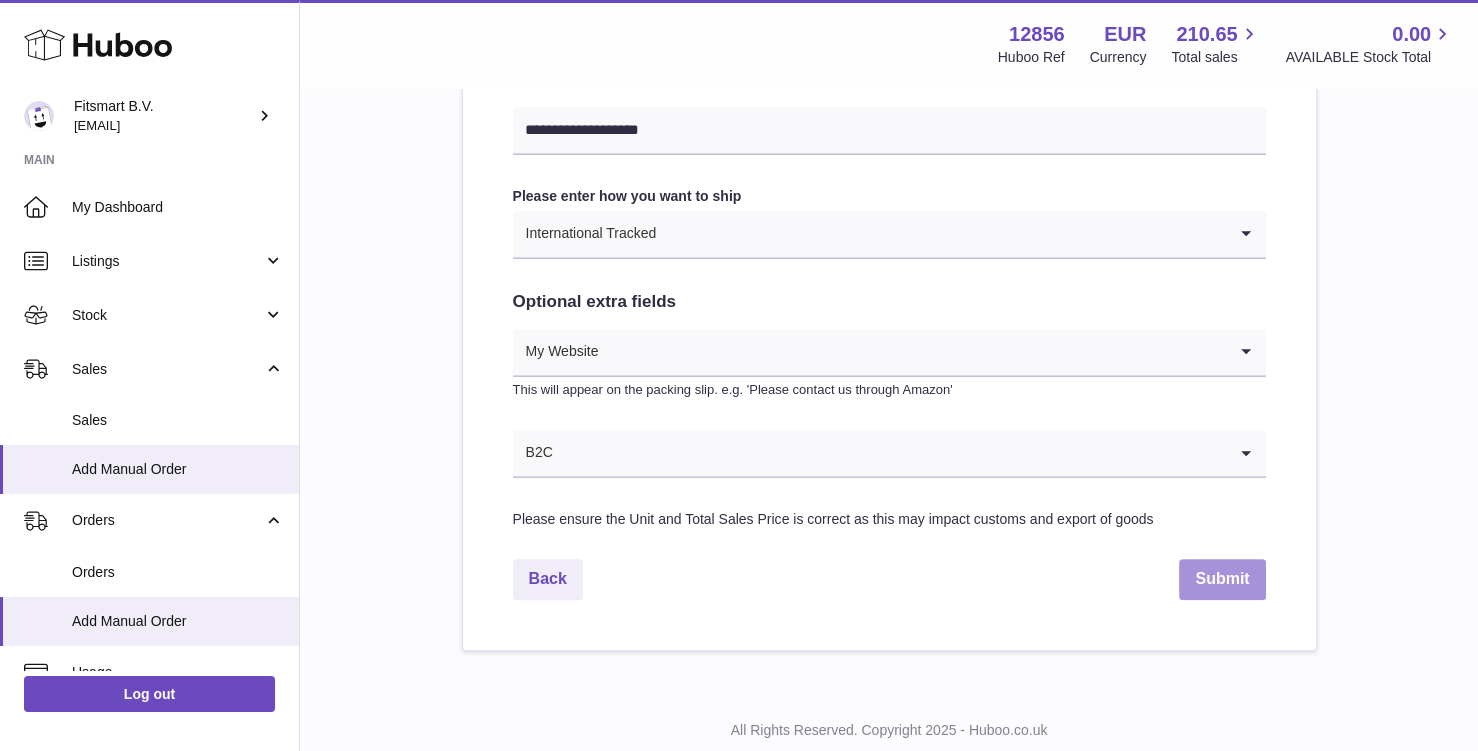 click on "Submit" at bounding box center [1222, 579] 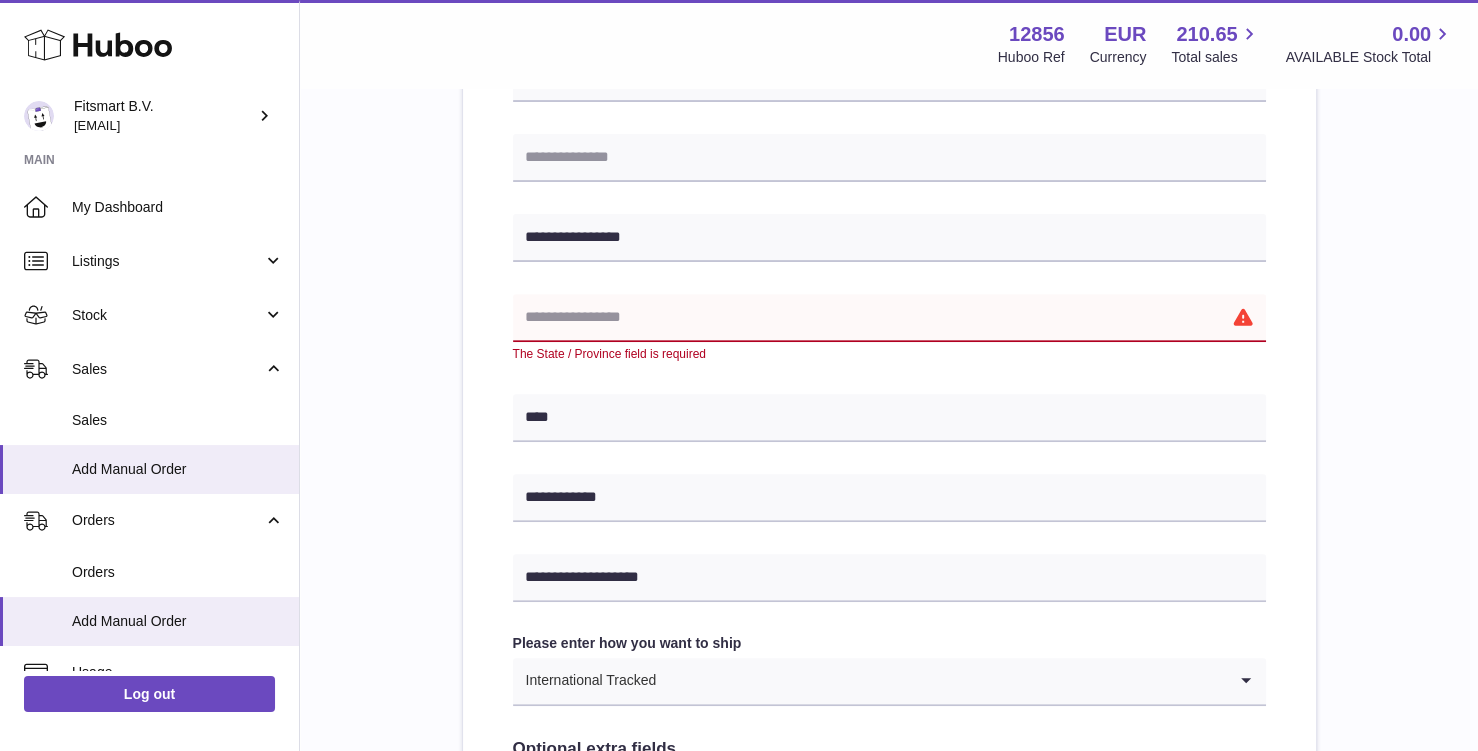 scroll, scrollTop: 568, scrollLeft: 0, axis: vertical 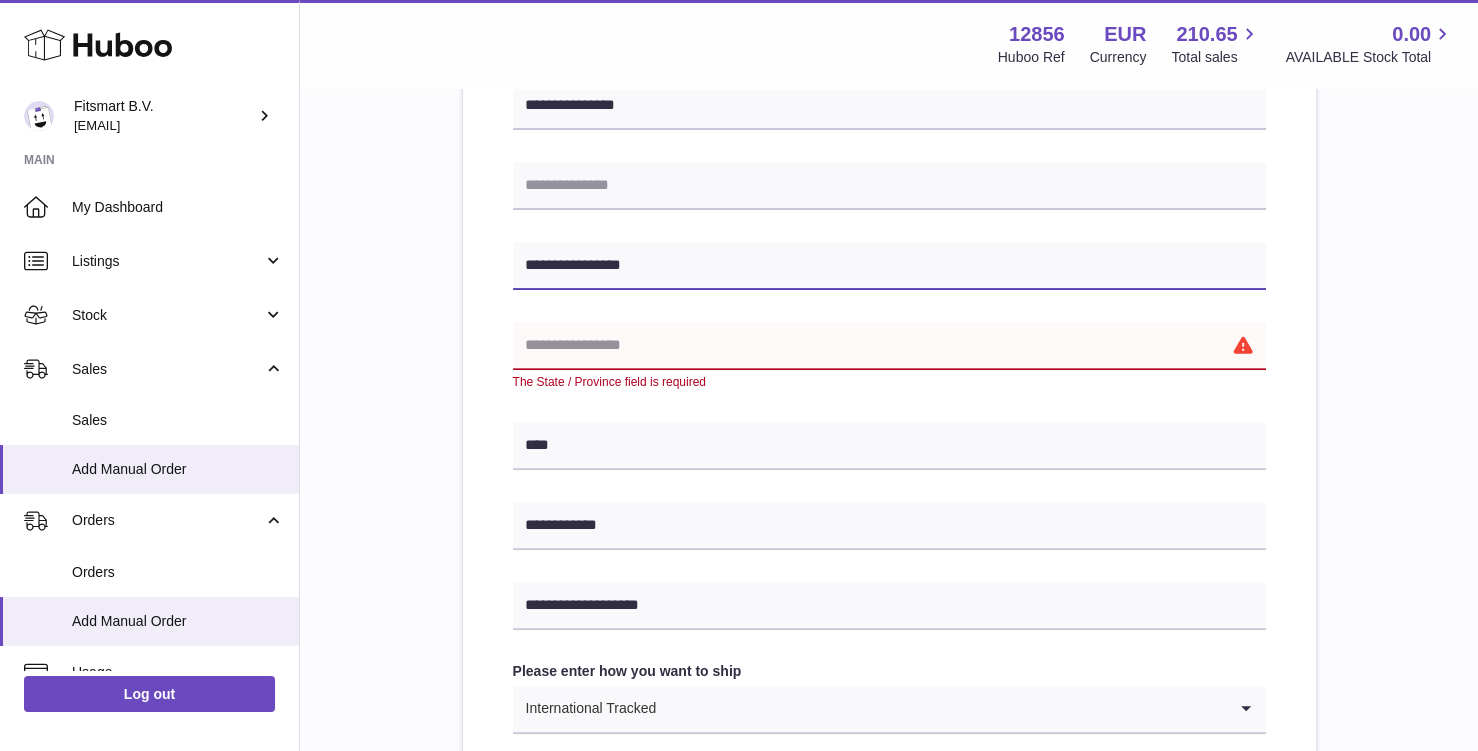click on "**********" at bounding box center (889, 266) 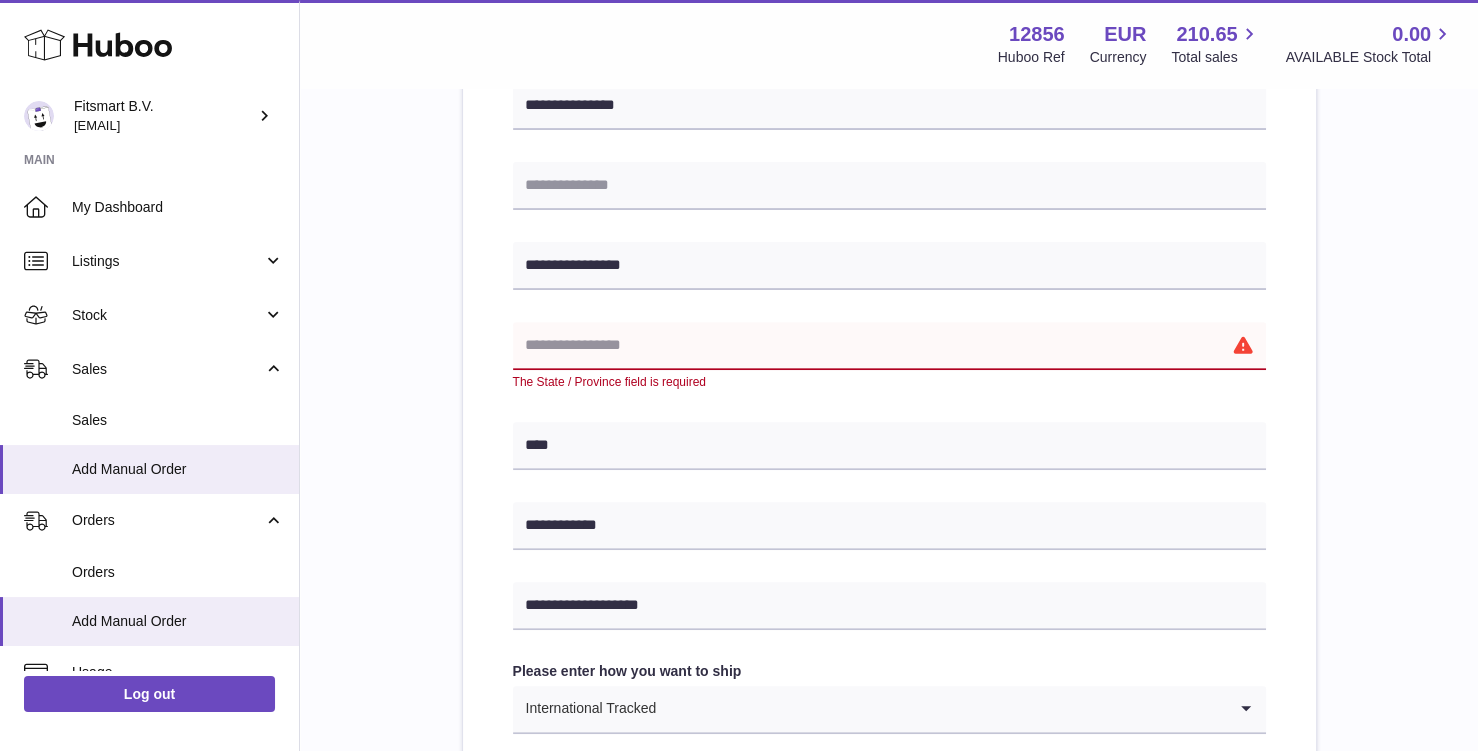 click at bounding box center (889, 346) 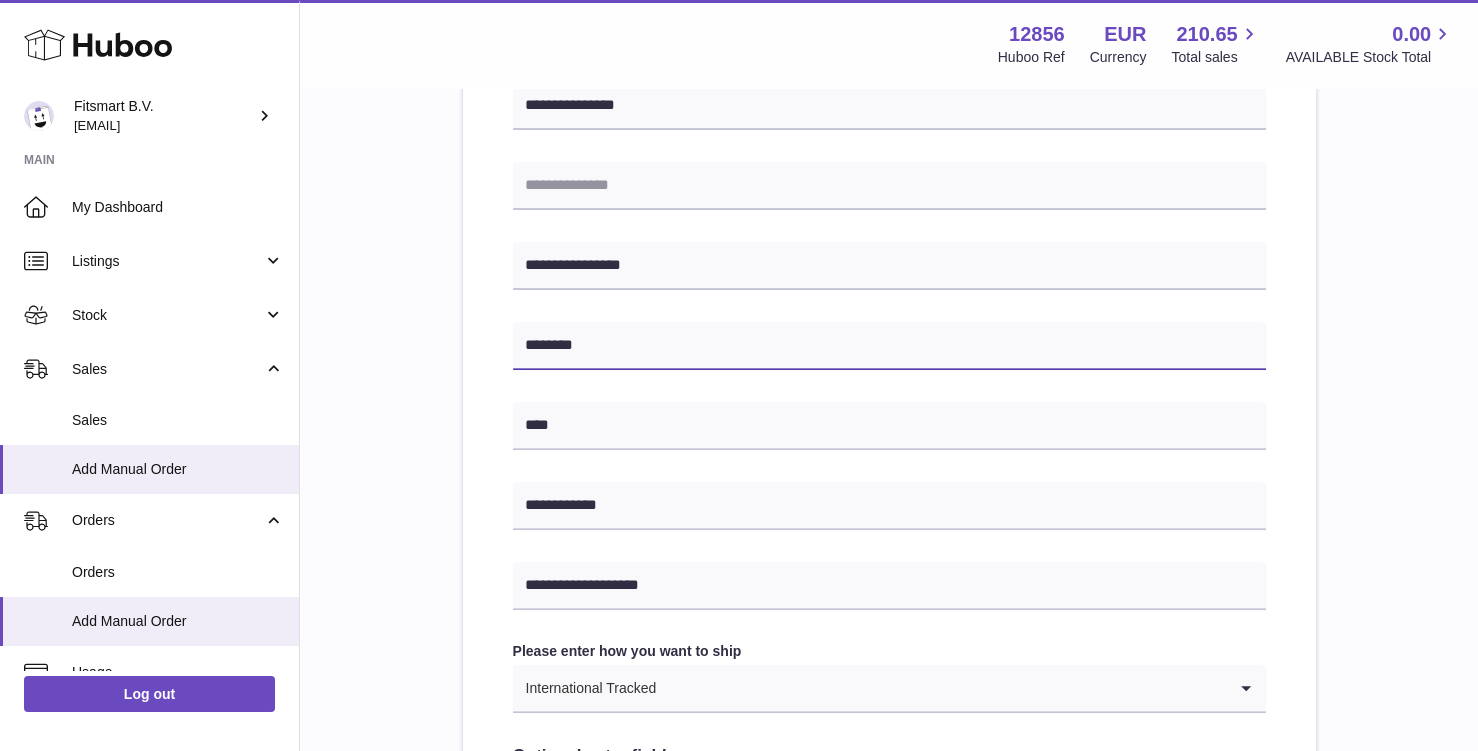 type on "********" 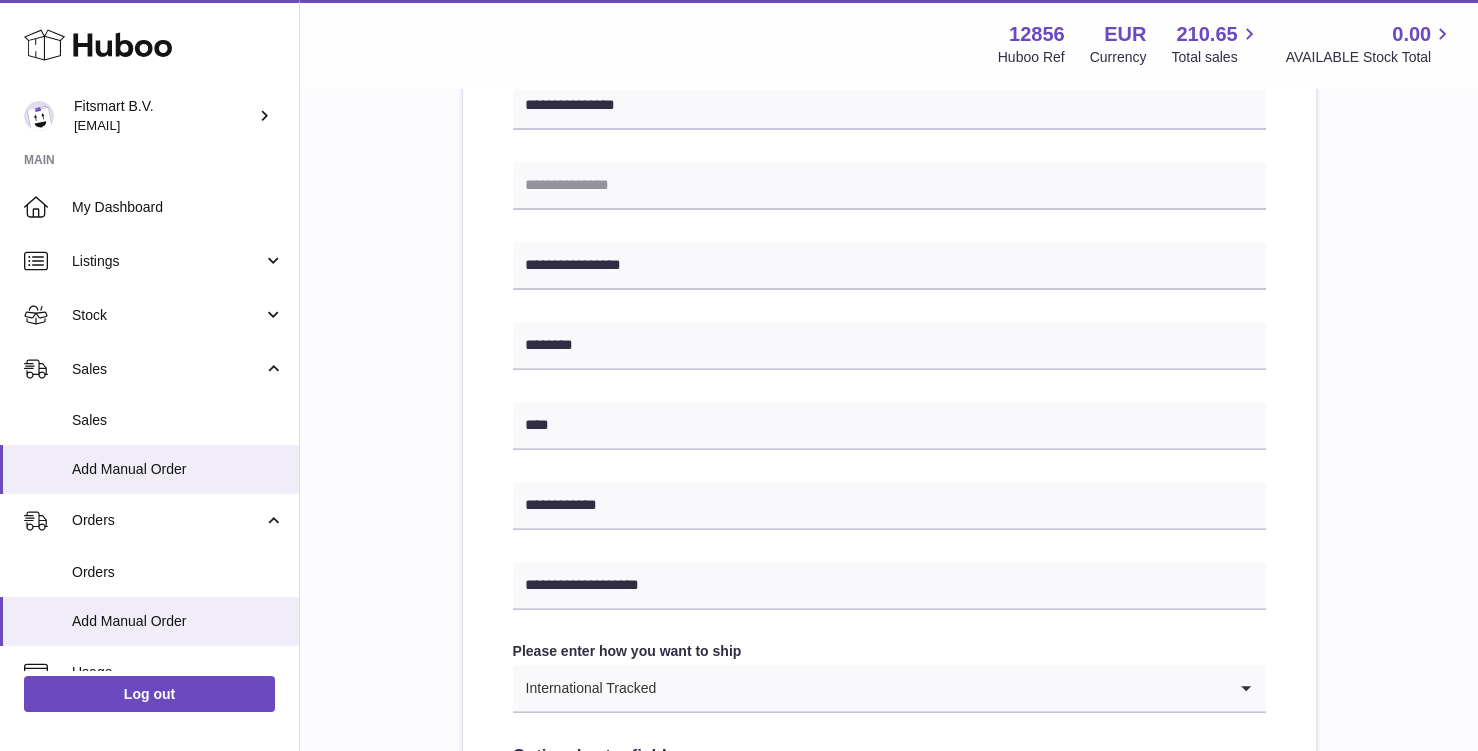 click on "**********" at bounding box center [889, 448] 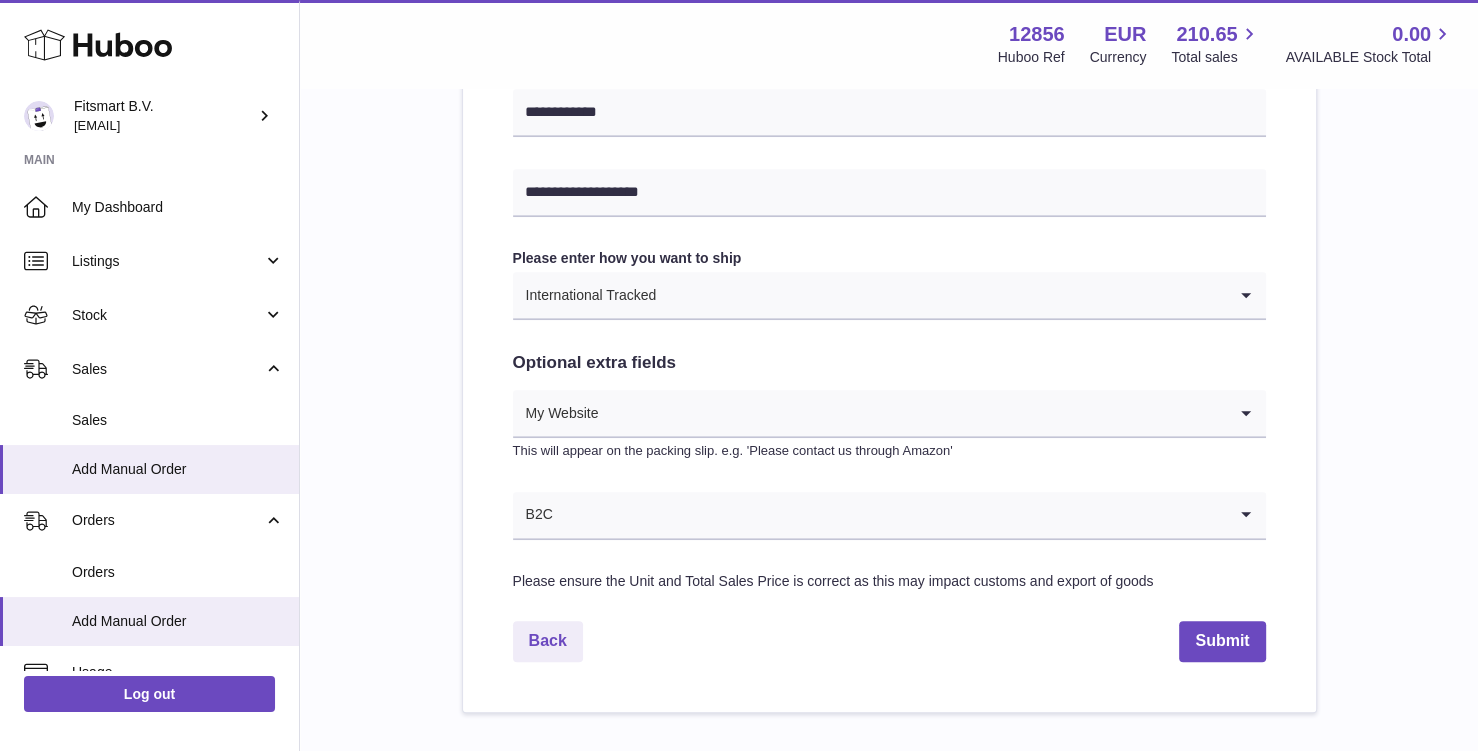 scroll, scrollTop: 986, scrollLeft: 0, axis: vertical 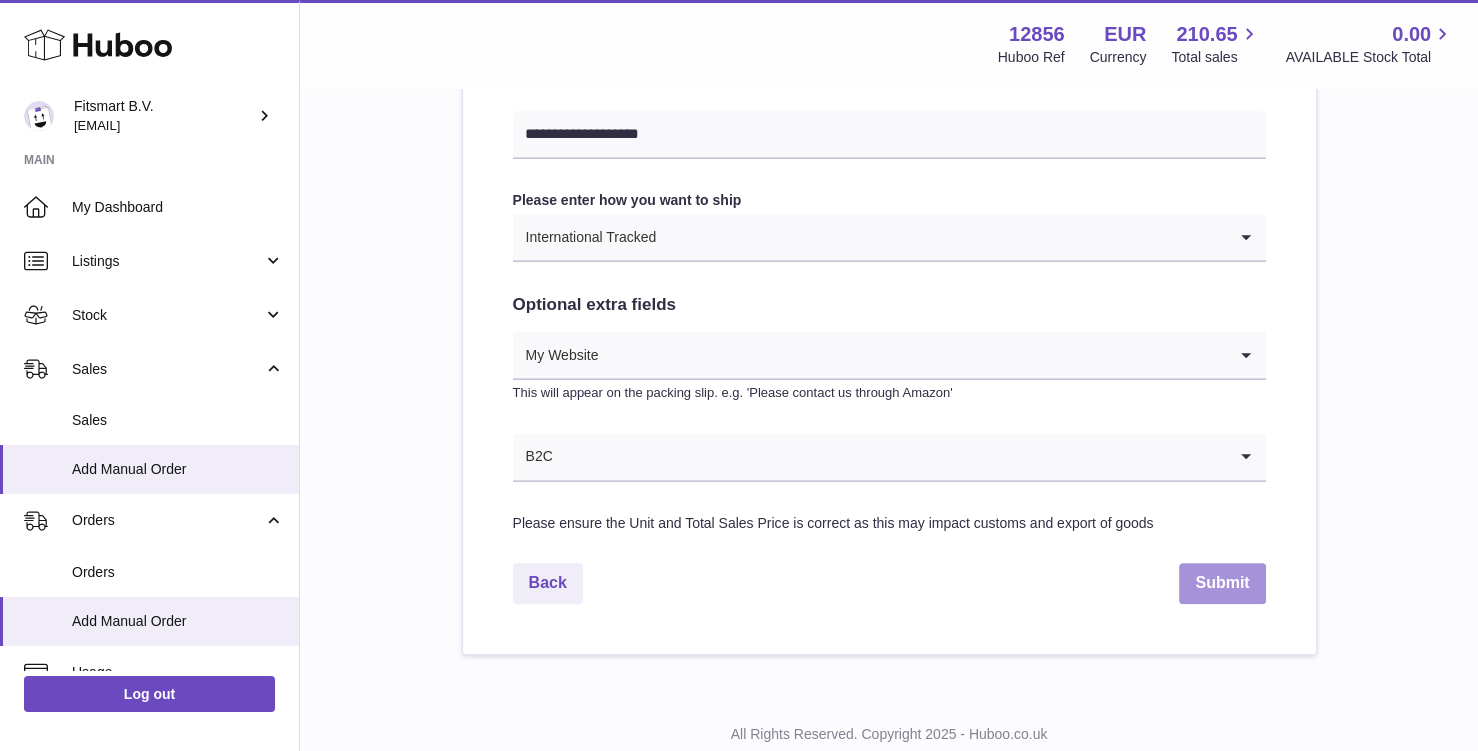 click on "Submit" at bounding box center (1222, 583) 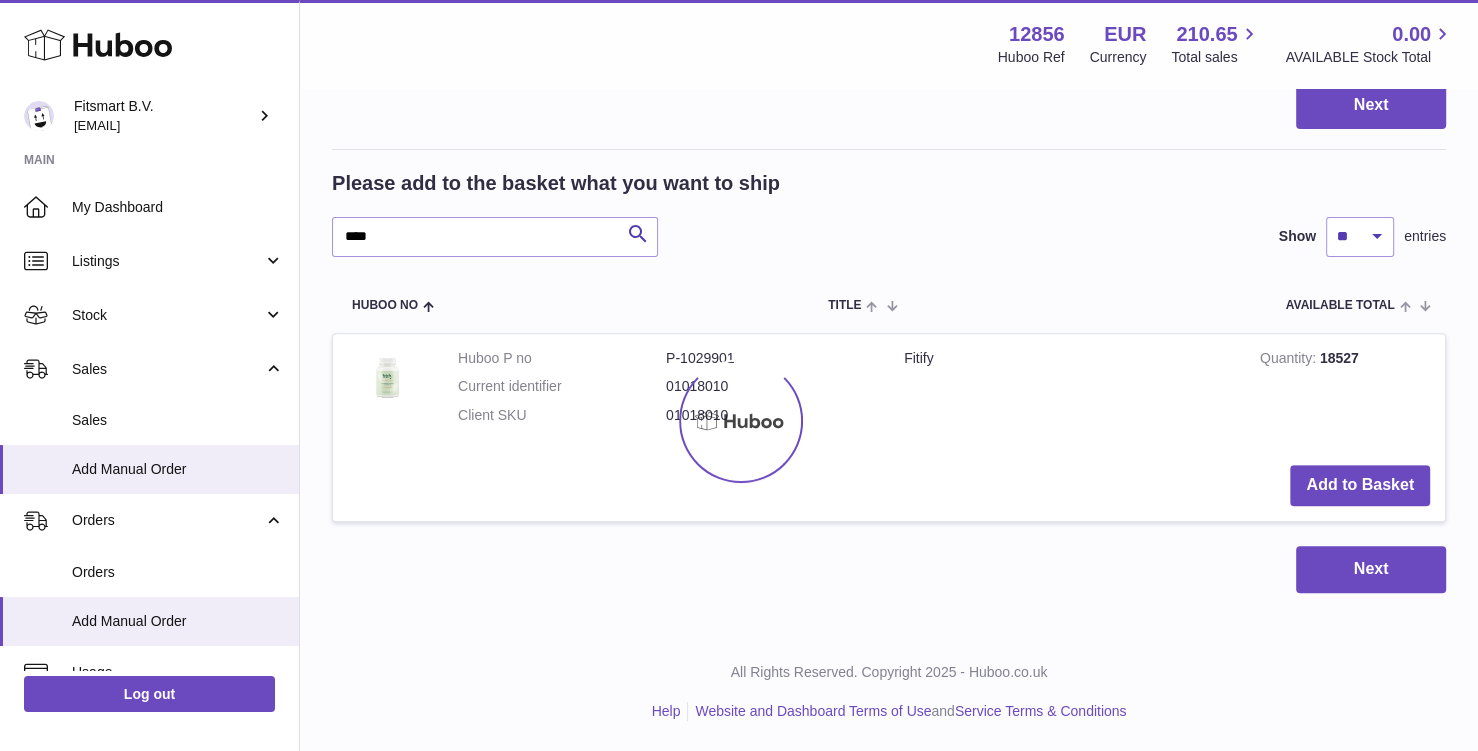 scroll, scrollTop: 0, scrollLeft: 0, axis: both 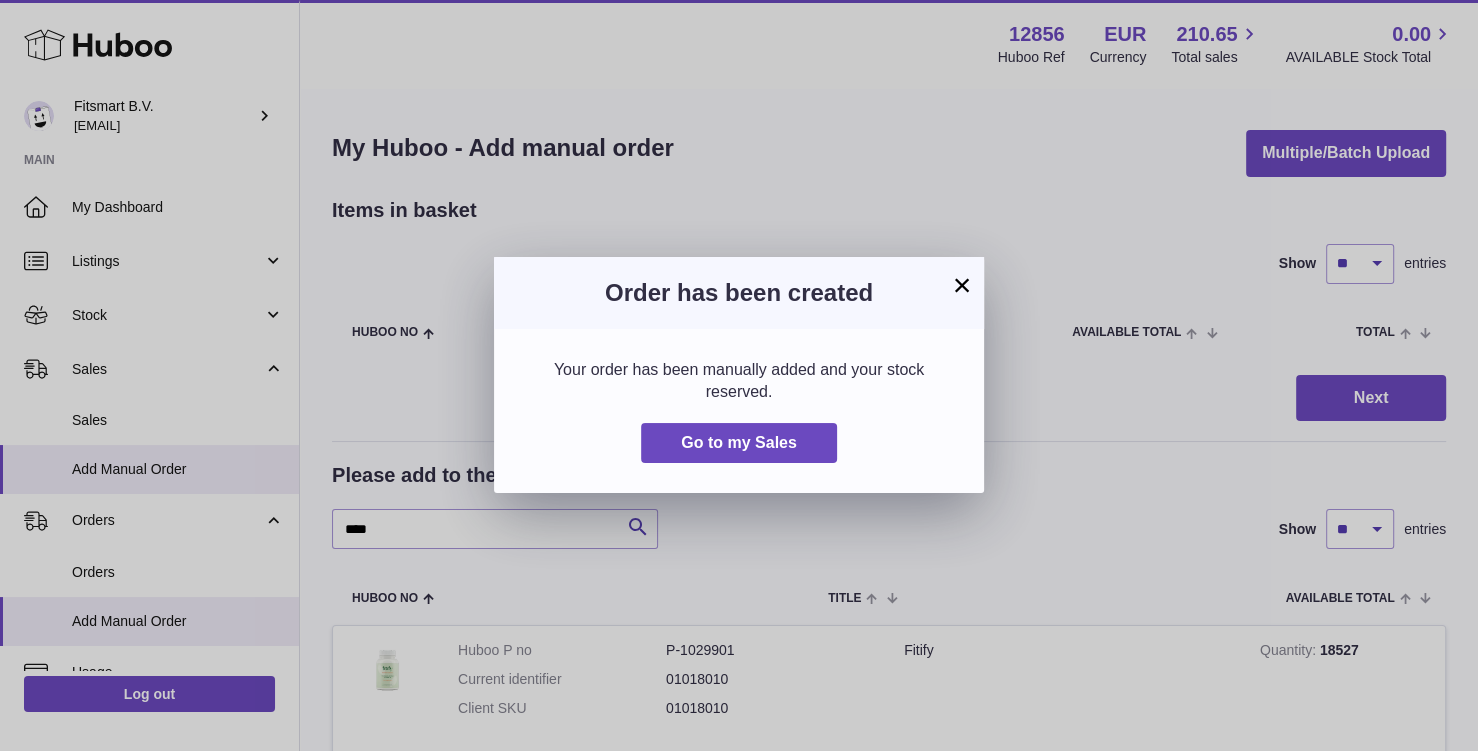 click on "Your order has been manually added and your stock reserved.
Go to my Sales" at bounding box center [739, 411] 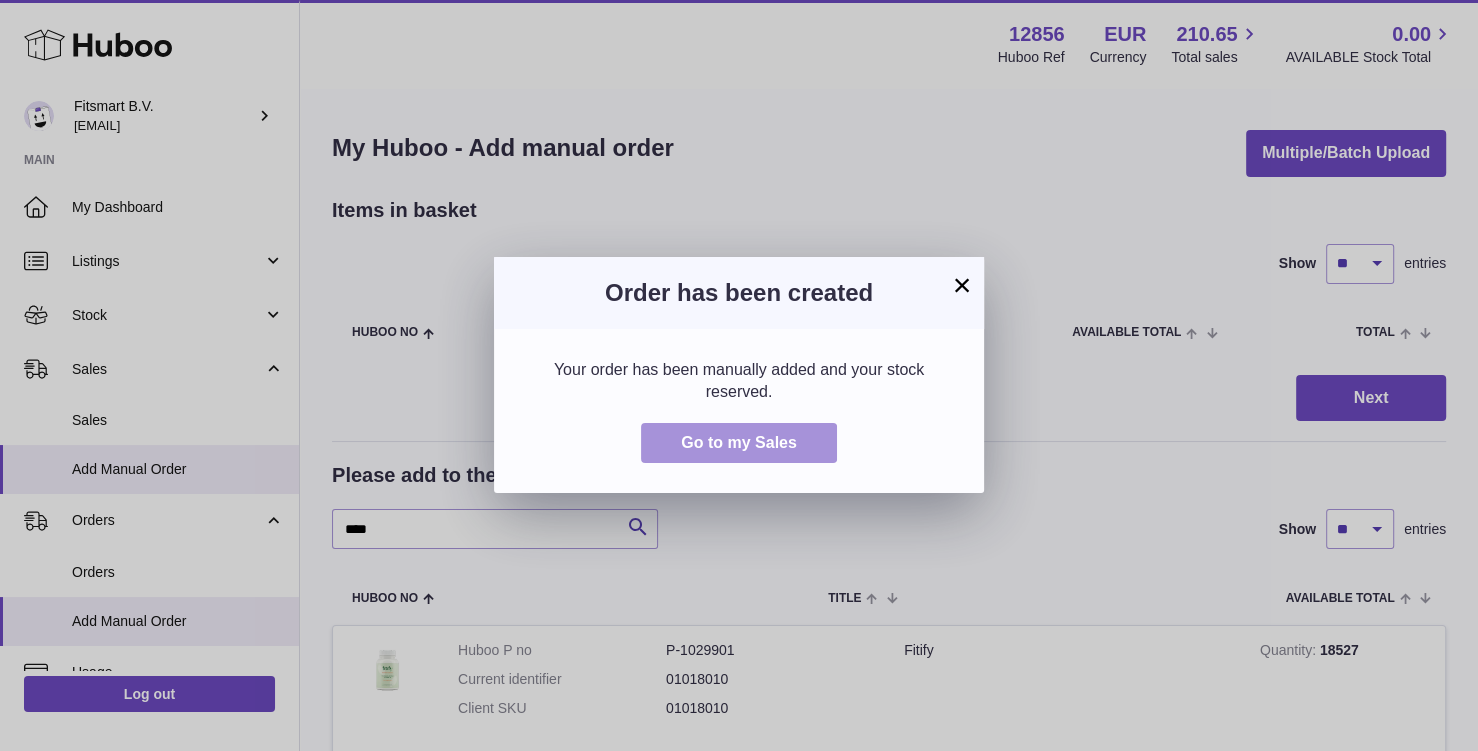 click on "Go to my Sales" at bounding box center [739, 443] 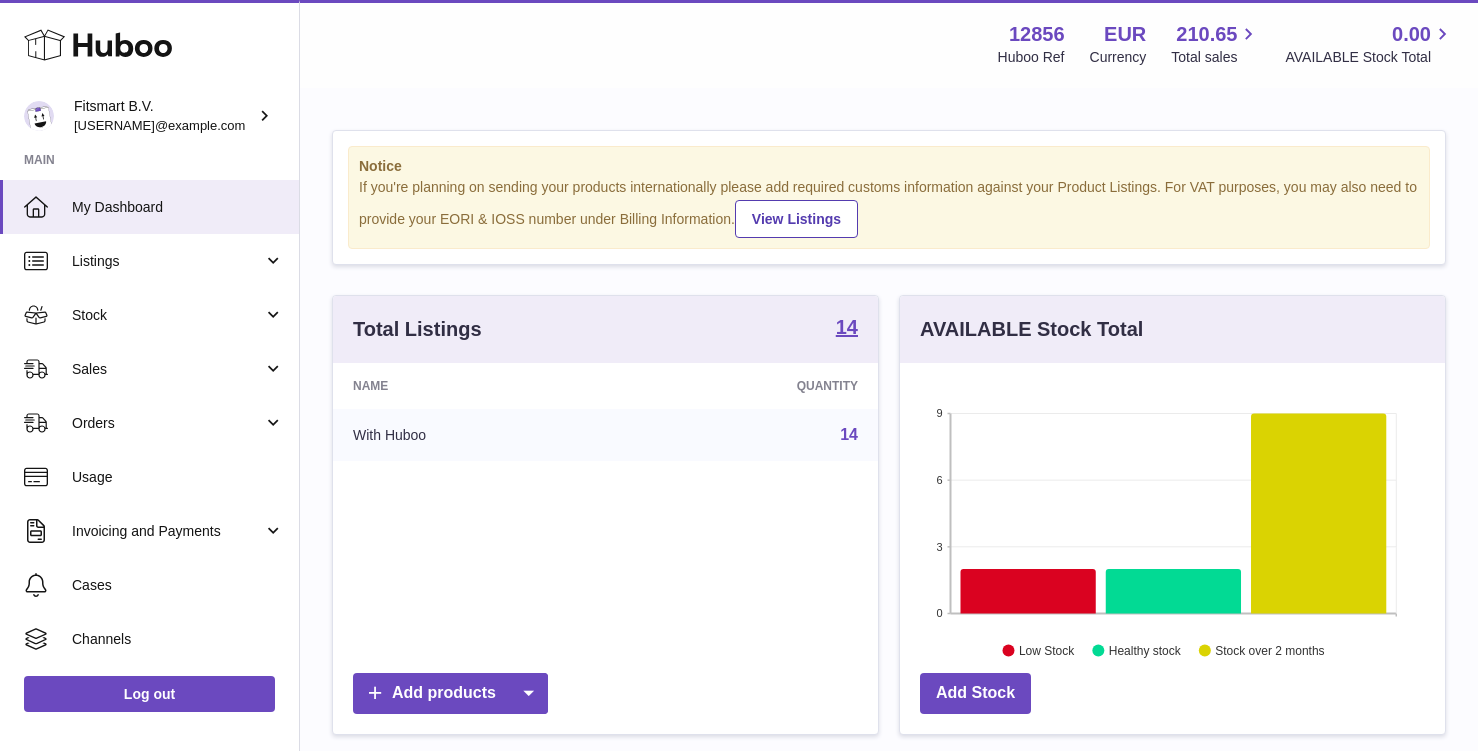 scroll, scrollTop: 0, scrollLeft: 0, axis: both 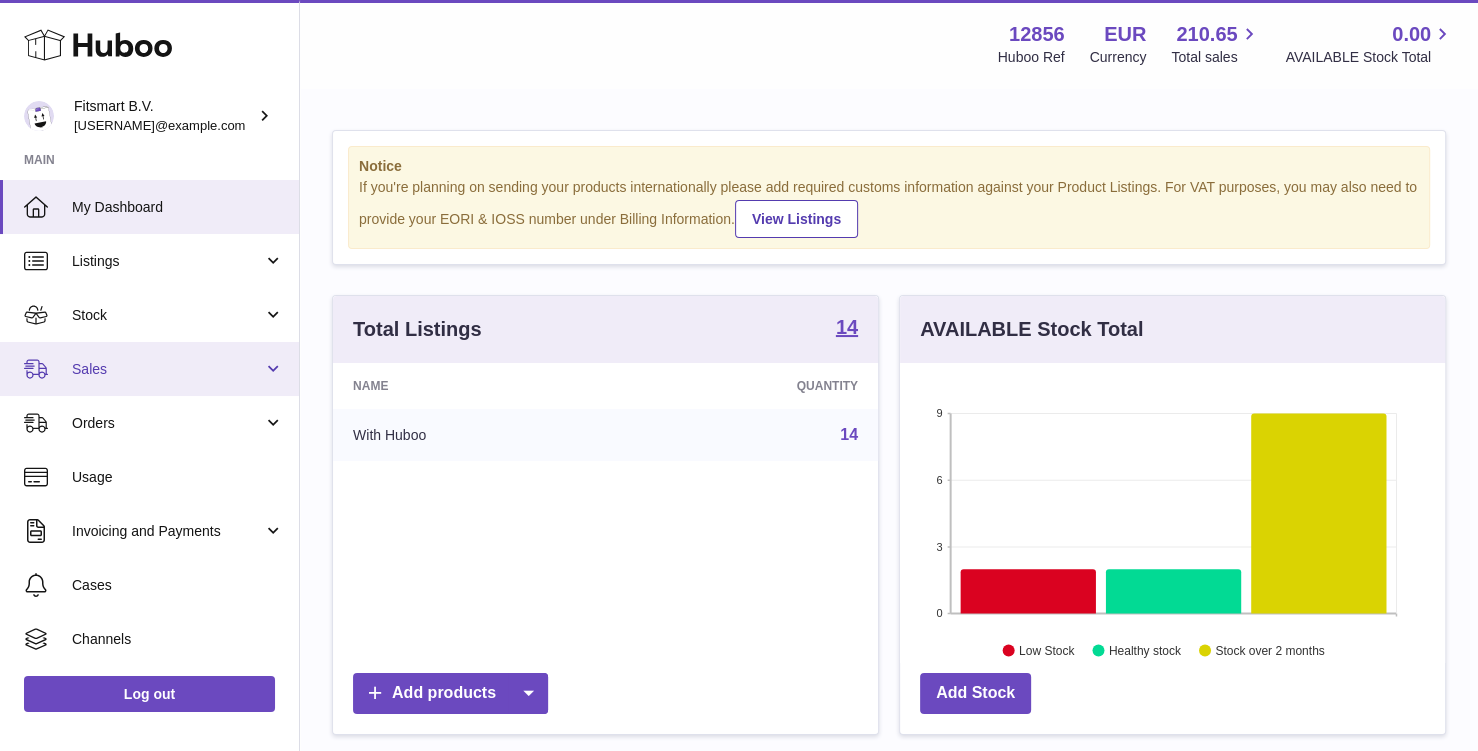 click on "Sales" at bounding box center (167, 369) 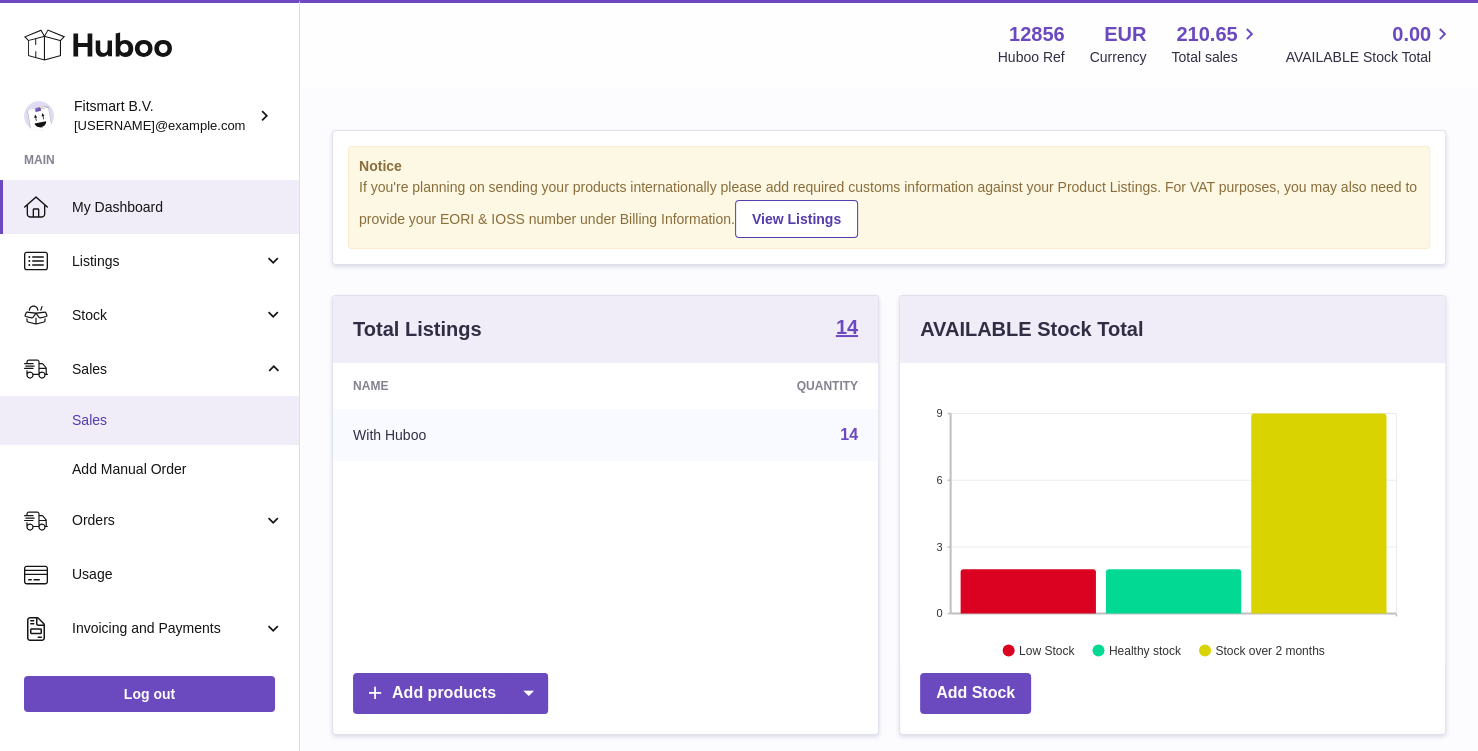 click on "Sales" at bounding box center [149, 420] 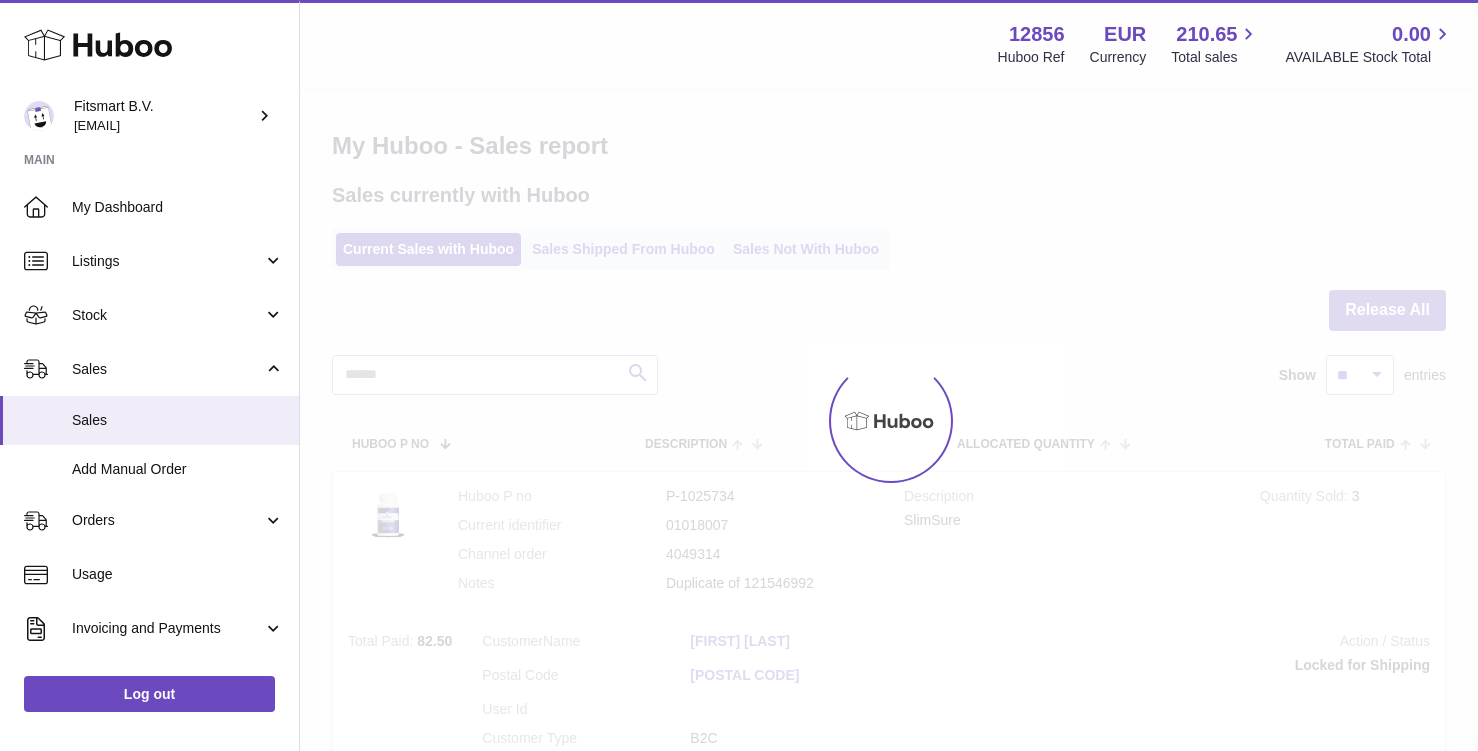scroll, scrollTop: 0, scrollLeft: 0, axis: both 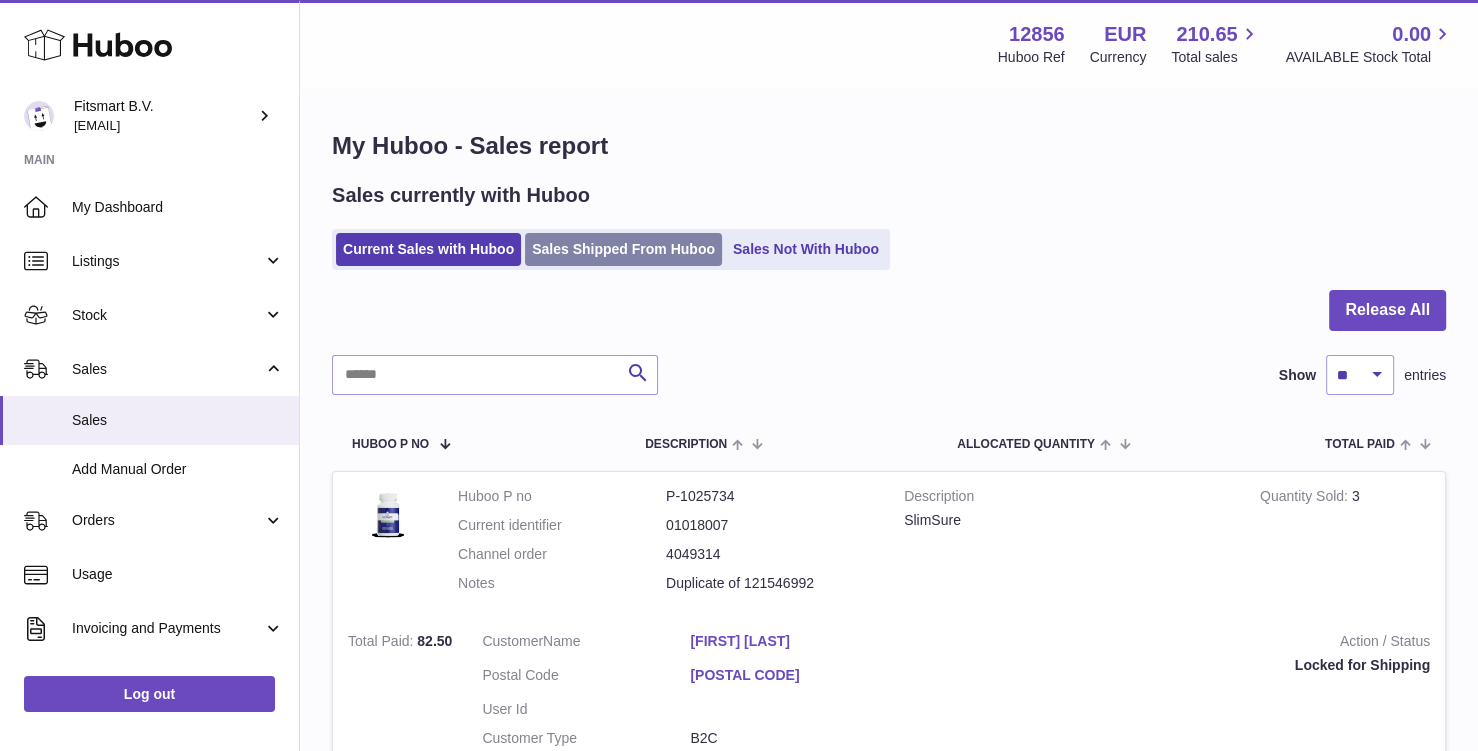 click on "Sales Shipped From Huboo" at bounding box center (623, 249) 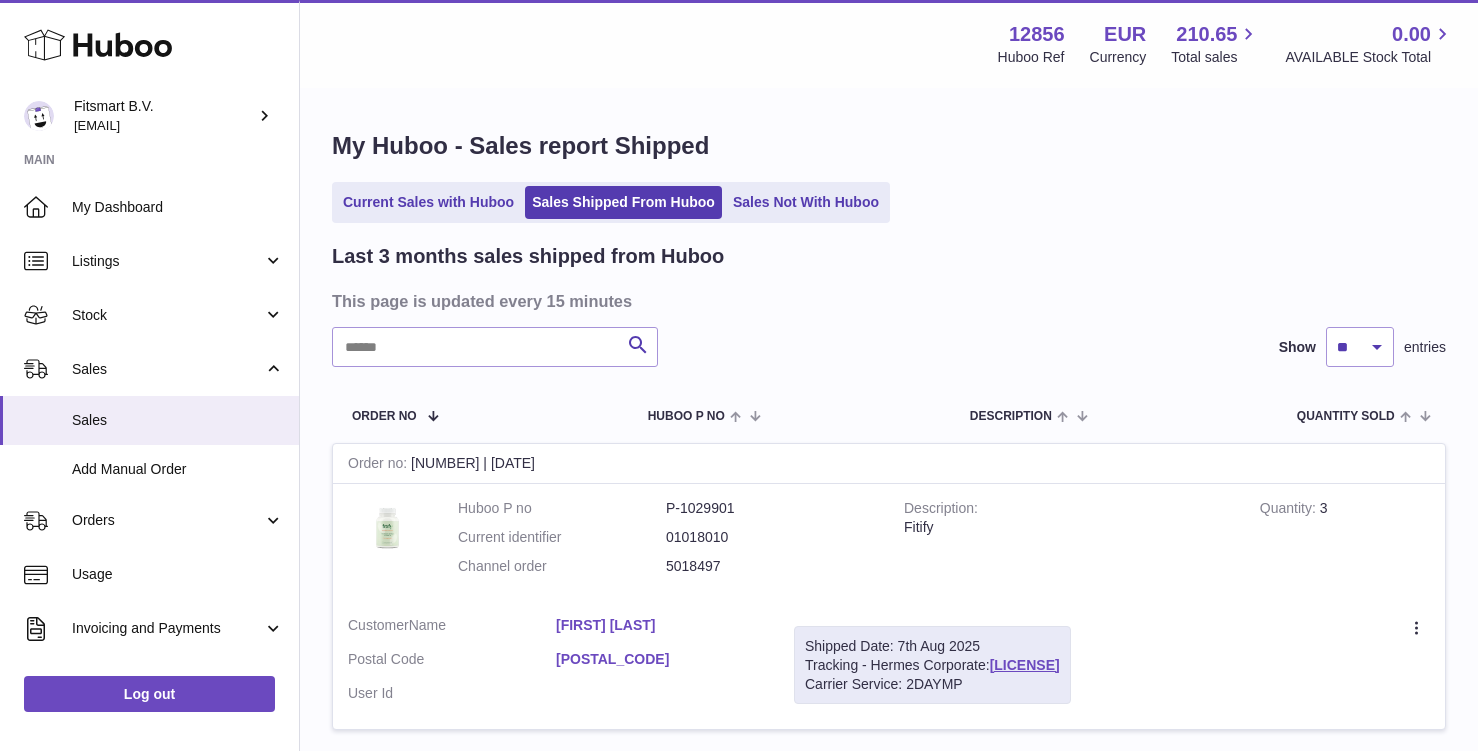 scroll, scrollTop: 0, scrollLeft: 0, axis: both 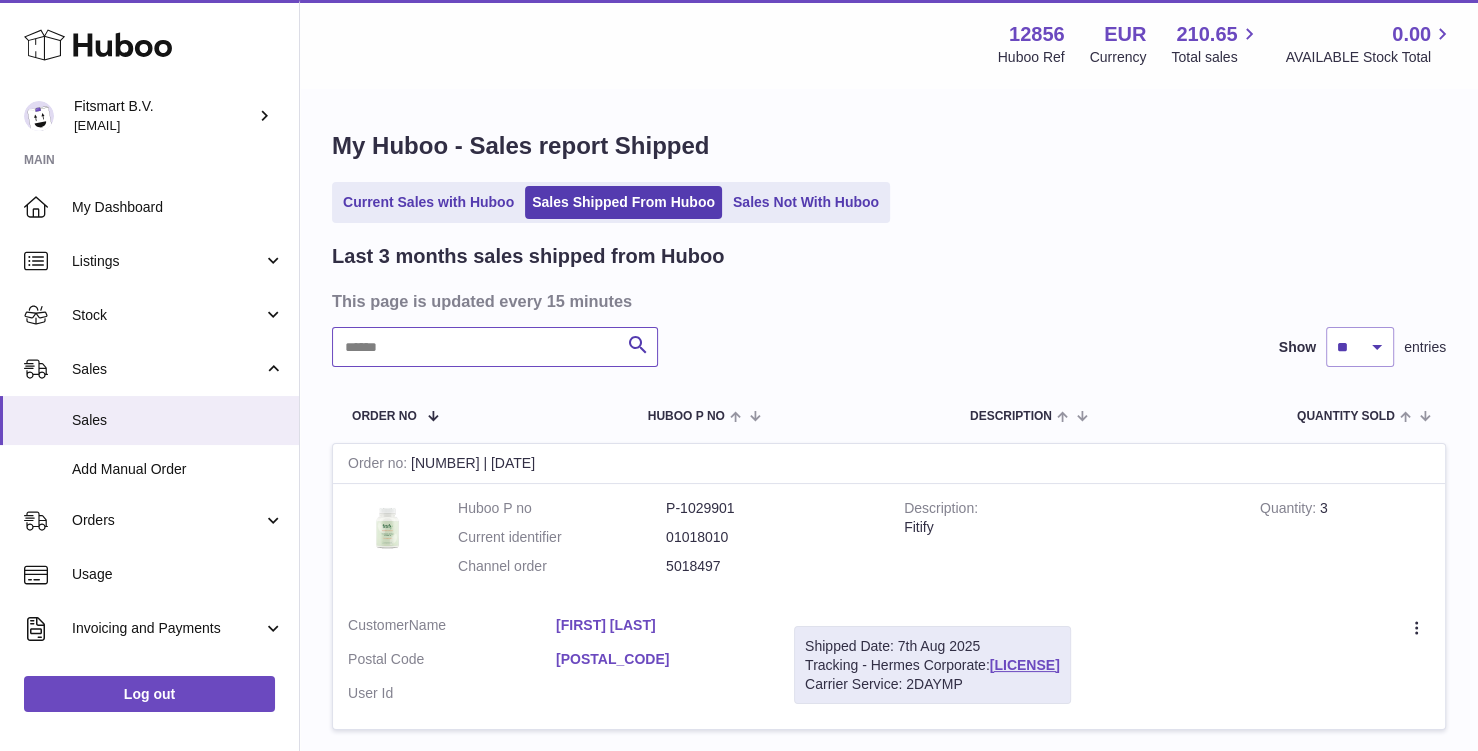 click at bounding box center (495, 347) 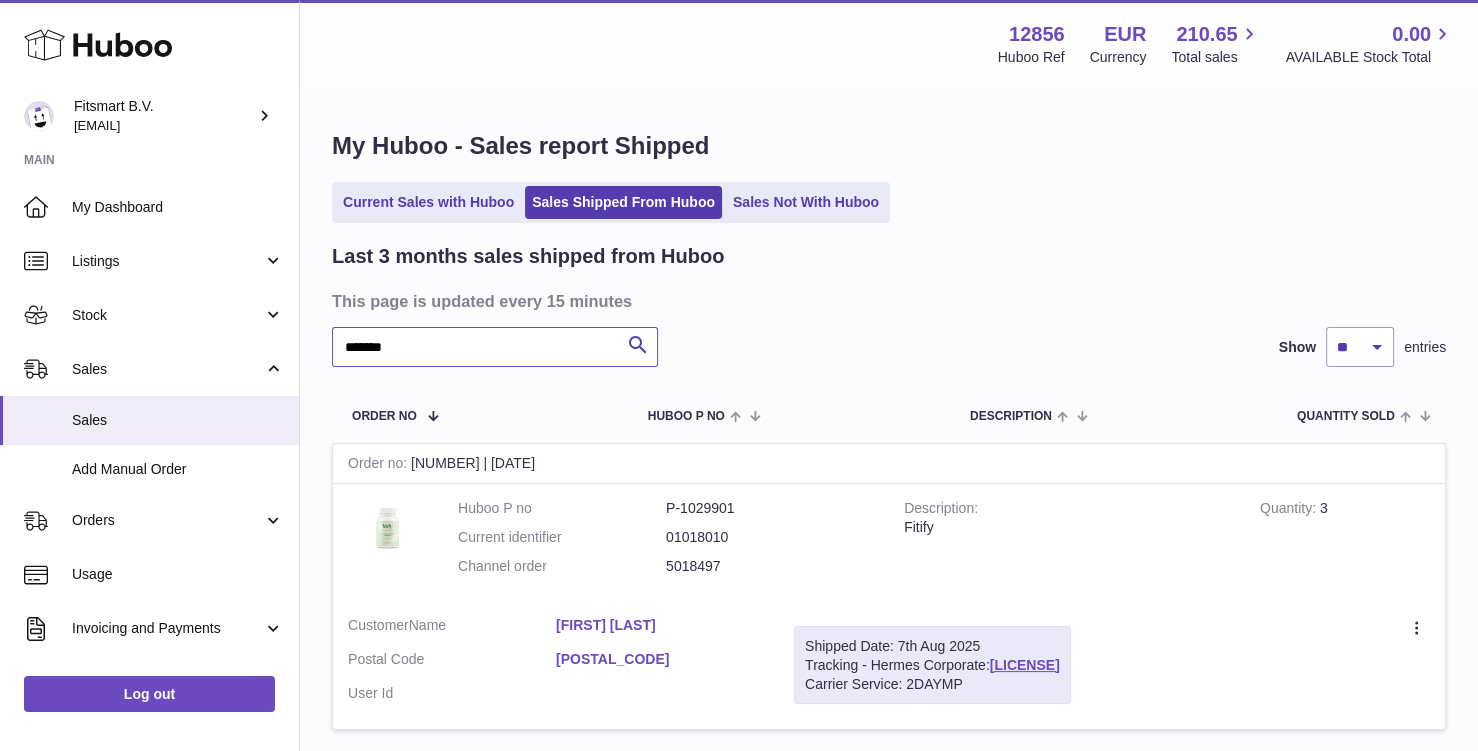 type on "*******" 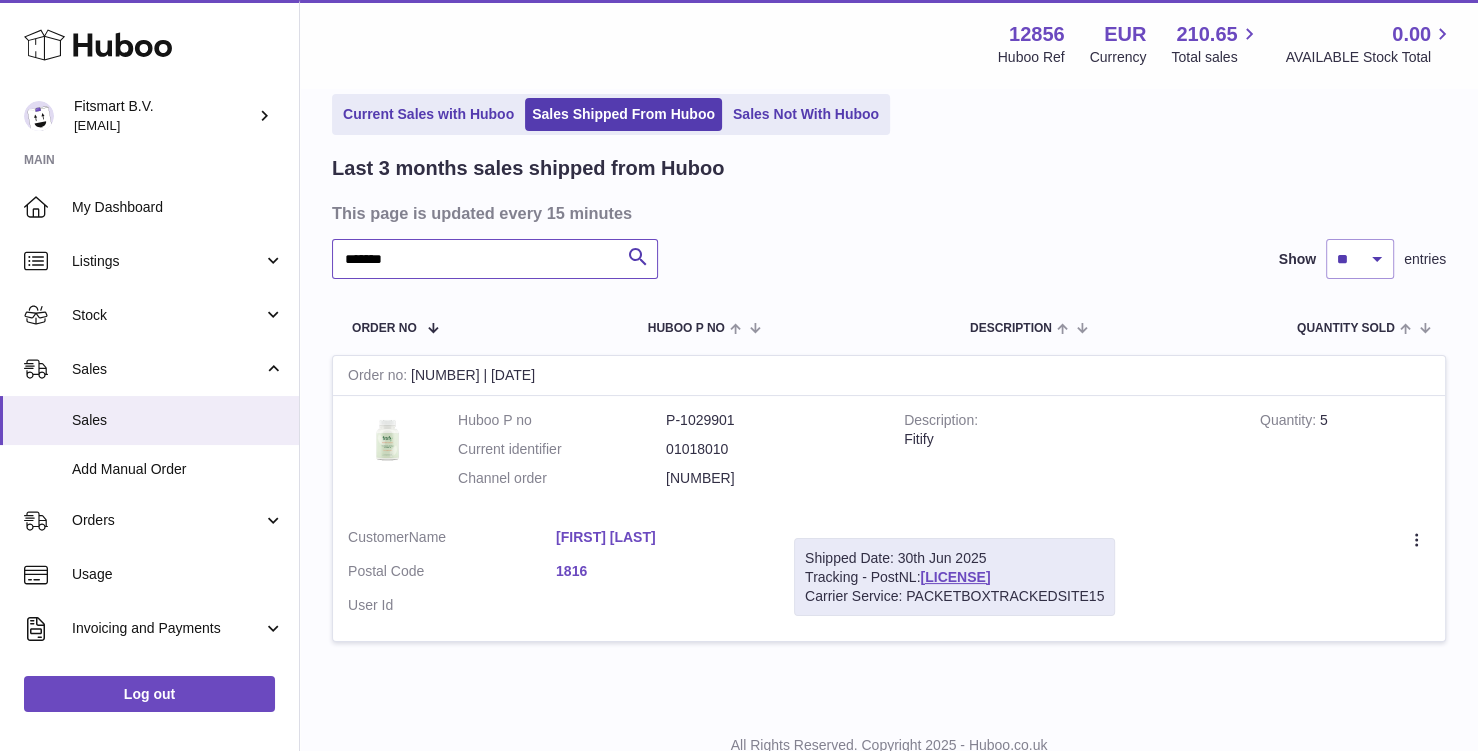 scroll, scrollTop: 96, scrollLeft: 0, axis: vertical 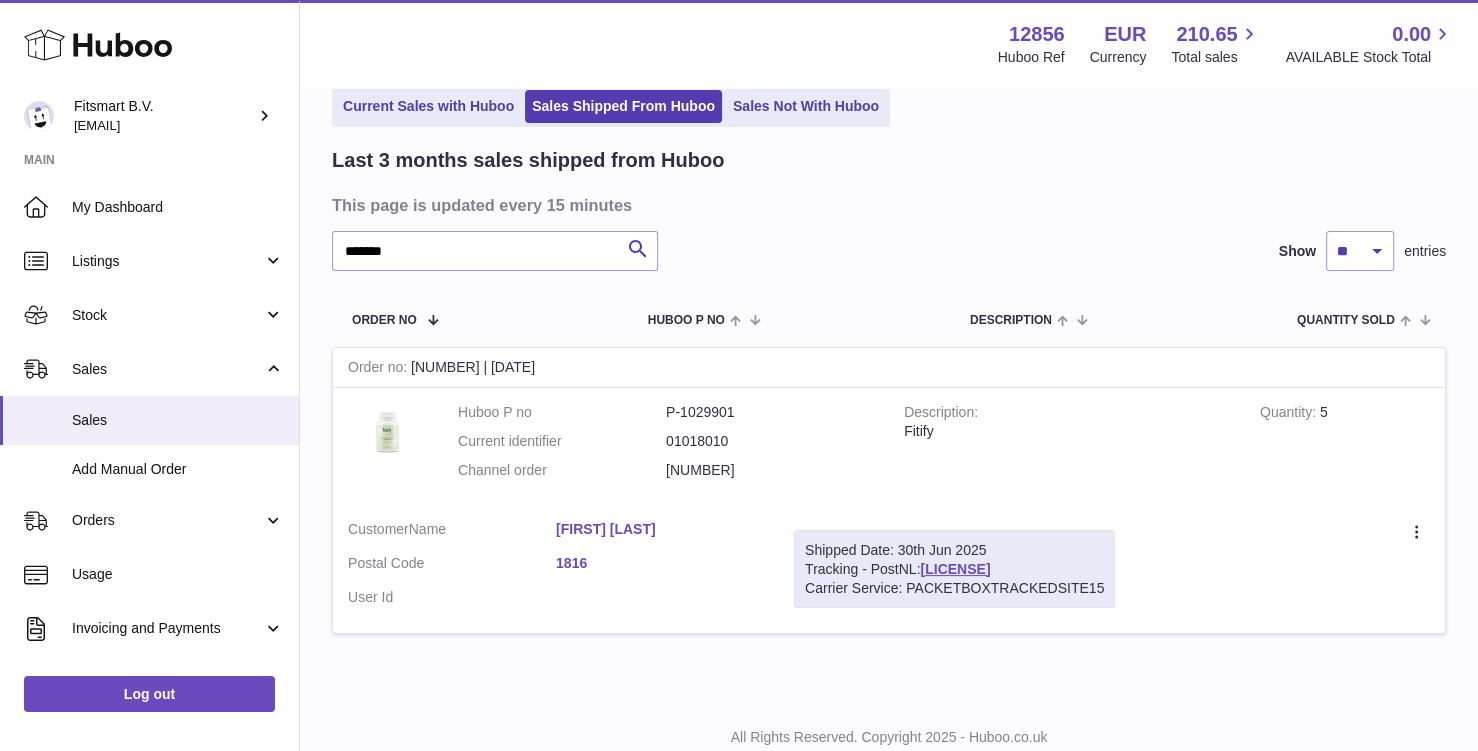 click on "[FIRST] [LAST]" at bounding box center [660, 529] 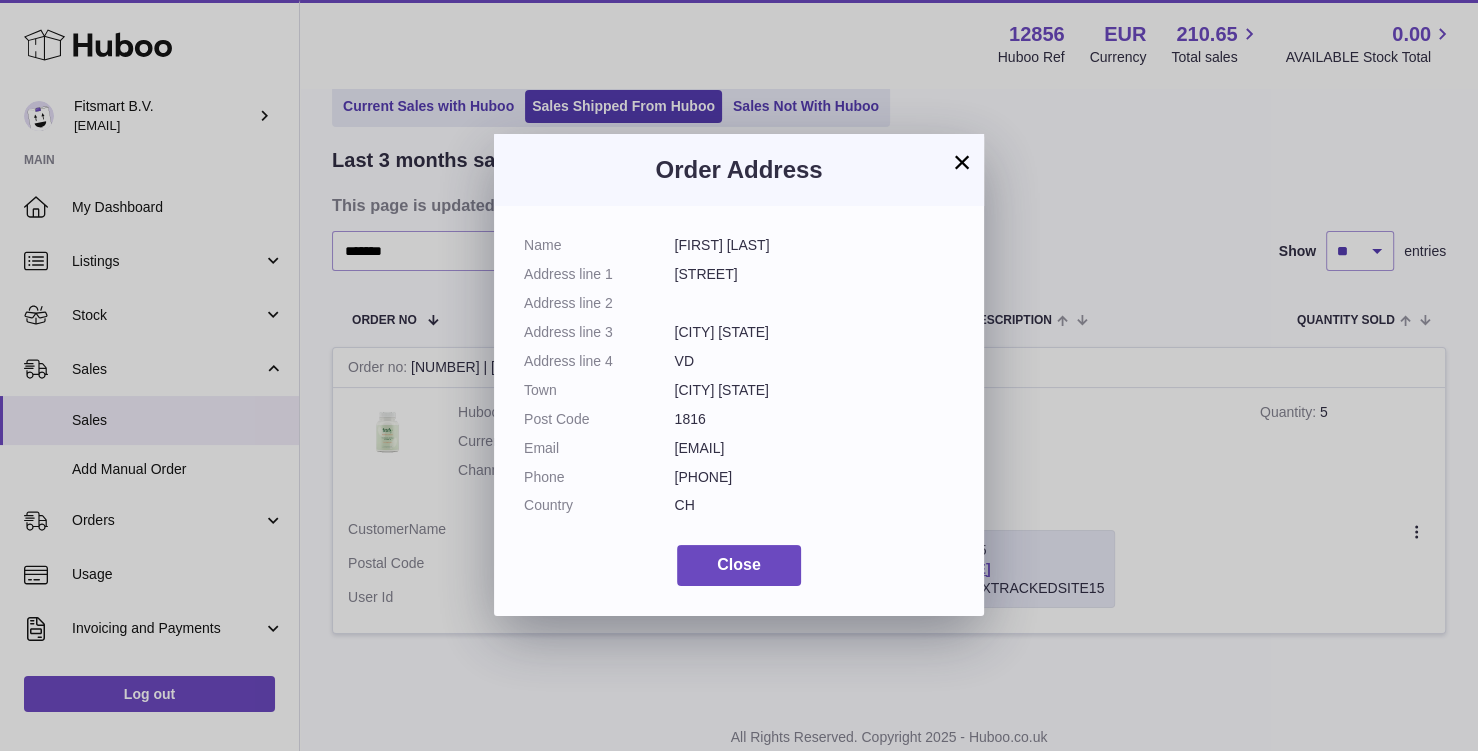 drag, startPoint x: 676, startPoint y: 276, endPoint x: 791, endPoint y: 327, distance: 125.80143 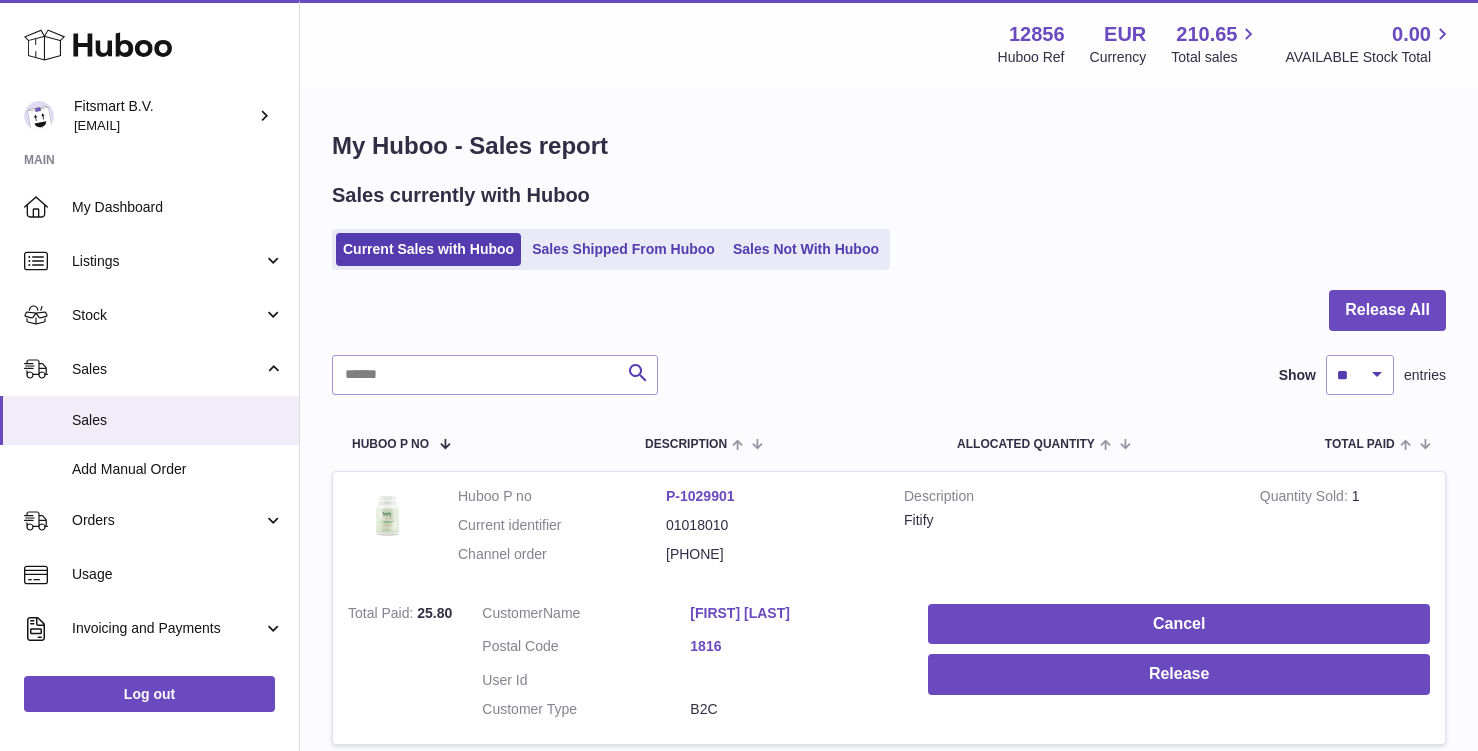 scroll, scrollTop: 0, scrollLeft: 0, axis: both 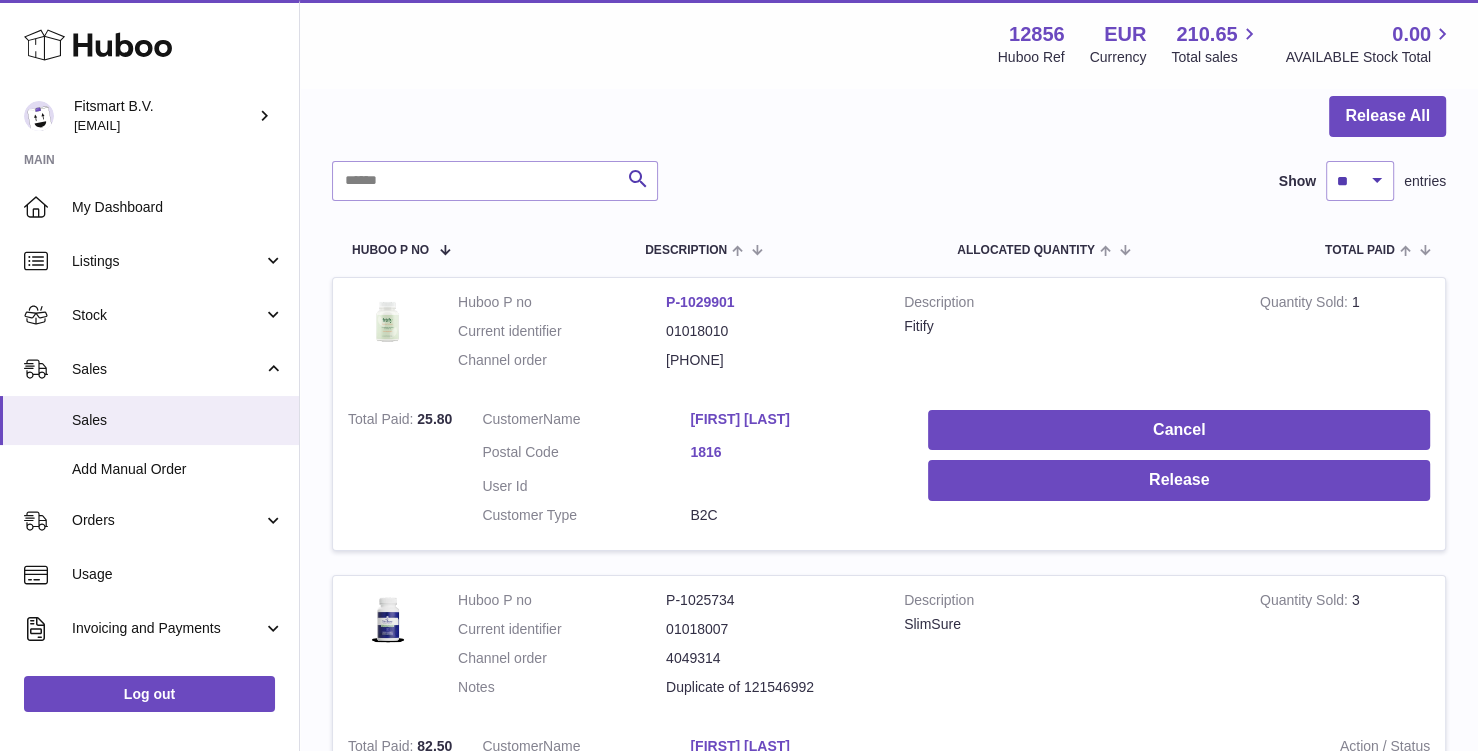 click on "[FIRST] [LAST]" at bounding box center (794, 419) 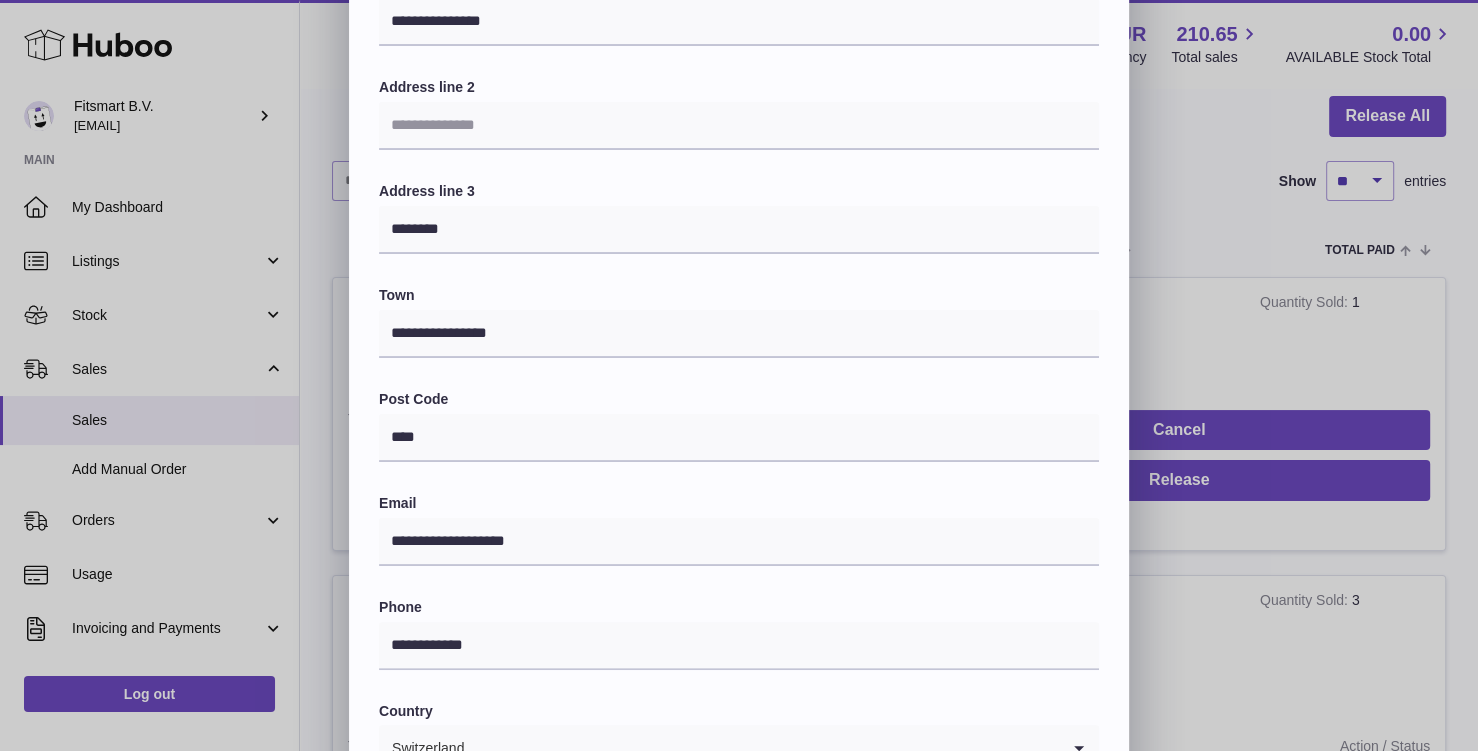 scroll, scrollTop: 231, scrollLeft: 0, axis: vertical 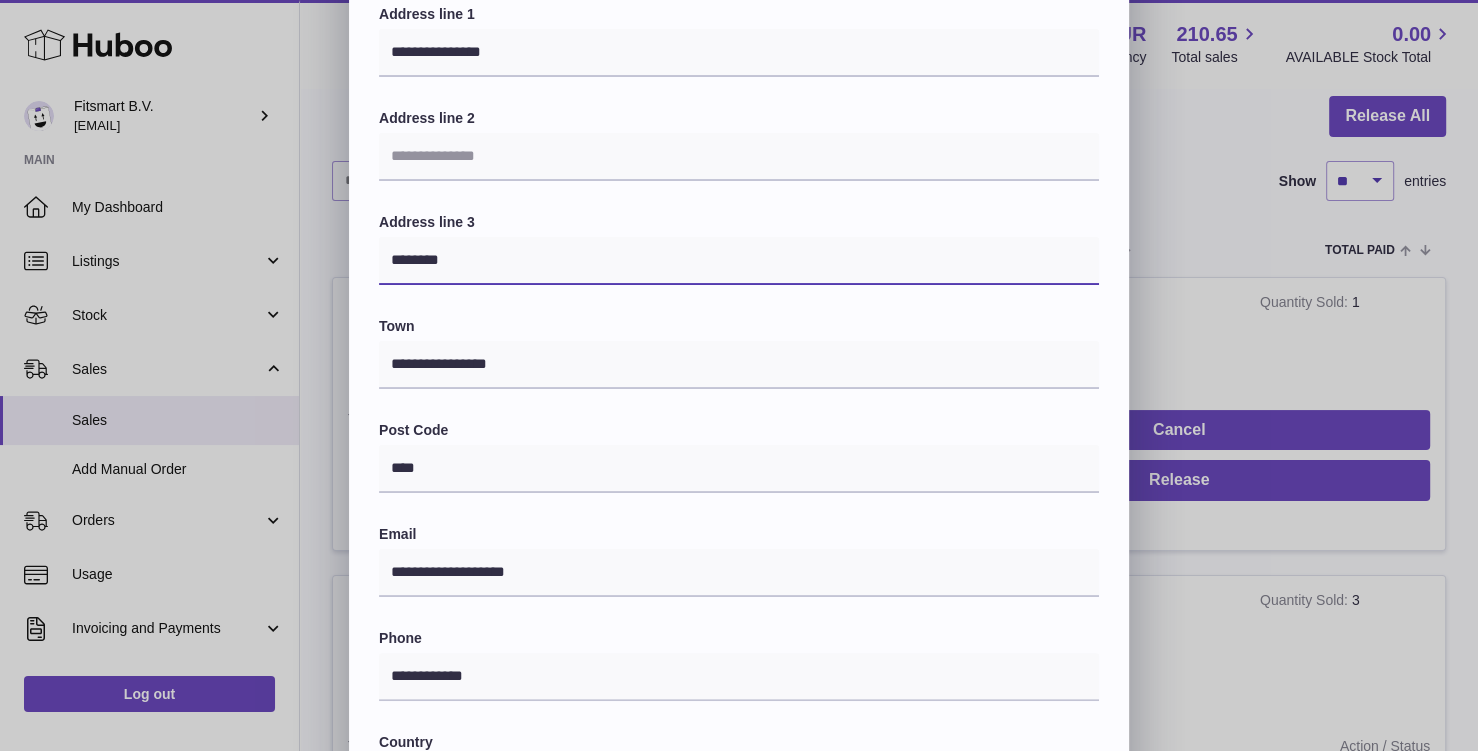 click on "********" at bounding box center [739, 261] 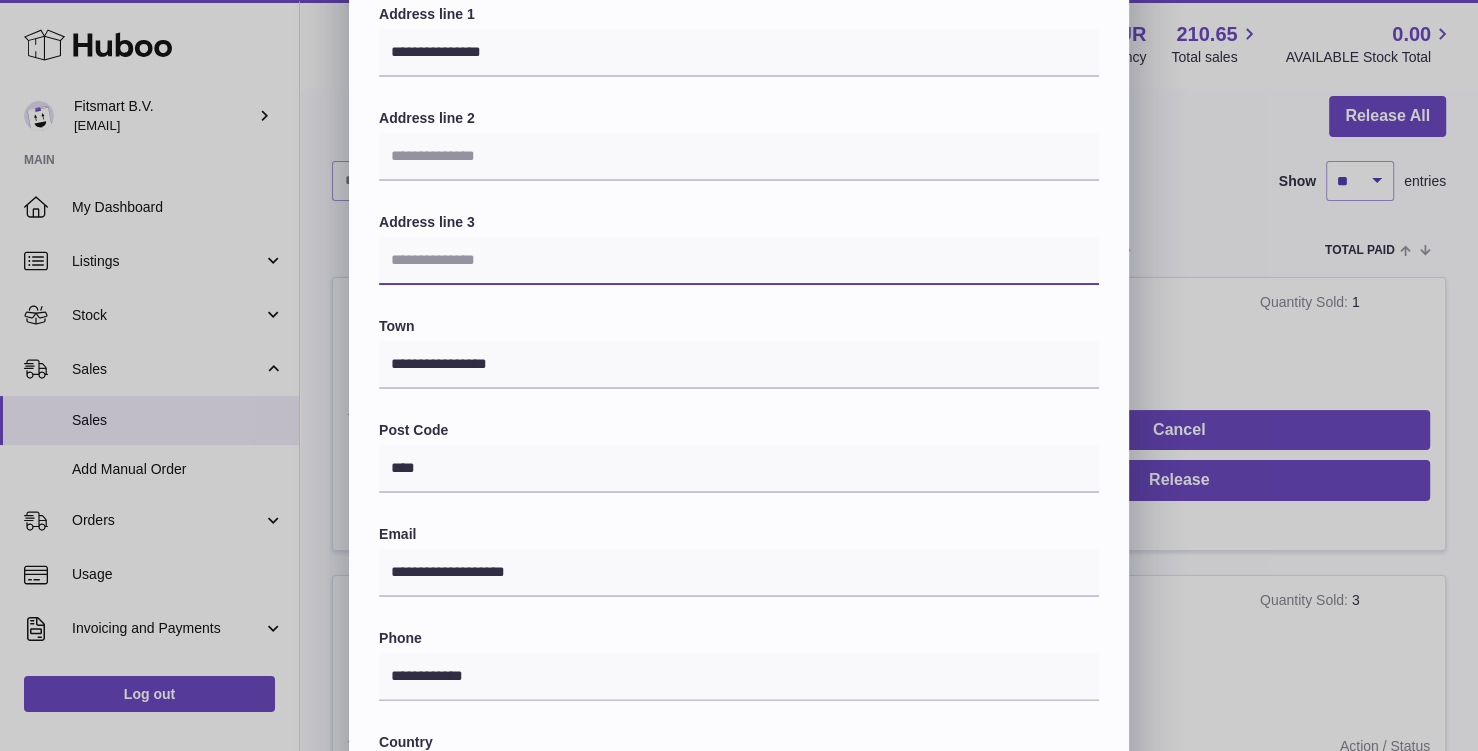 type 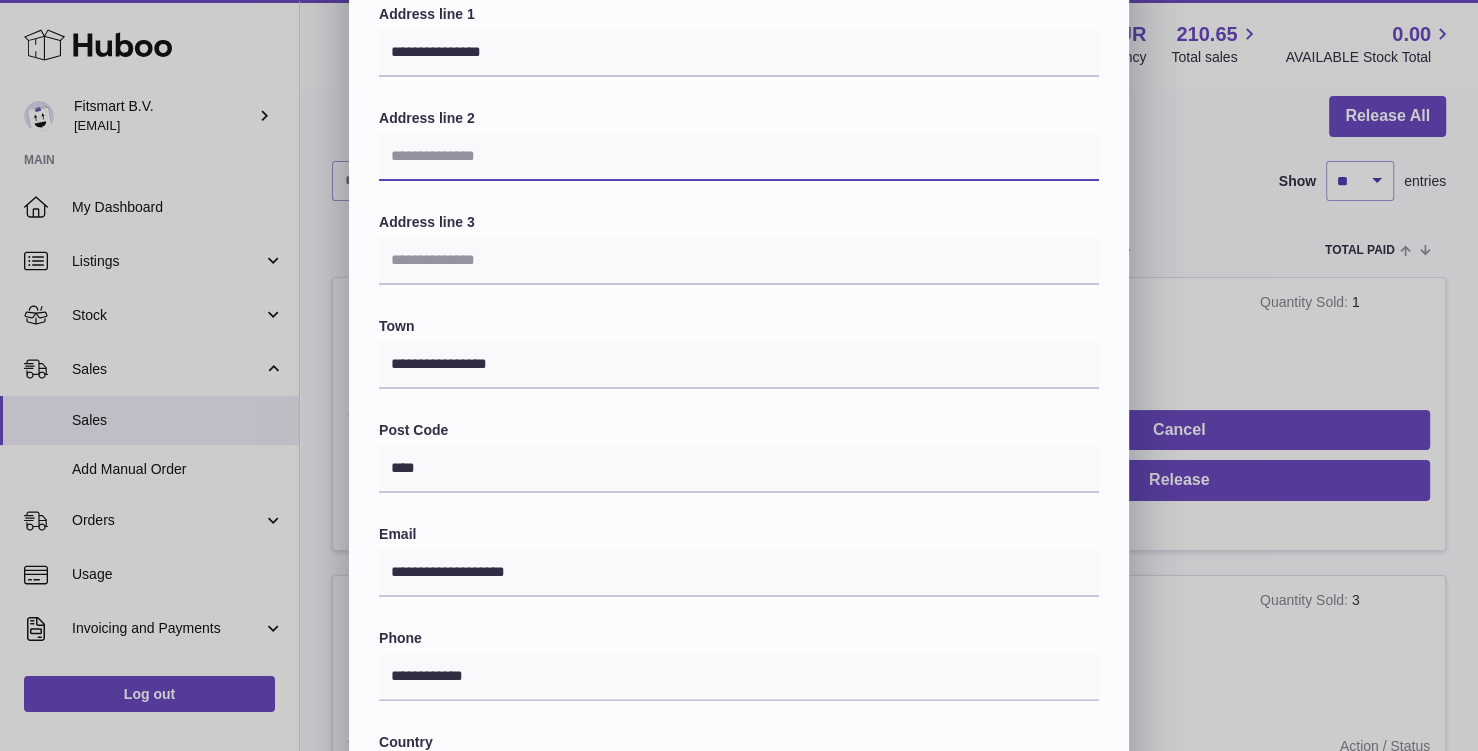 click at bounding box center (739, 157) 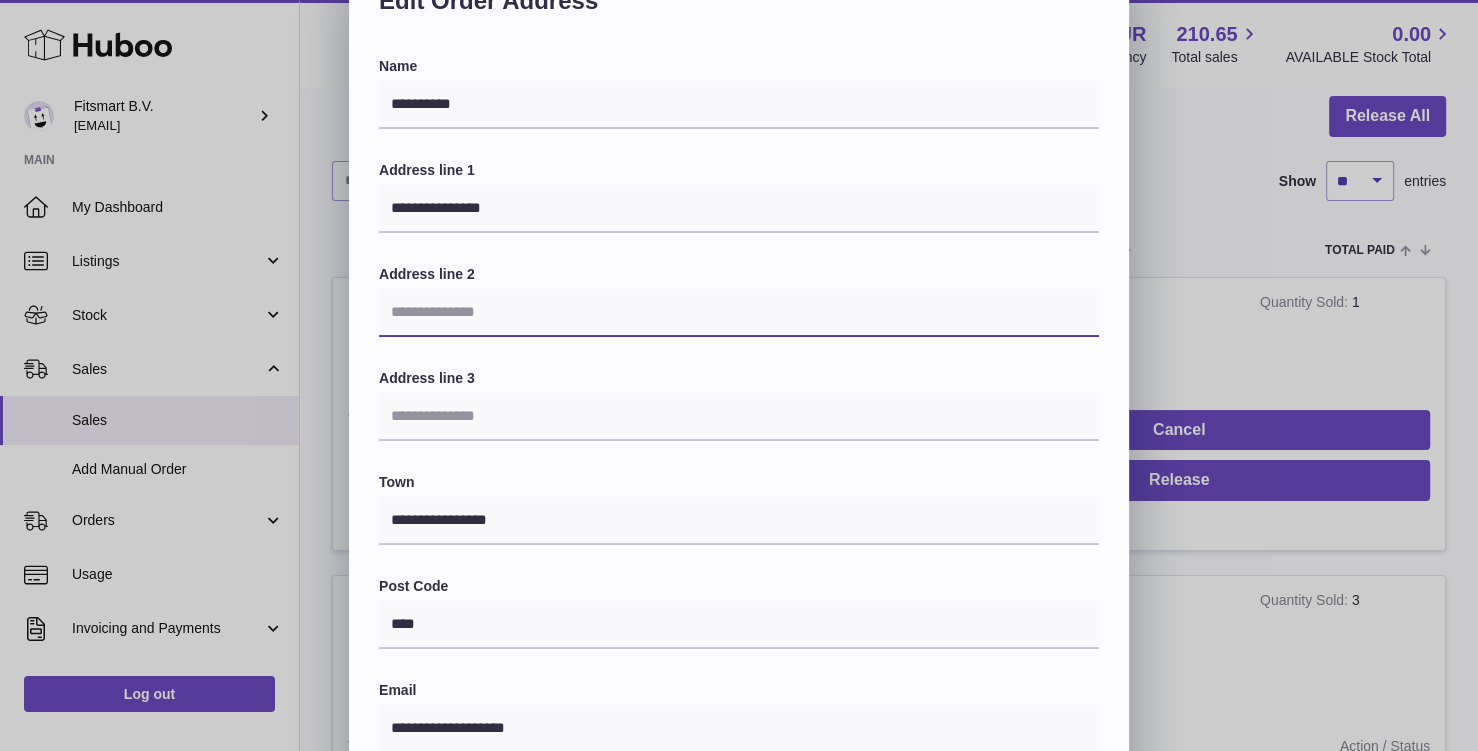 scroll, scrollTop: 47, scrollLeft: 0, axis: vertical 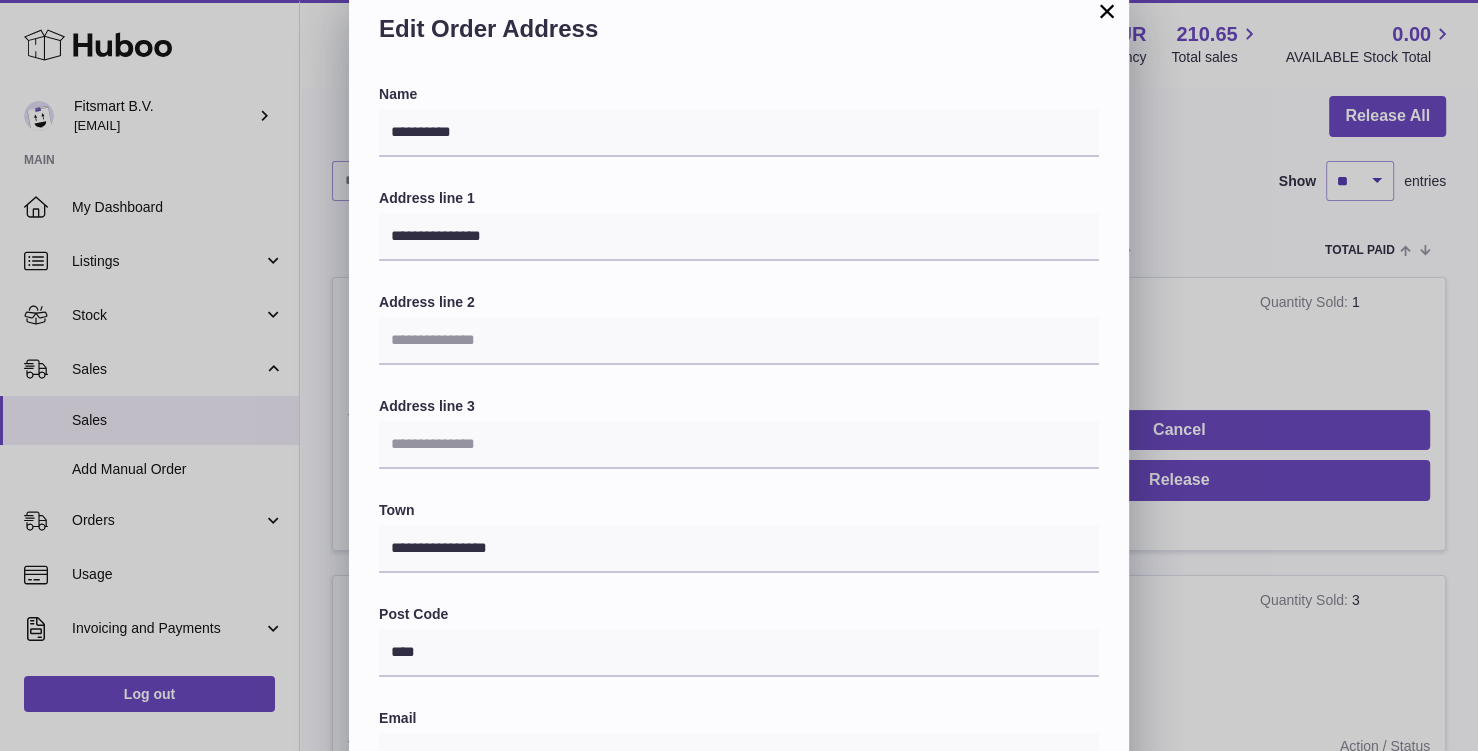 click on "Name   [NAME]
Address line 1   [ADDRESS]
Address line 2
Address line 3
Town   [CITY]
Post Code   [POSTAL_CODE]
Email   [EMAIL]
Phone   [PHONE]
Country
[COUNTRY]
Loading...
Shipping Method
International Tracked
Loading..." at bounding box center (739, 588) 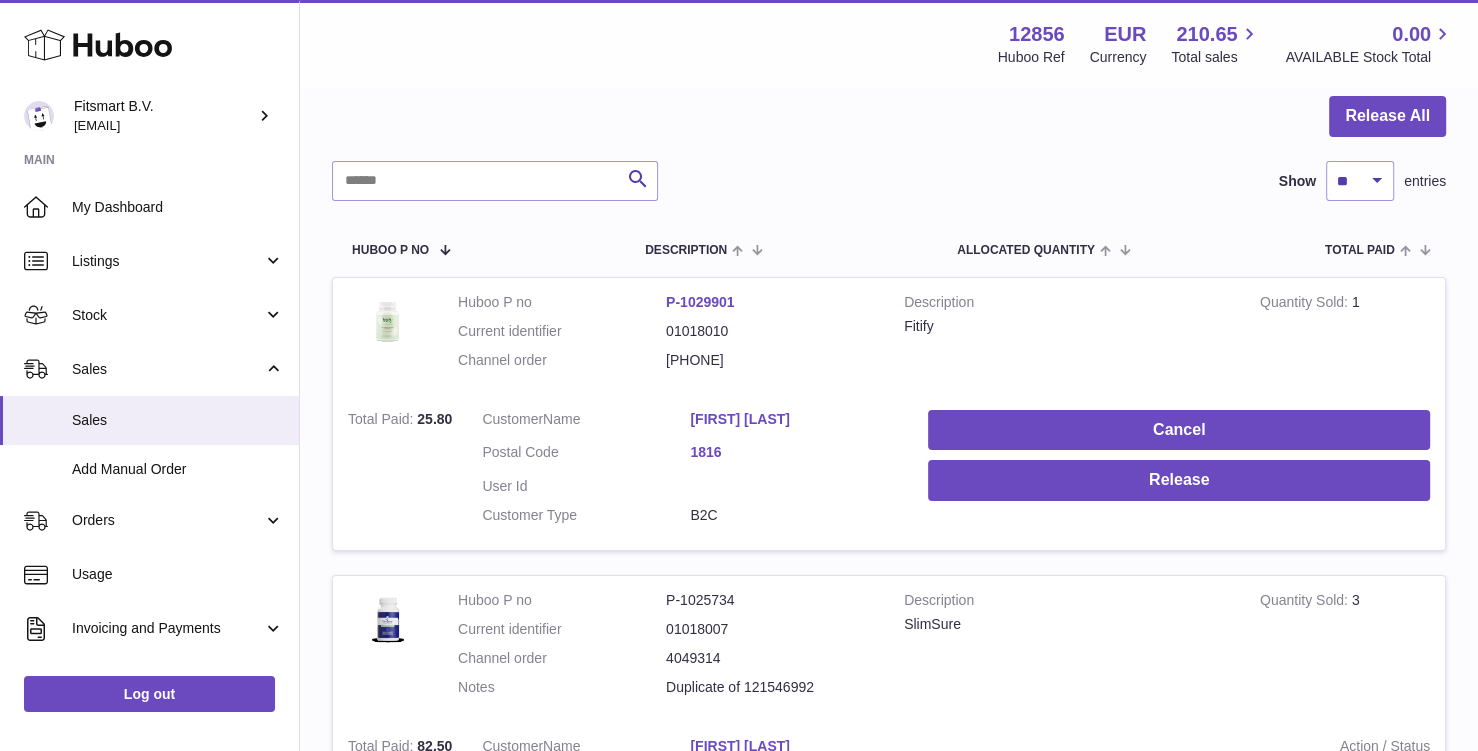 scroll, scrollTop: 0, scrollLeft: 0, axis: both 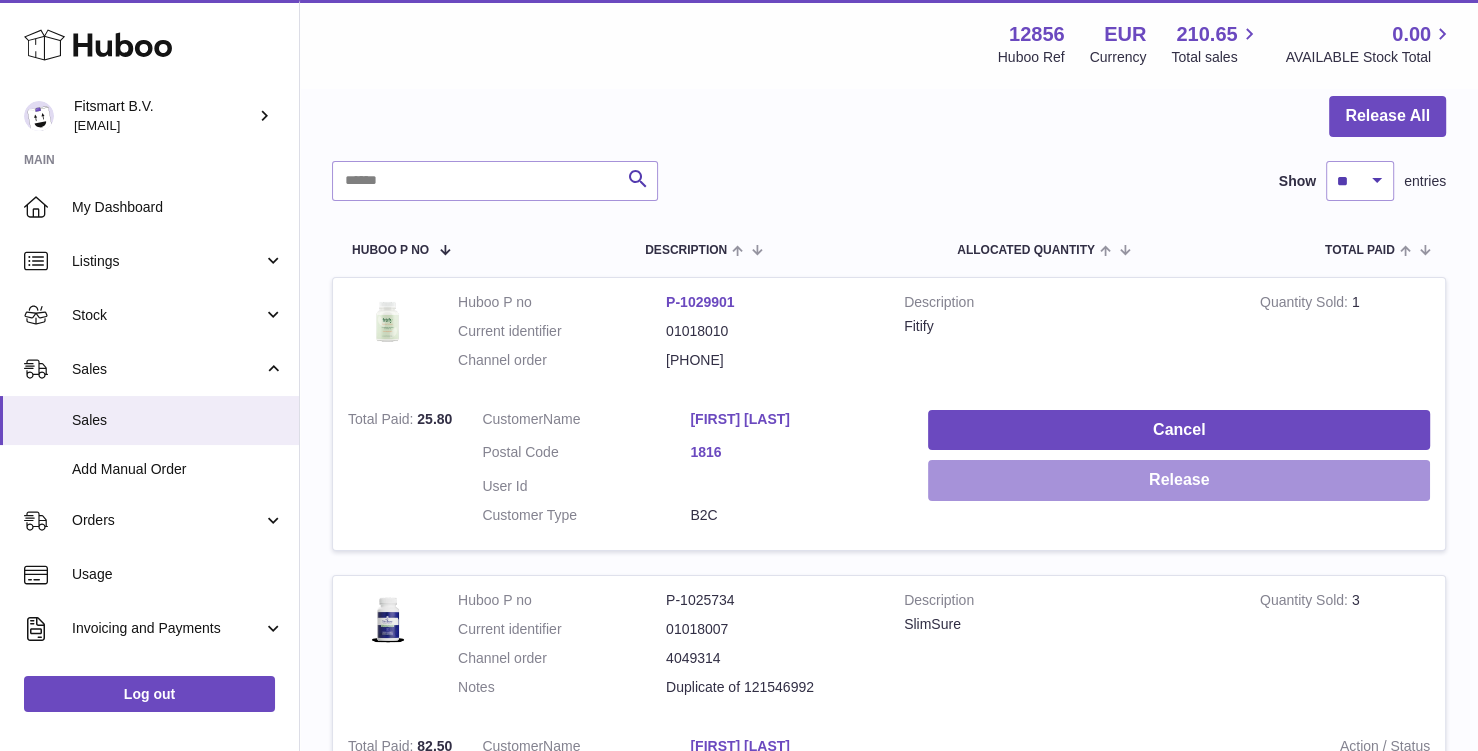 click on "Release" at bounding box center (1179, 480) 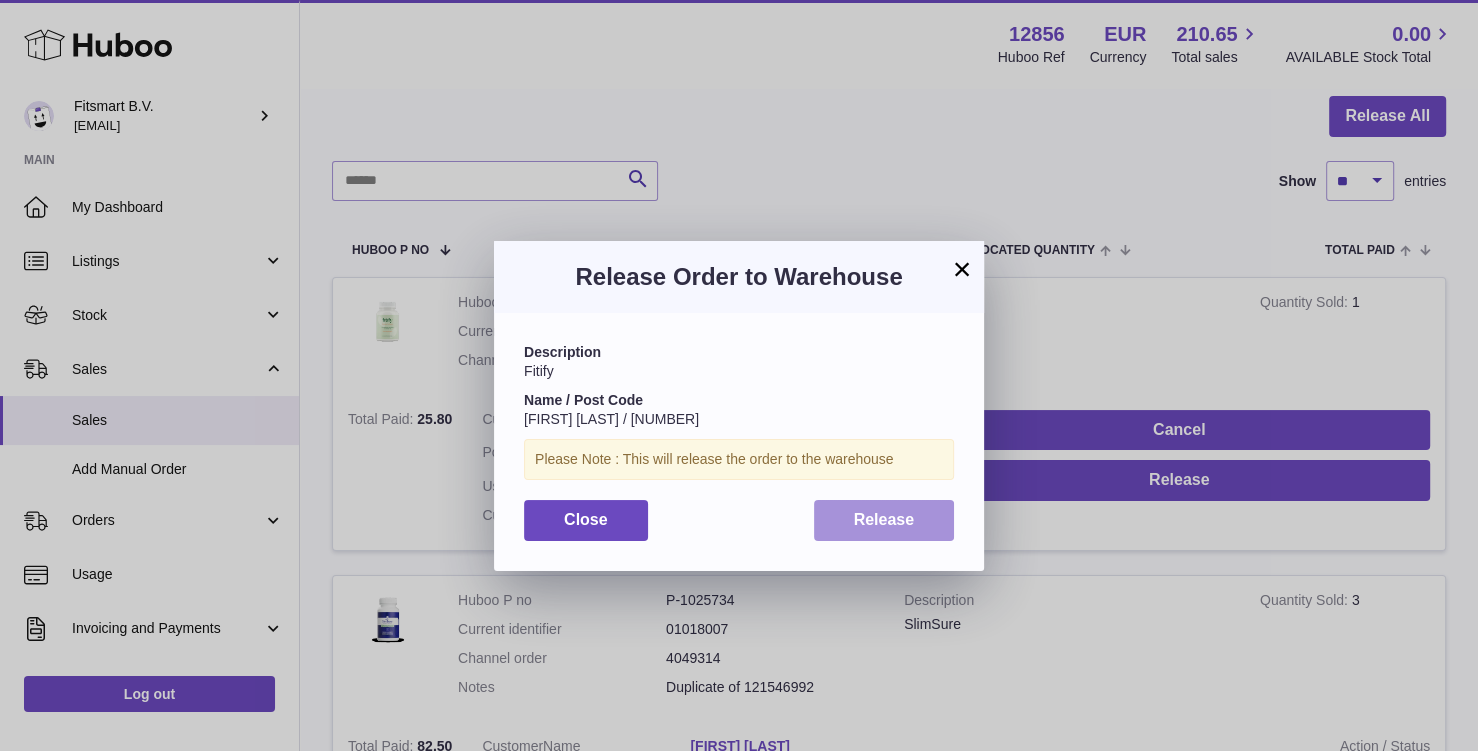 click on "Release" at bounding box center [884, 519] 